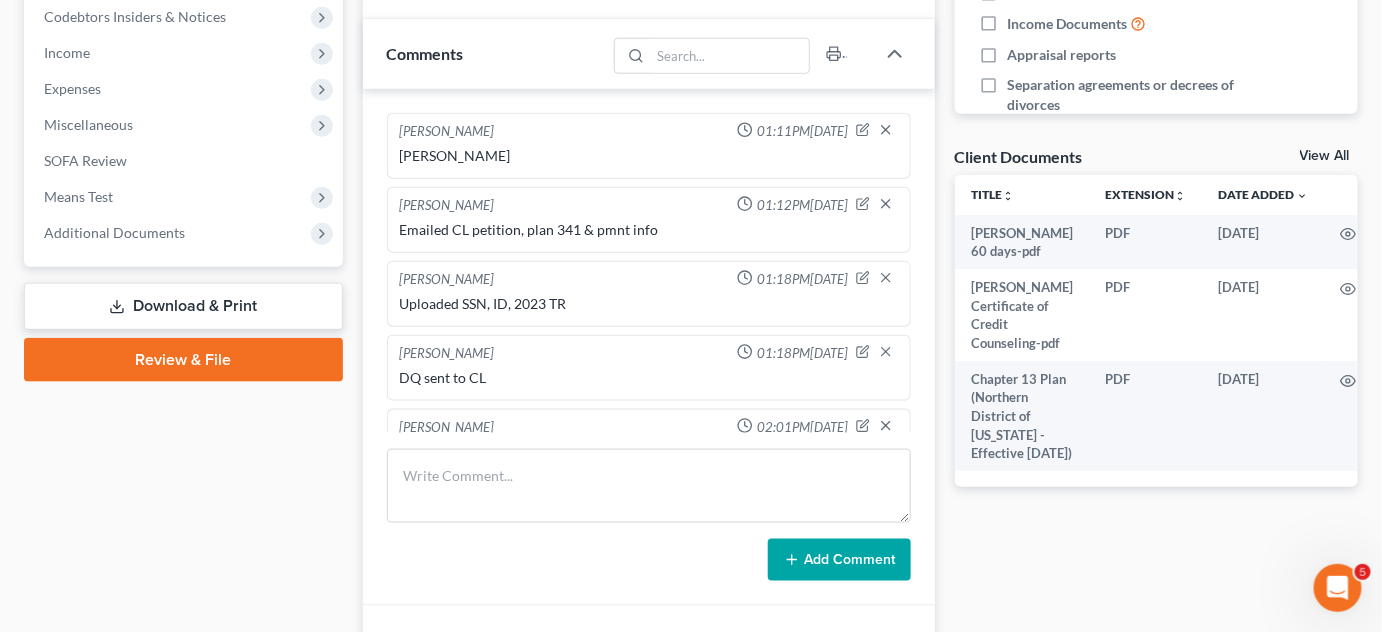 scroll, scrollTop: 605, scrollLeft: 0, axis: vertical 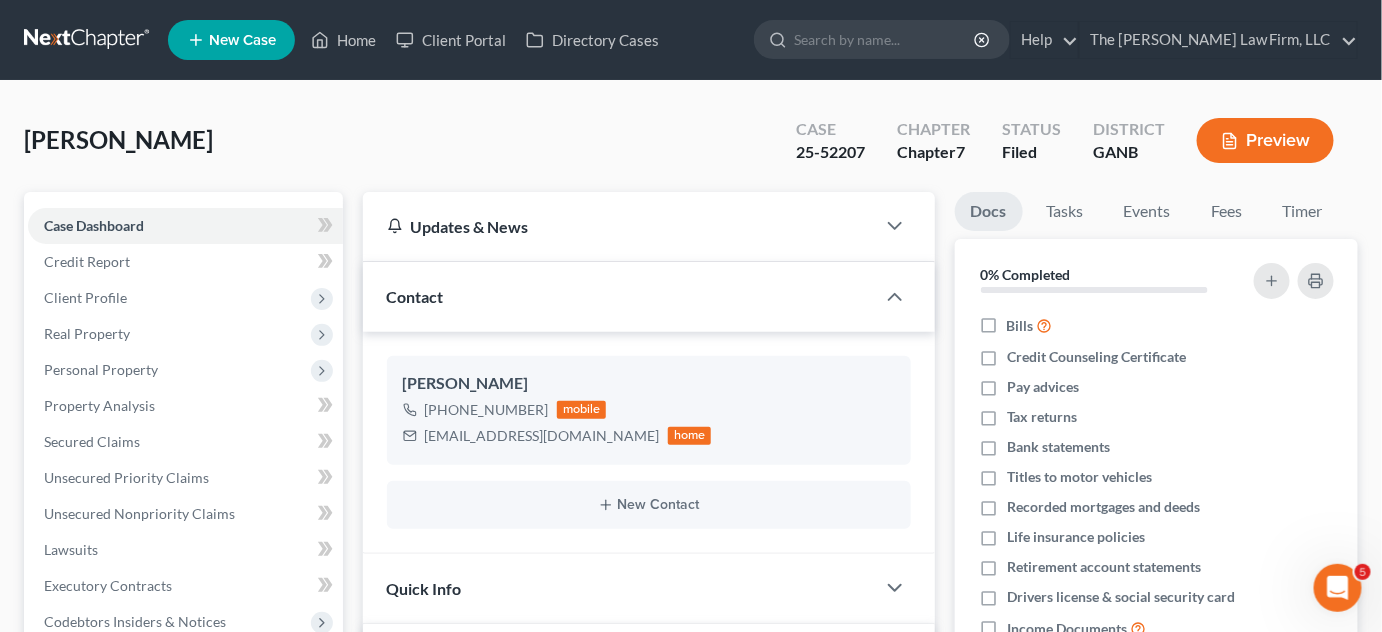 click at bounding box center (885, 39) 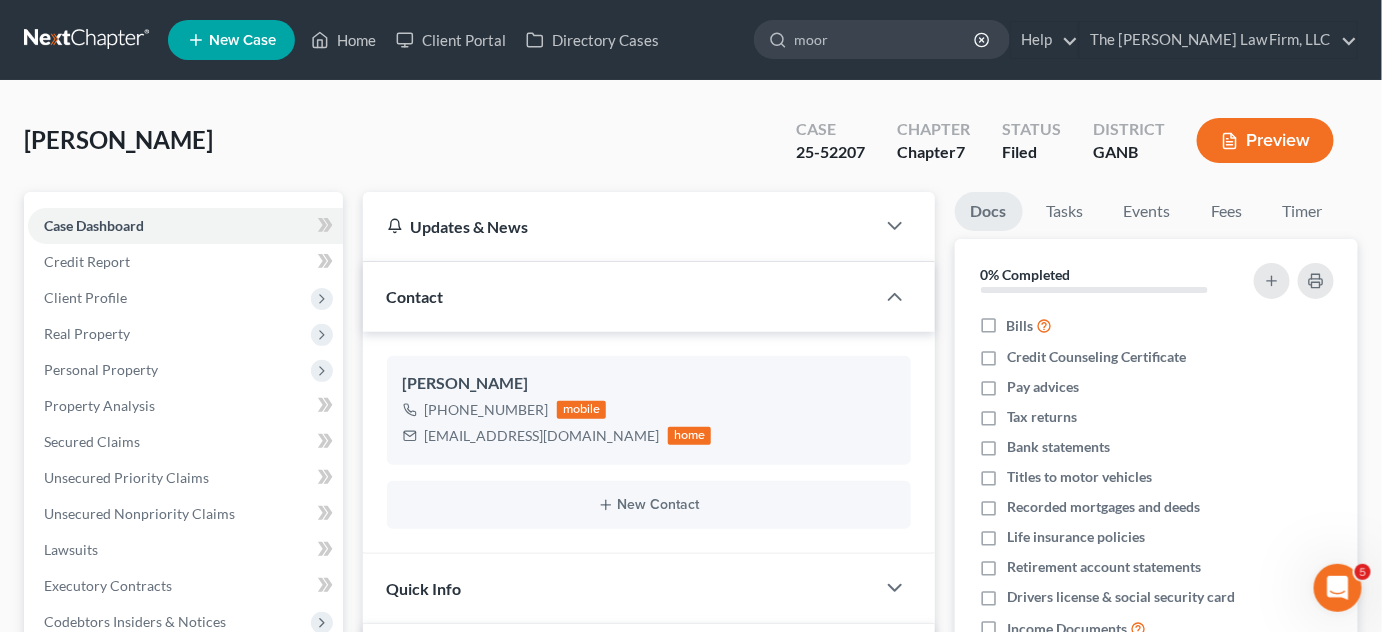 type on "[PERSON_NAME]" 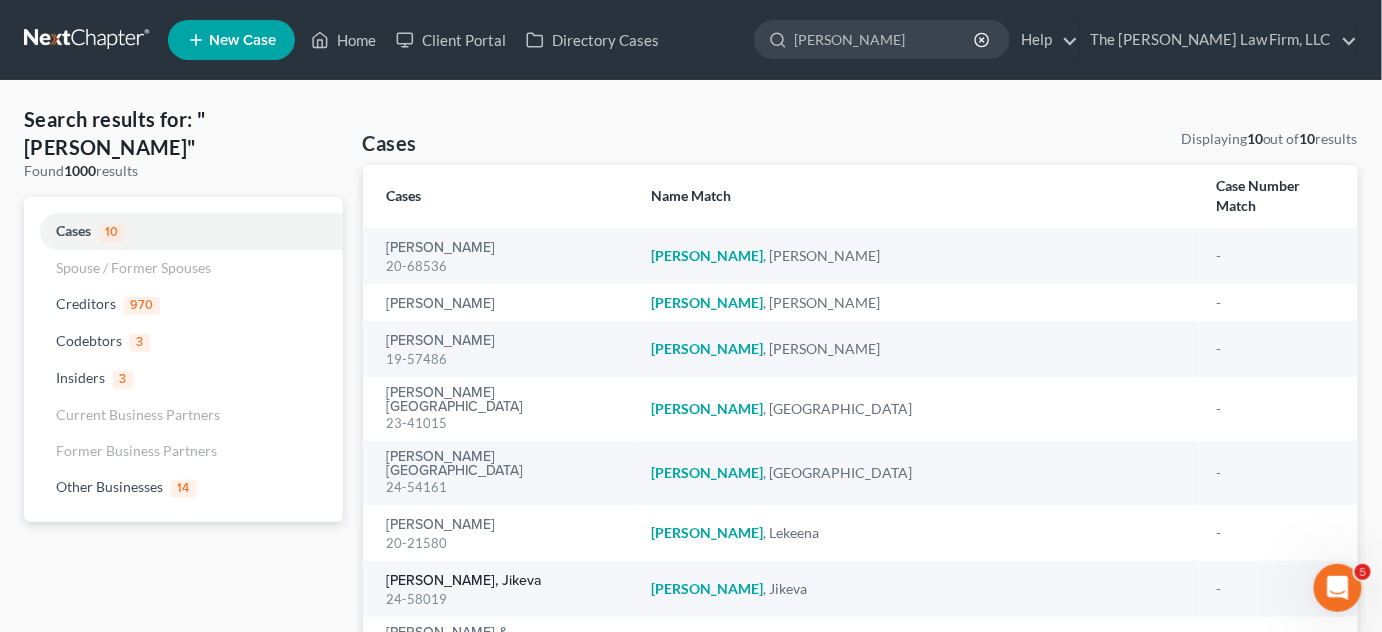 click on "[PERSON_NAME], Jikeva" at bounding box center [464, 581] 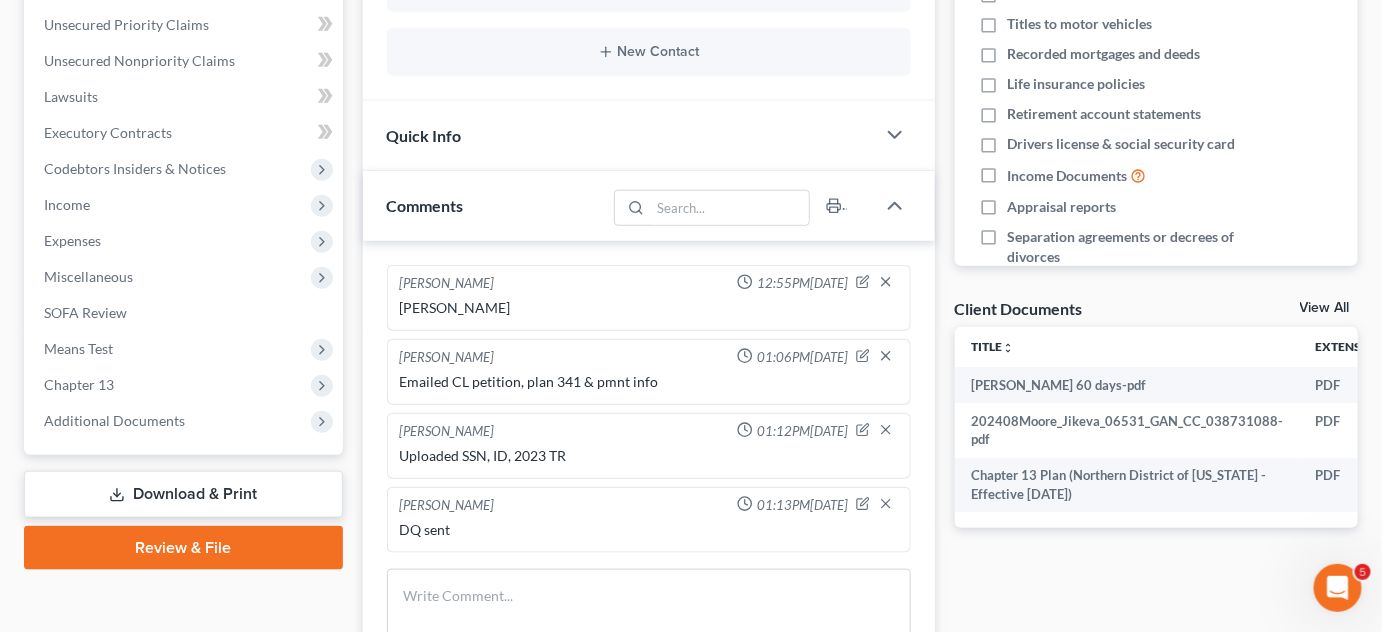 scroll, scrollTop: 454, scrollLeft: 0, axis: vertical 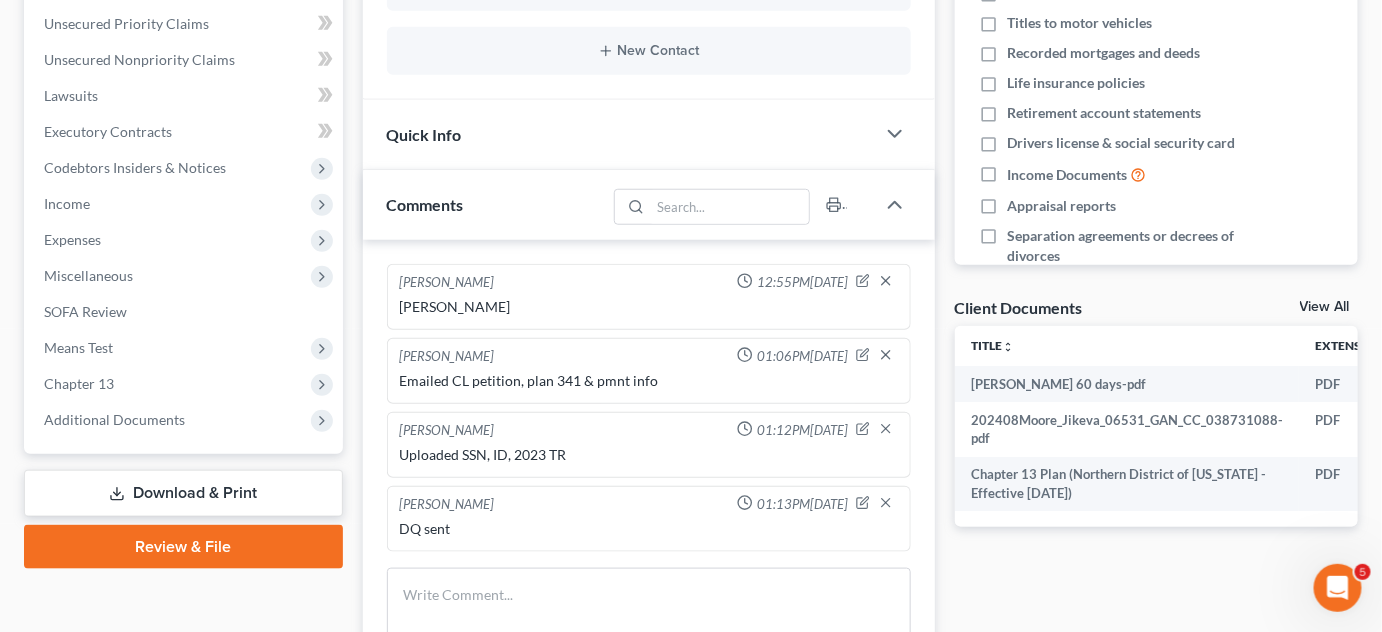 click on "Additional Documents" at bounding box center [114, 419] 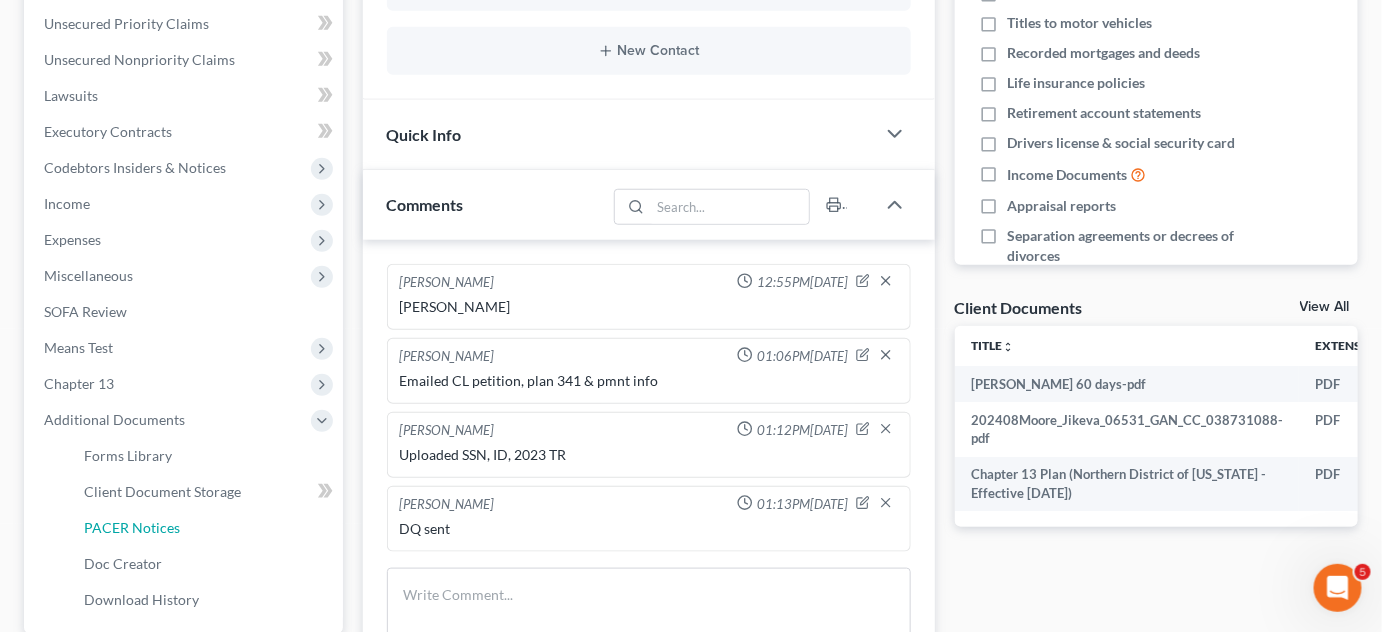 click on "PACER Notices" at bounding box center (132, 527) 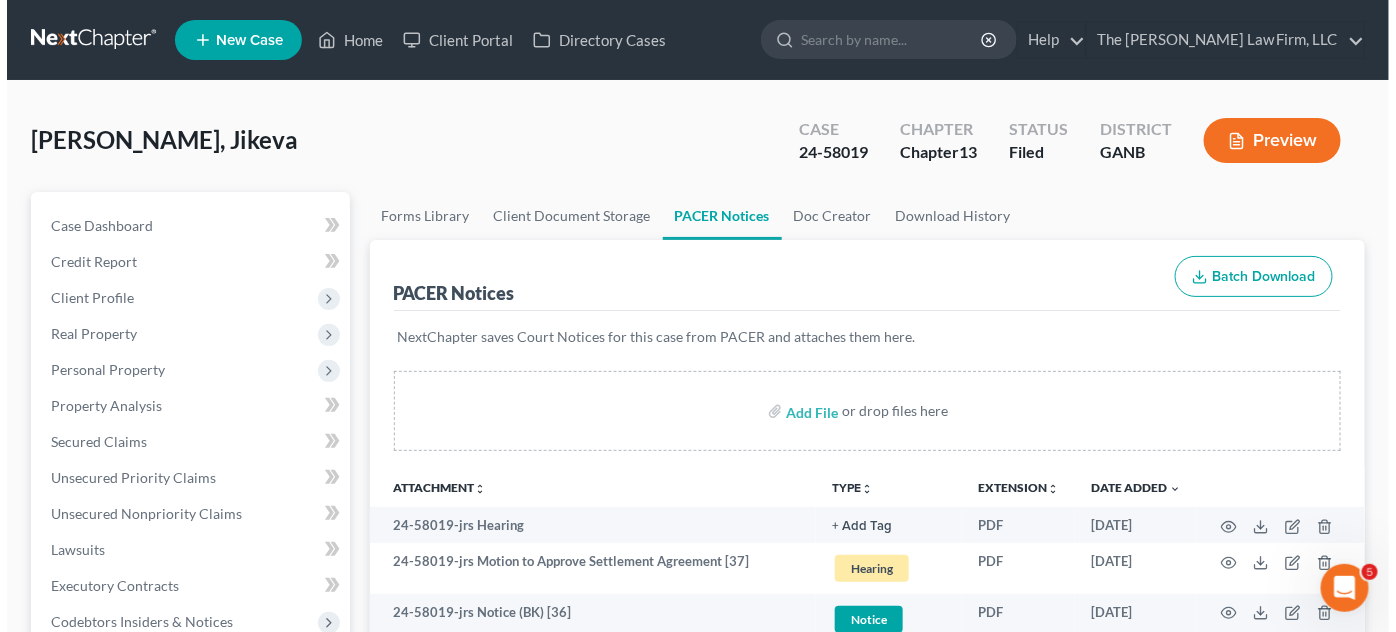 scroll, scrollTop: 151, scrollLeft: 0, axis: vertical 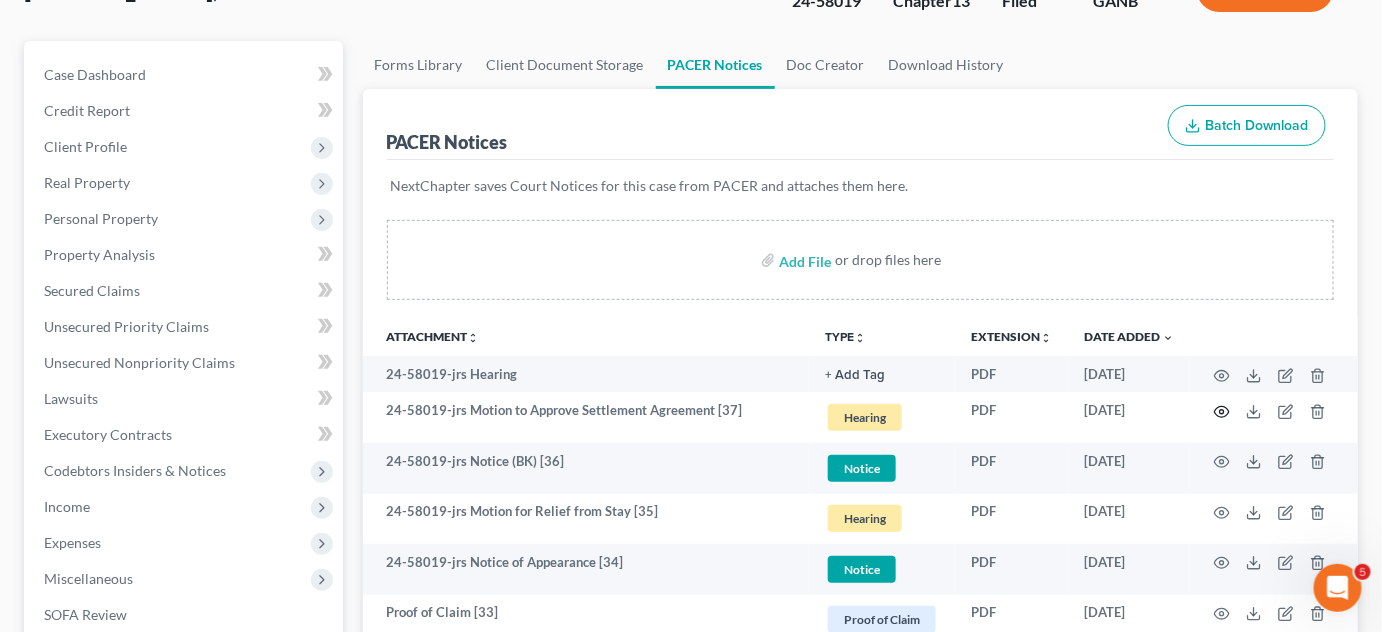 click 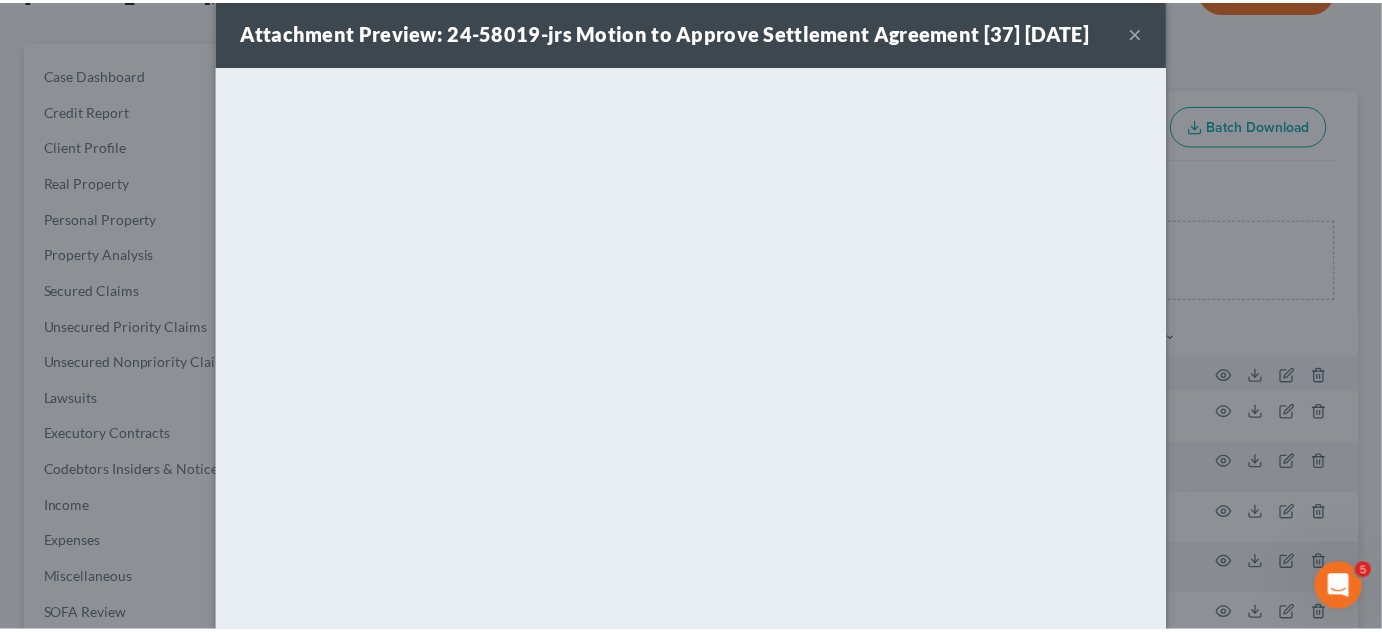 scroll, scrollTop: 110, scrollLeft: 0, axis: vertical 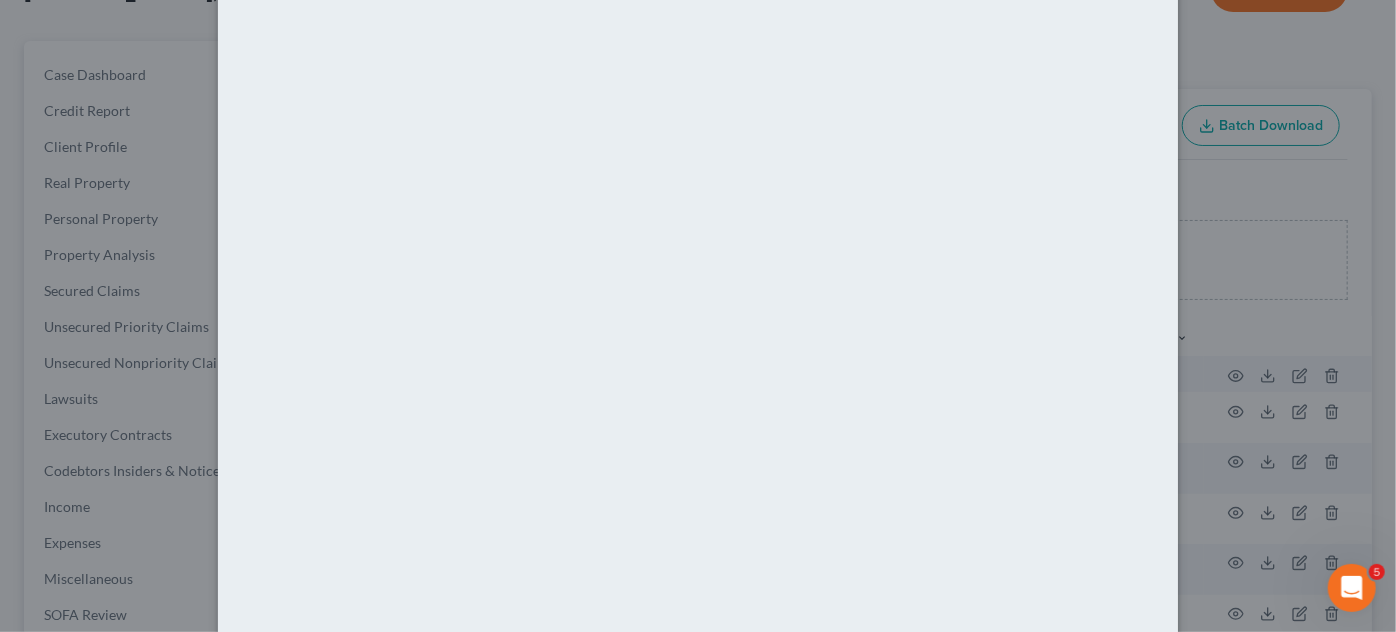 click on "Attachment Preview: 24-58019-jrs Motion to Approve Settlement Agreement [37] [DATE] ×
Download" at bounding box center (698, 316) 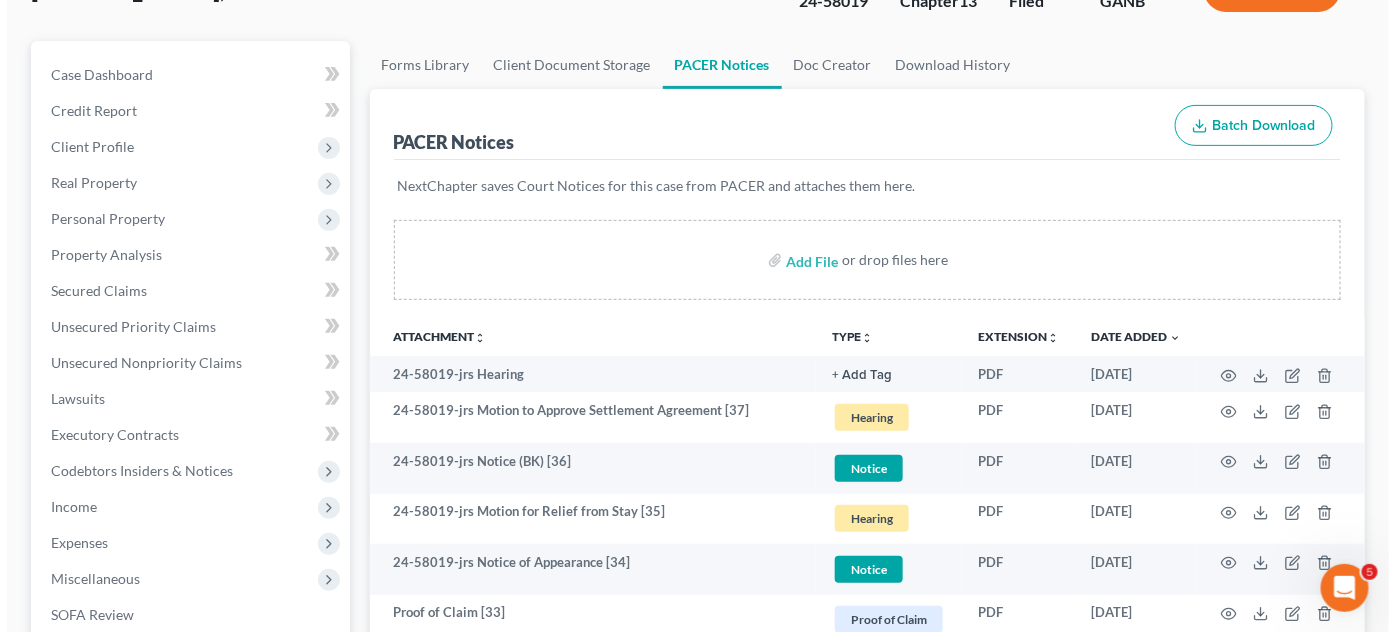 scroll, scrollTop: 303, scrollLeft: 0, axis: vertical 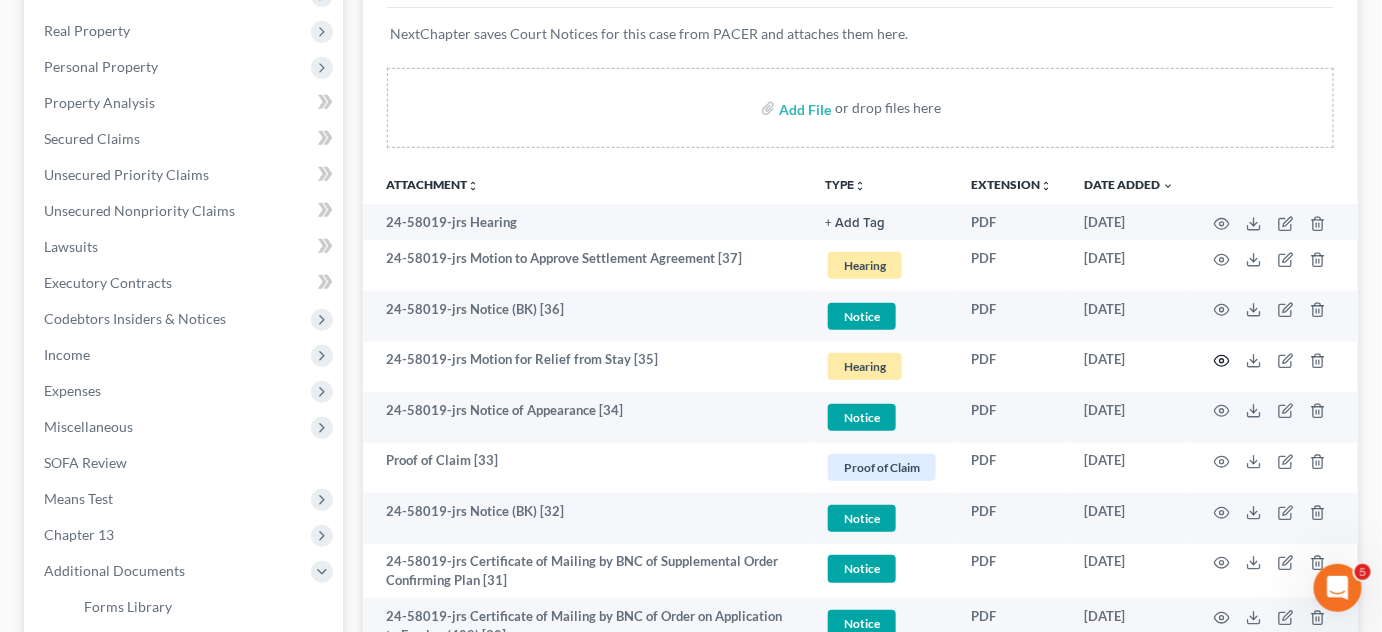 click 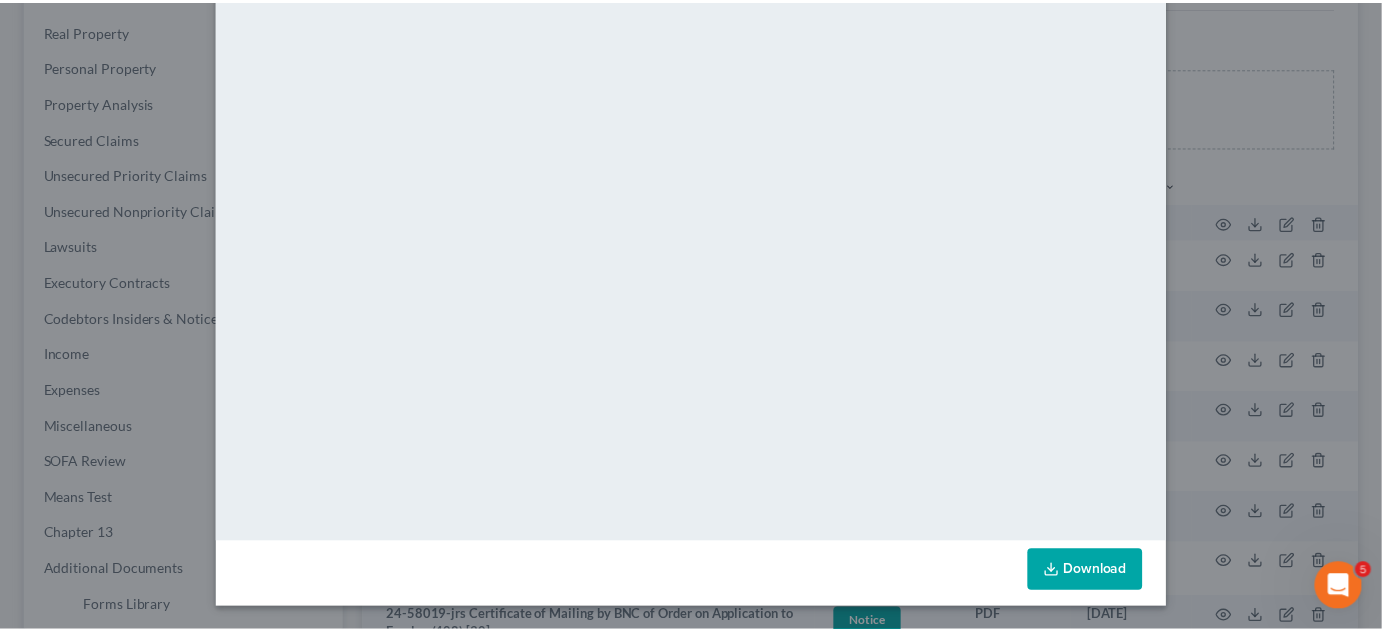 scroll, scrollTop: 143, scrollLeft: 0, axis: vertical 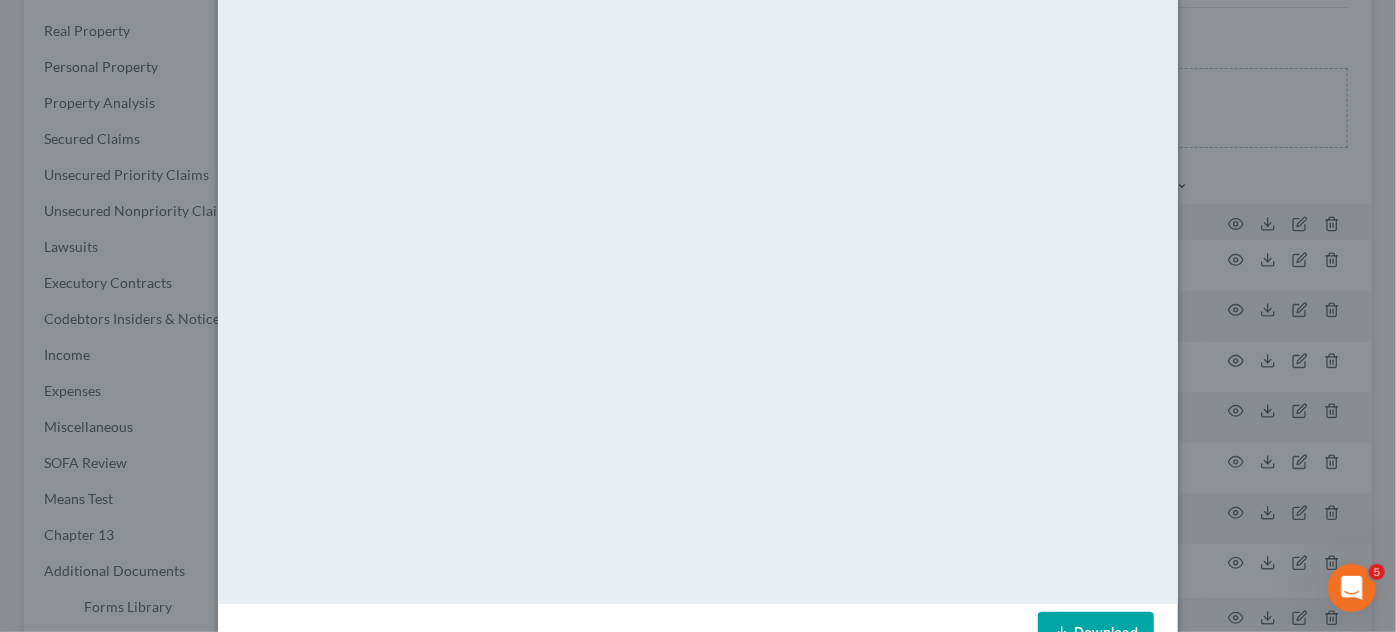 click on "Attachment Preview: 24-58019-jrs Motion for Relief from Stay [35] [DATE] ×
<object ng-attr-data='[URL][DOMAIN_NAME]' type='application/pdf' width='100%' height='650px'></object>
<p><a href='[URL][DOMAIN_NAME]' target='_blank'>Click here</a> to open in a new window.</p>" at bounding box center (698, 316) 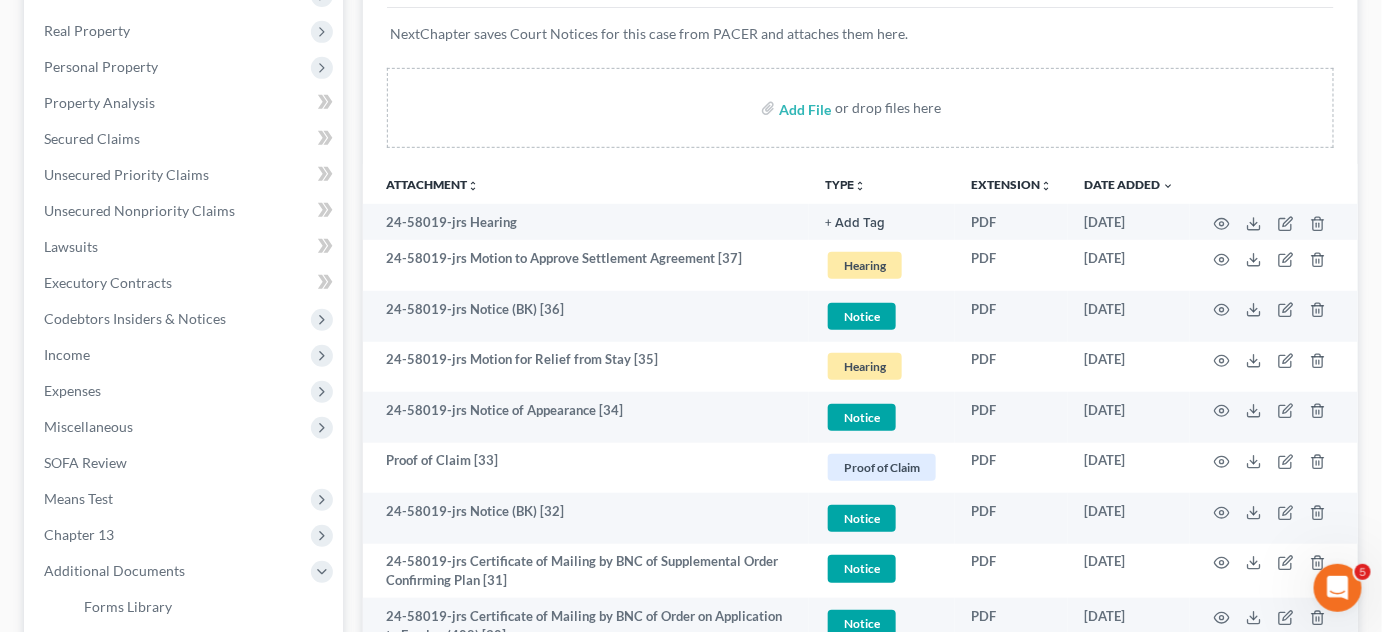 scroll, scrollTop: 151, scrollLeft: 0, axis: vertical 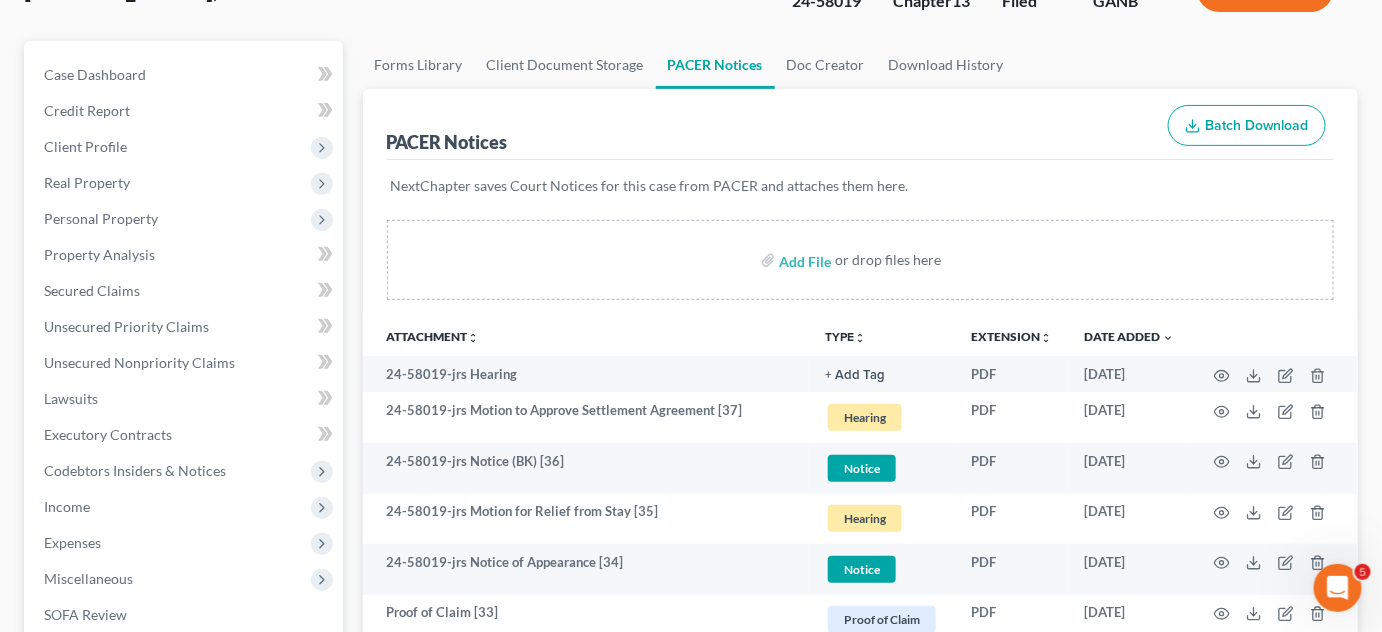 click on "Client Profile" at bounding box center (85, 146) 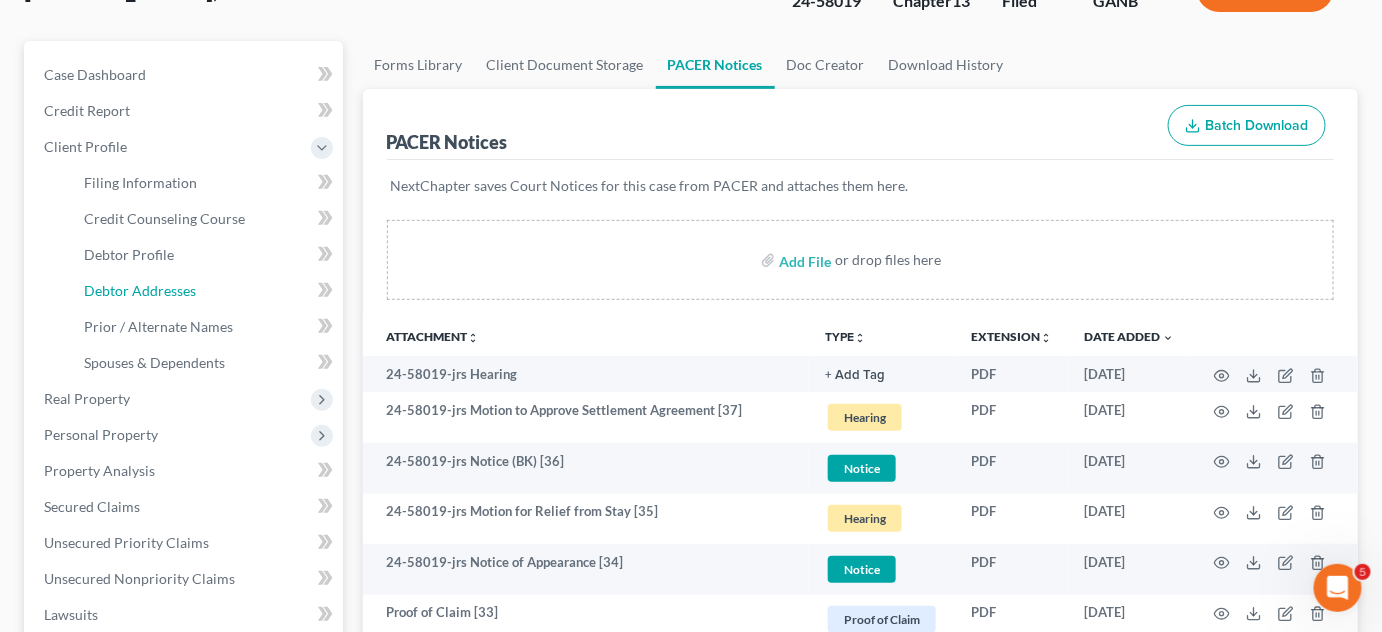 click on "Debtor Addresses" at bounding box center (140, 290) 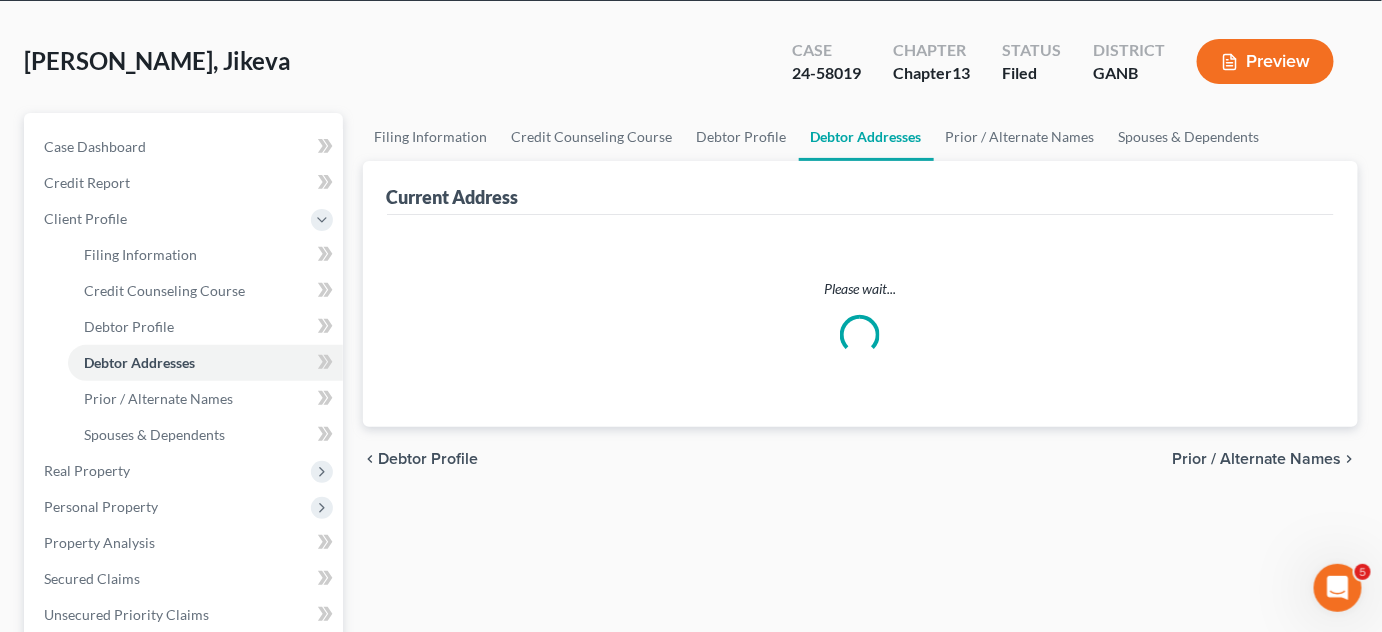scroll, scrollTop: 0, scrollLeft: 0, axis: both 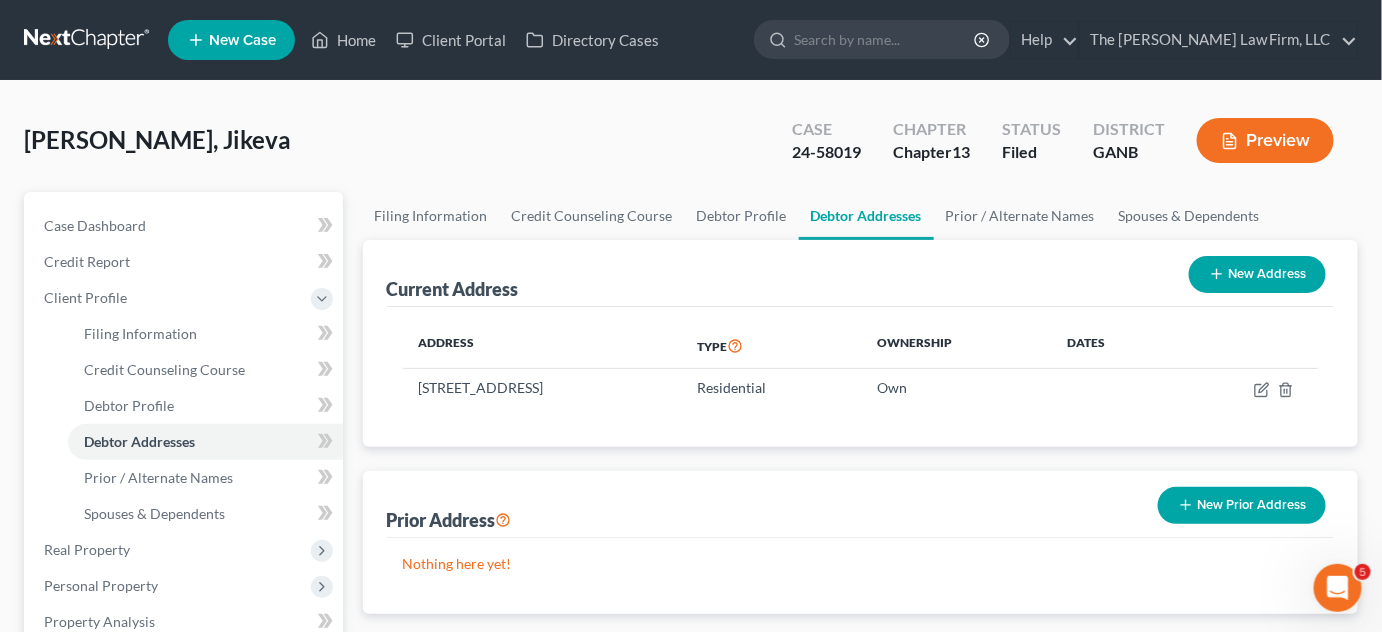 click at bounding box center (885, 39) 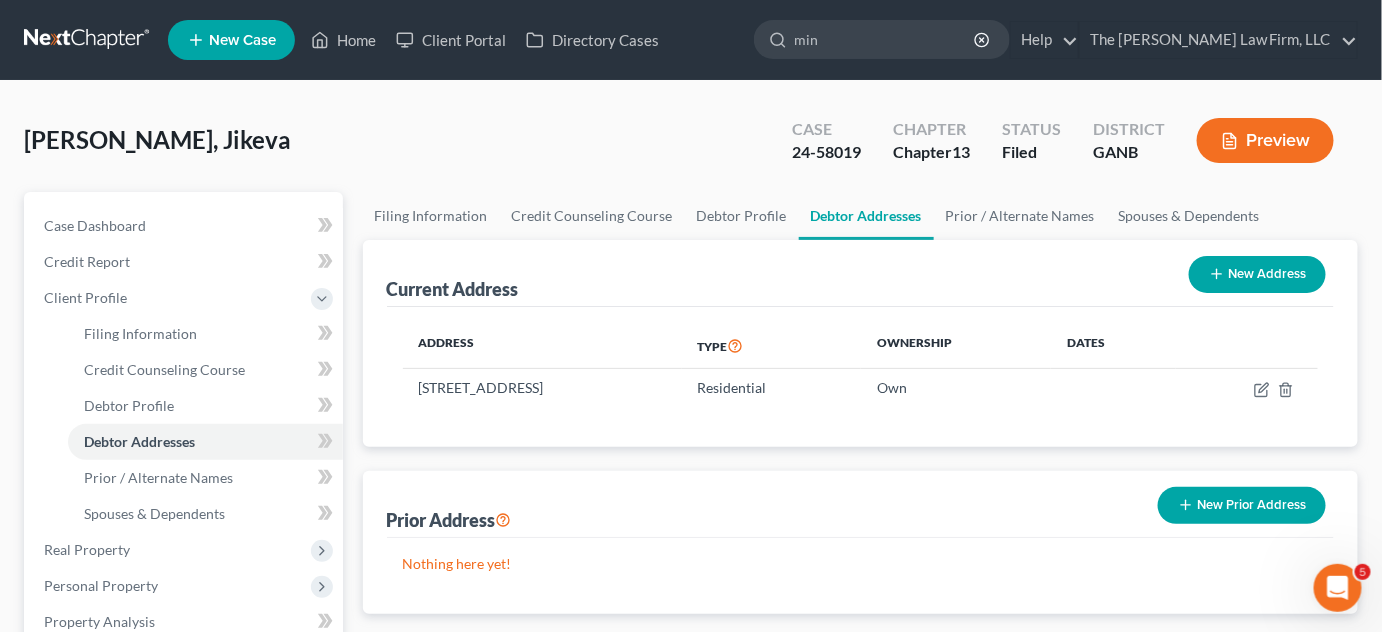 type on "mino" 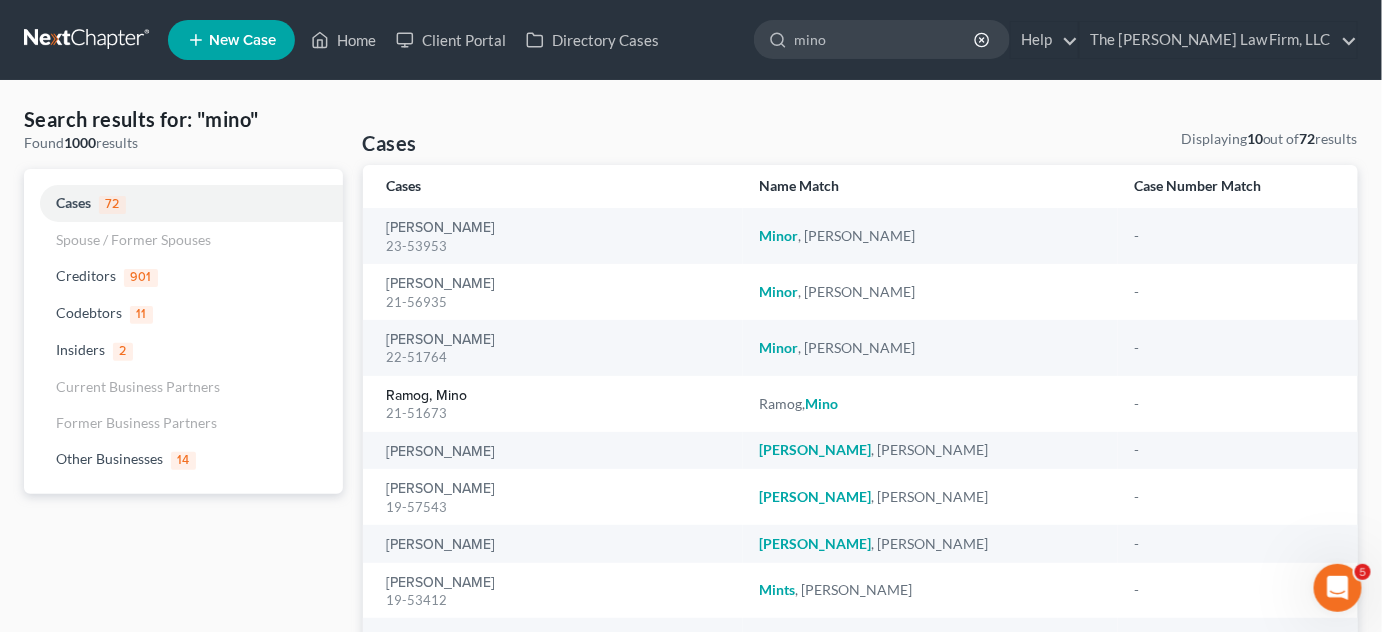 click on "Ramog, Mino" at bounding box center [427, 396] 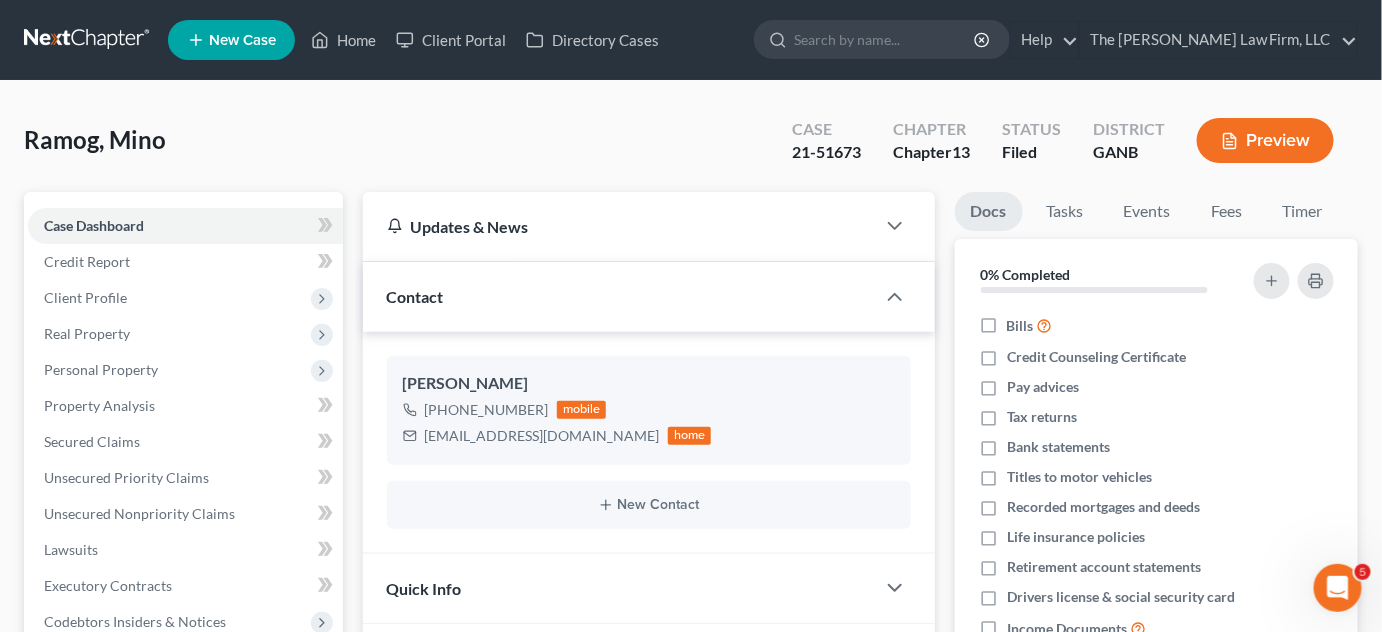 scroll, scrollTop: 605, scrollLeft: 0, axis: vertical 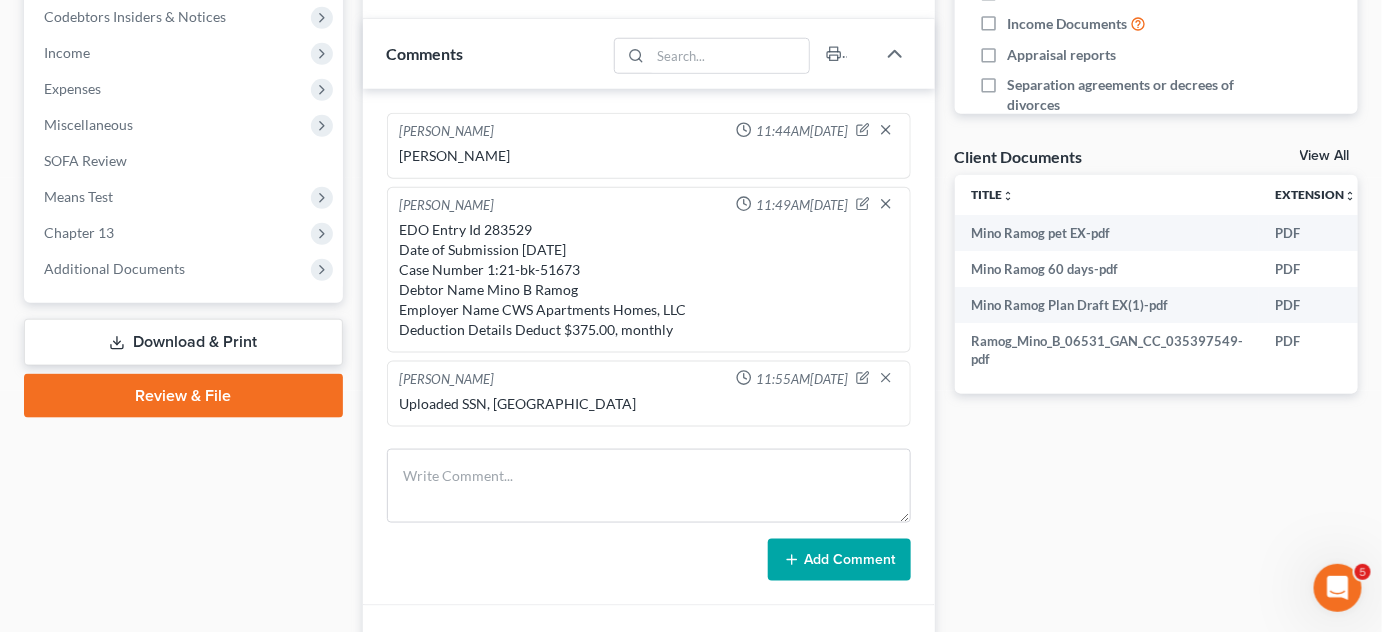 click on "Additional Documents" at bounding box center [114, 268] 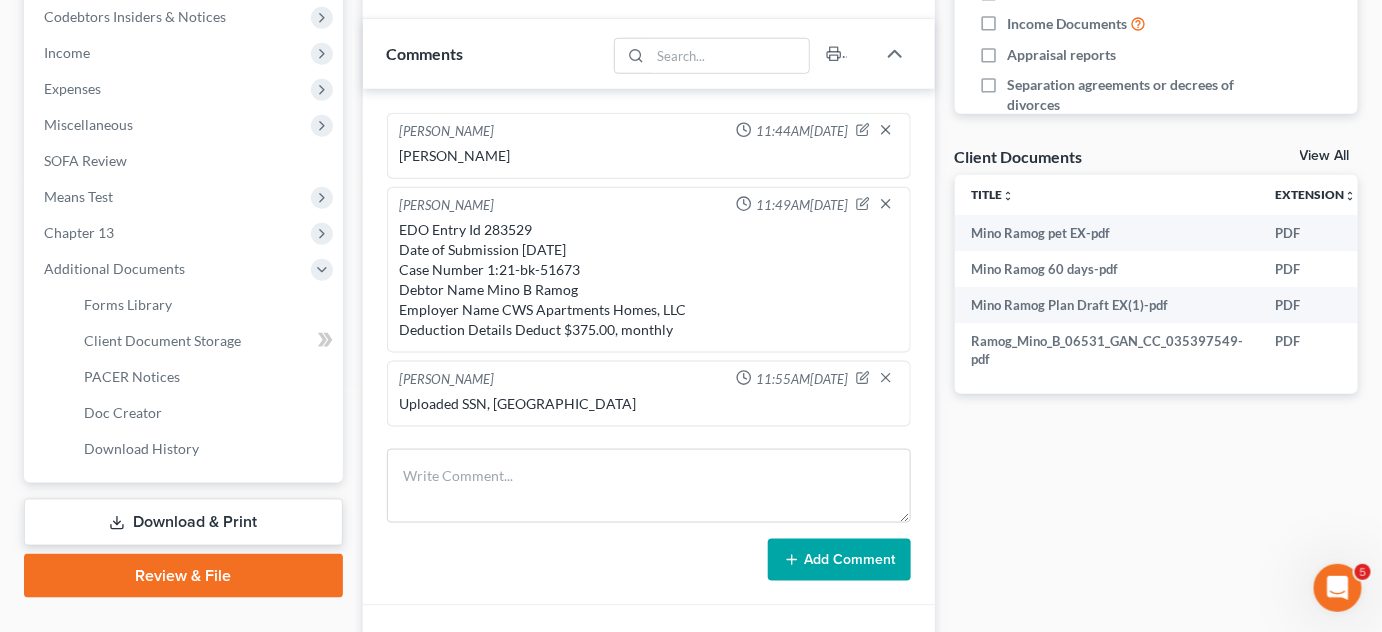 scroll, scrollTop: 213, scrollLeft: 0, axis: vertical 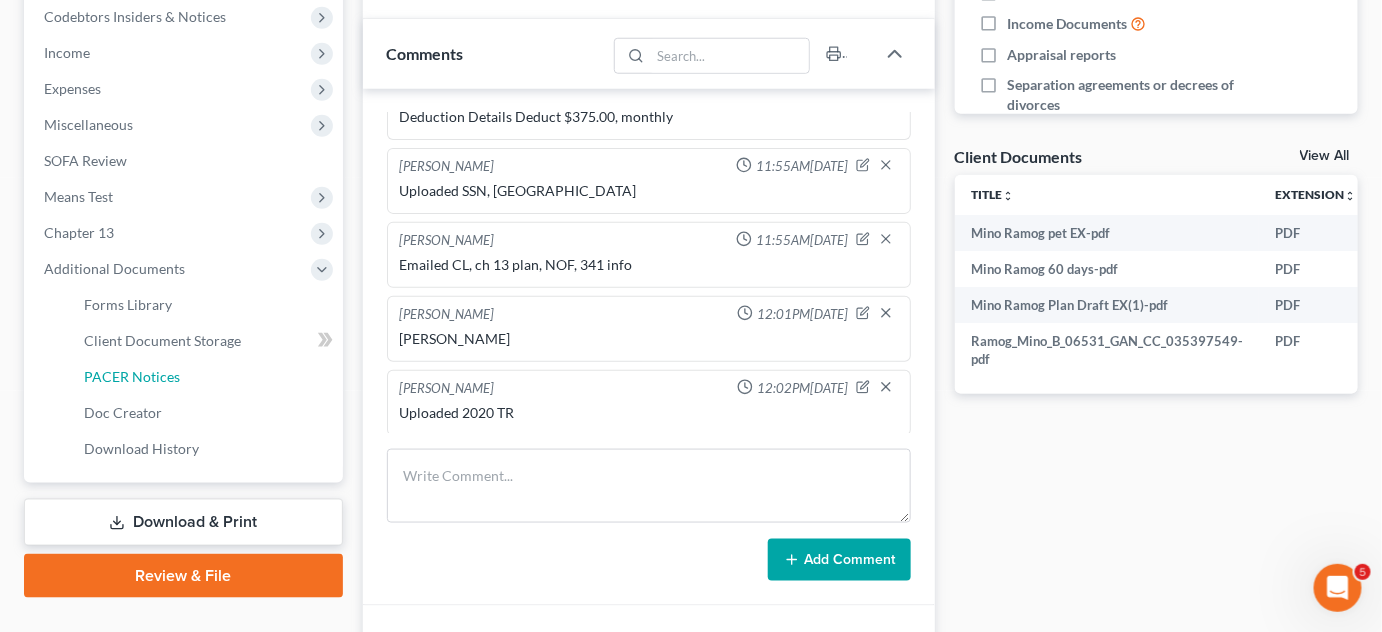 click on "PACER Notices" at bounding box center [132, 376] 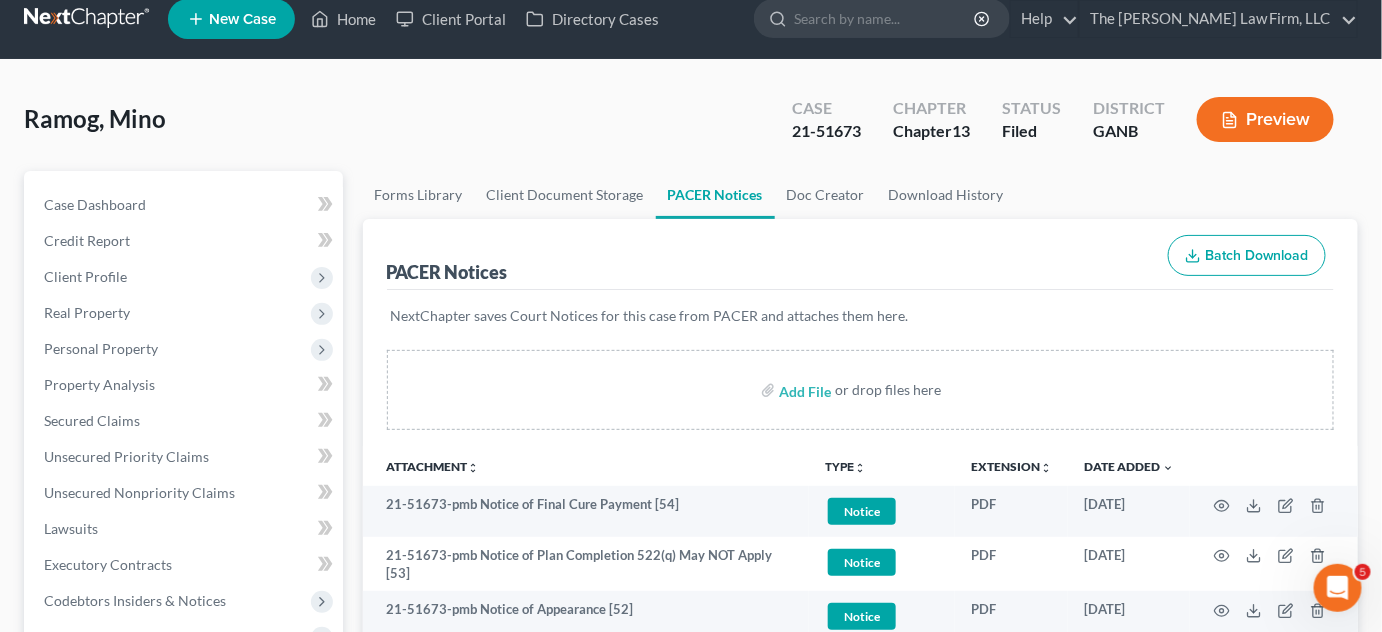 scroll, scrollTop: 0, scrollLeft: 0, axis: both 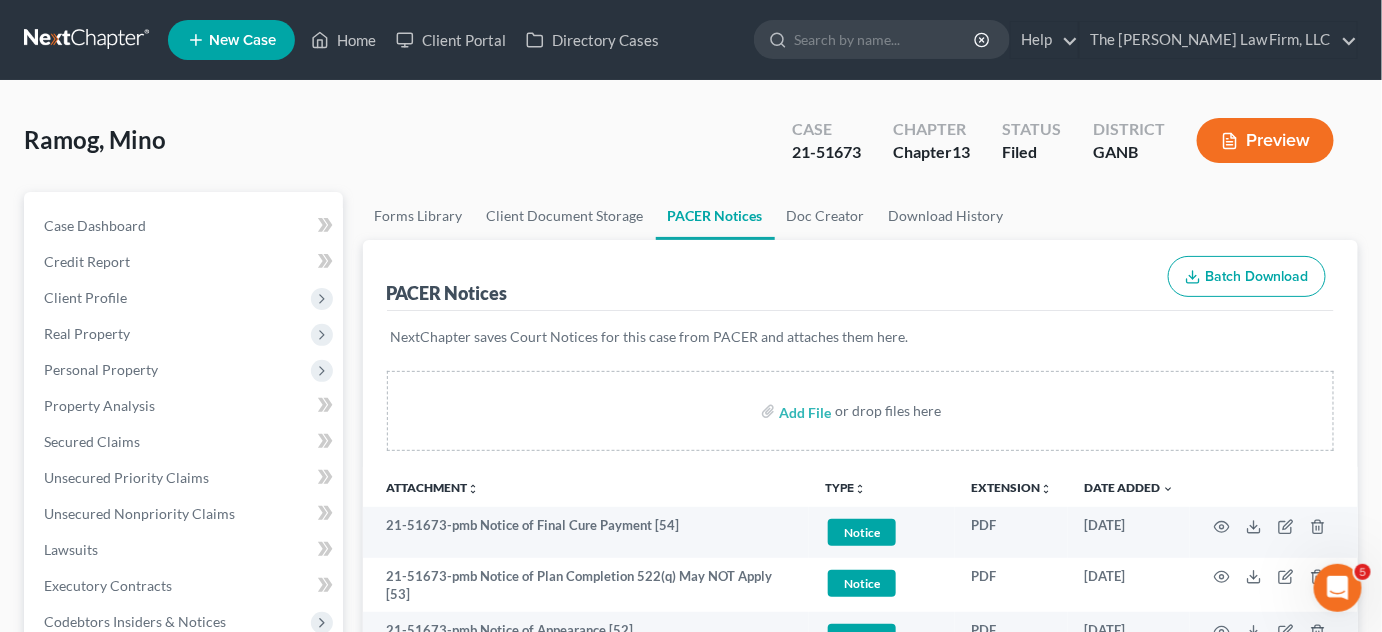 click at bounding box center (885, 39) 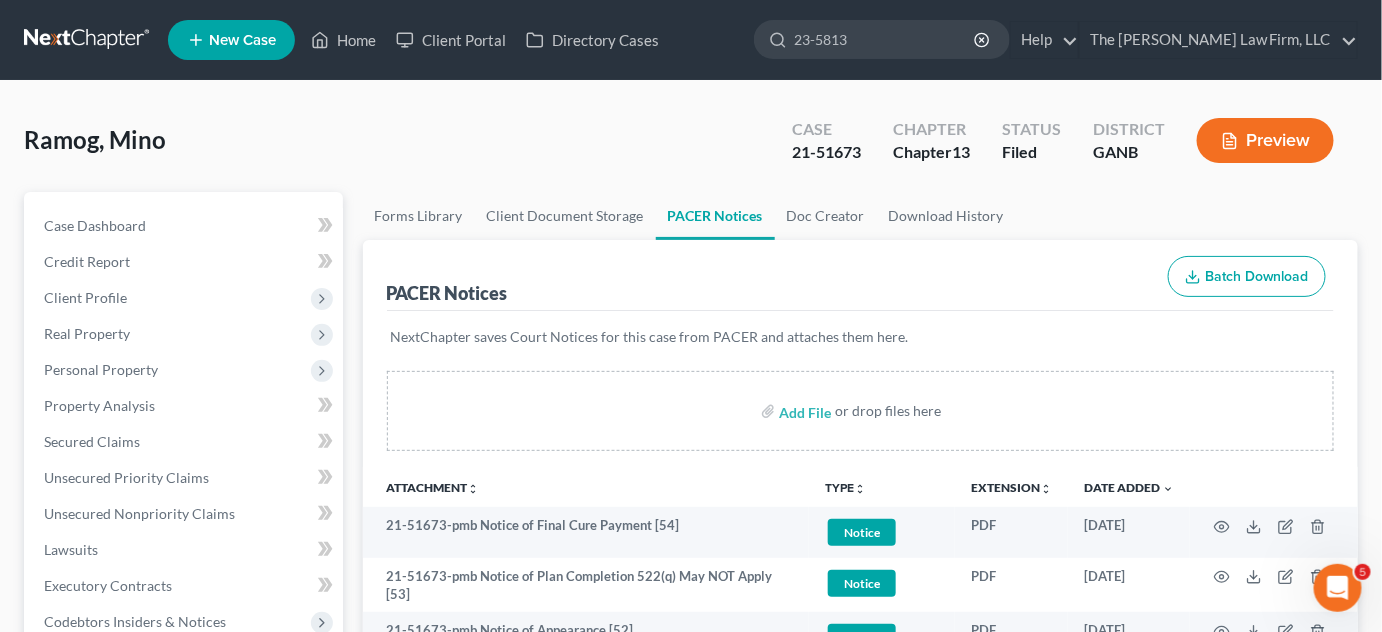 type on "23-58135" 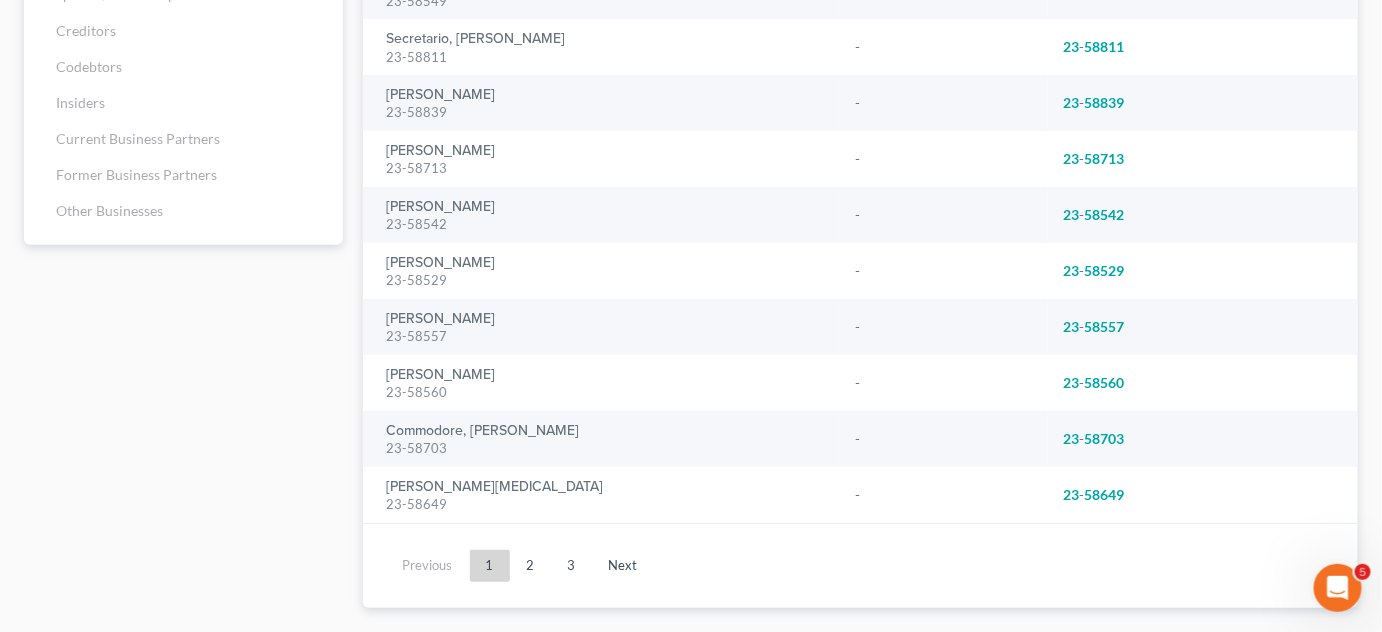 scroll, scrollTop: 280, scrollLeft: 0, axis: vertical 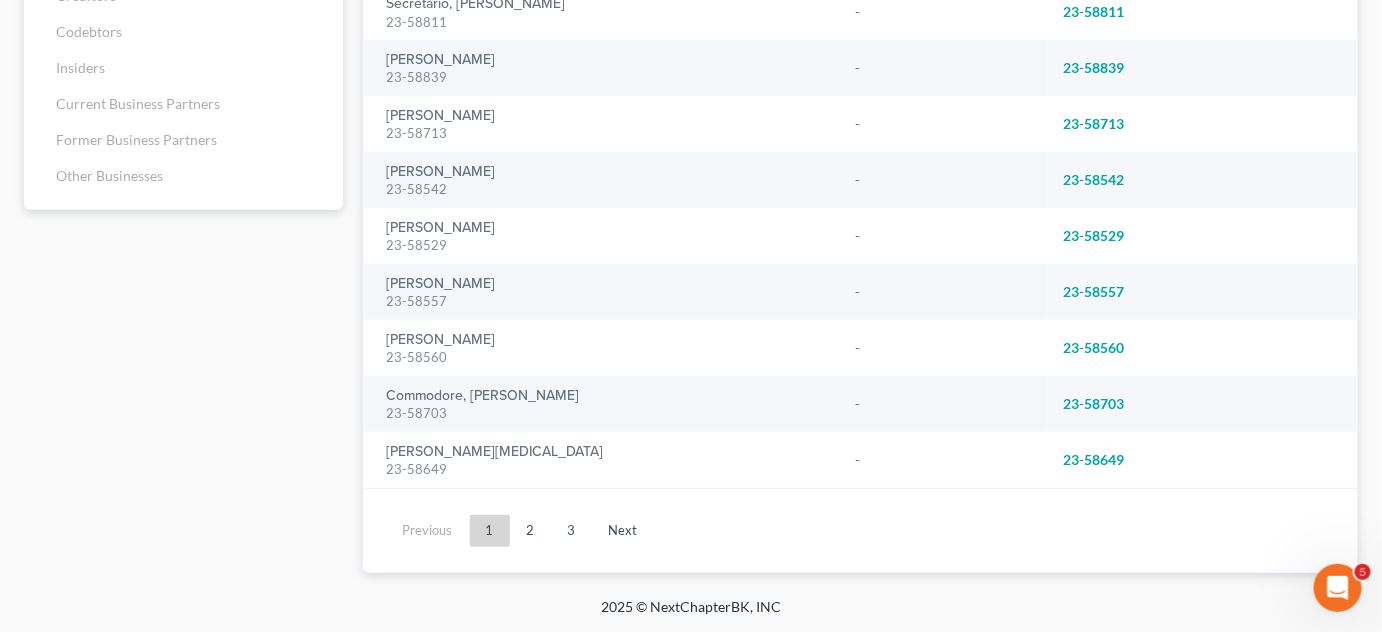 click on "2" at bounding box center (531, 531) 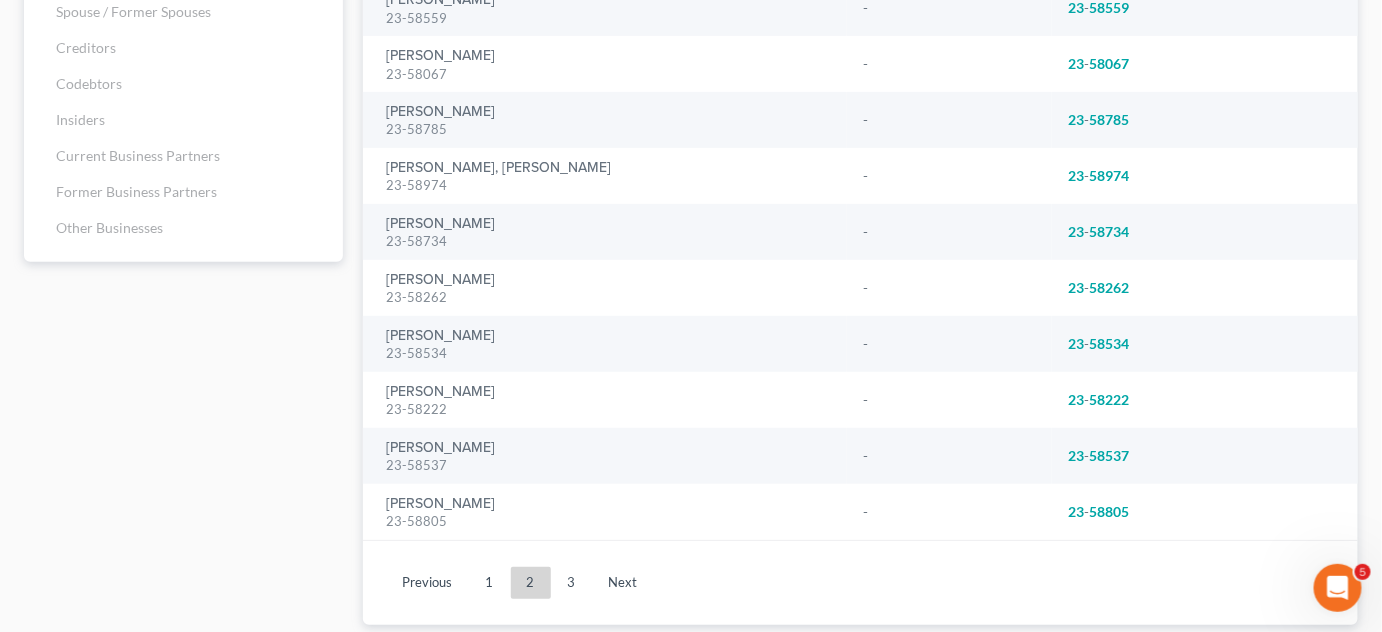 scroll, scrollTop: 280, scrollLeft: 0, axis: vertical 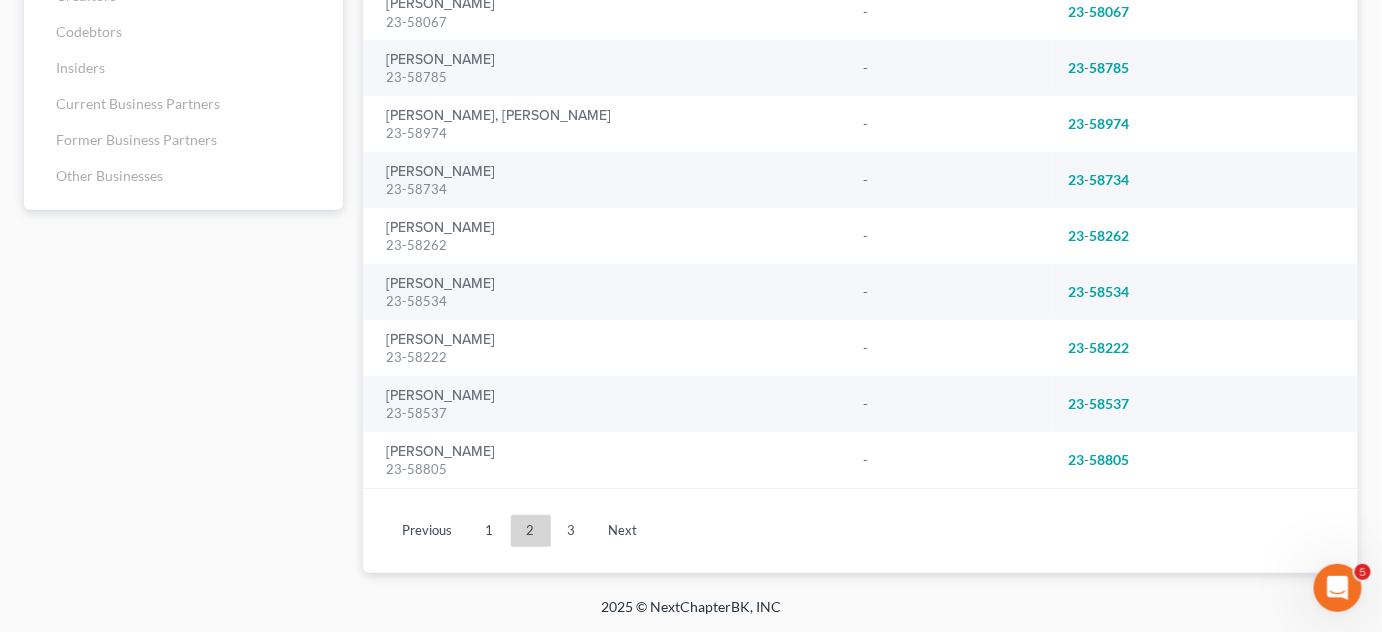 click on "3" at bounding box center [572, 531] 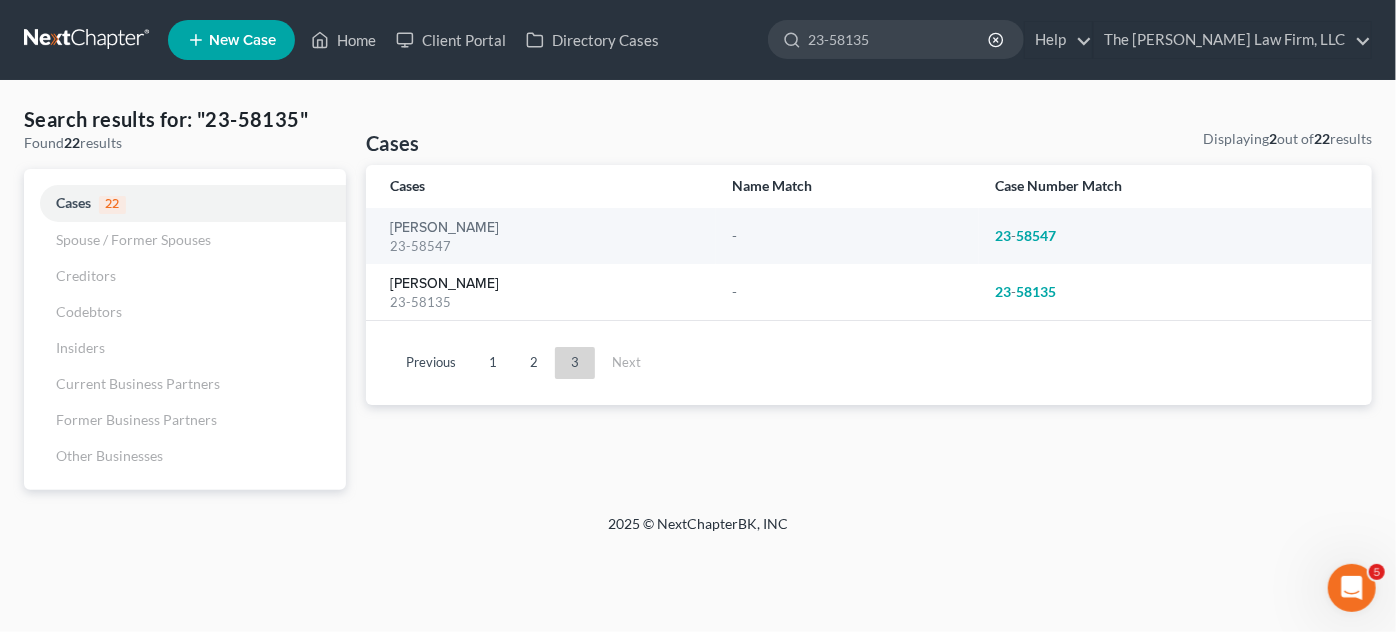 click on "[PERSON_NAME]" at bounding box center [444, 284] 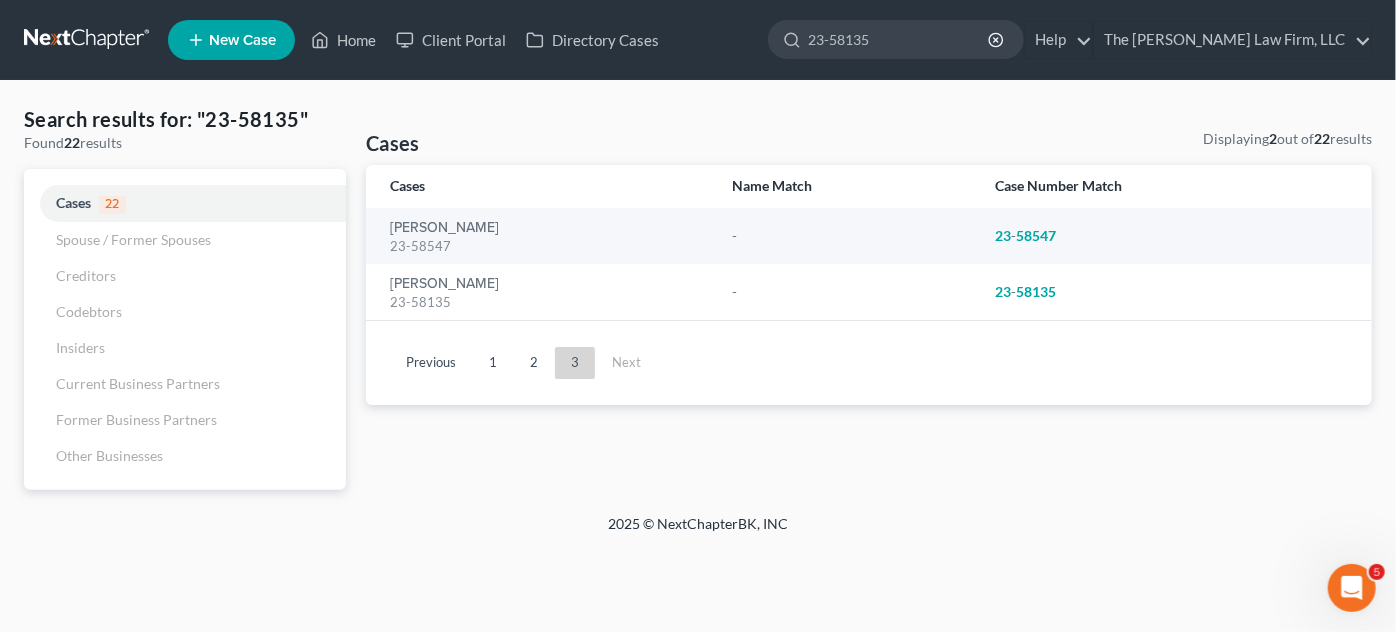 type 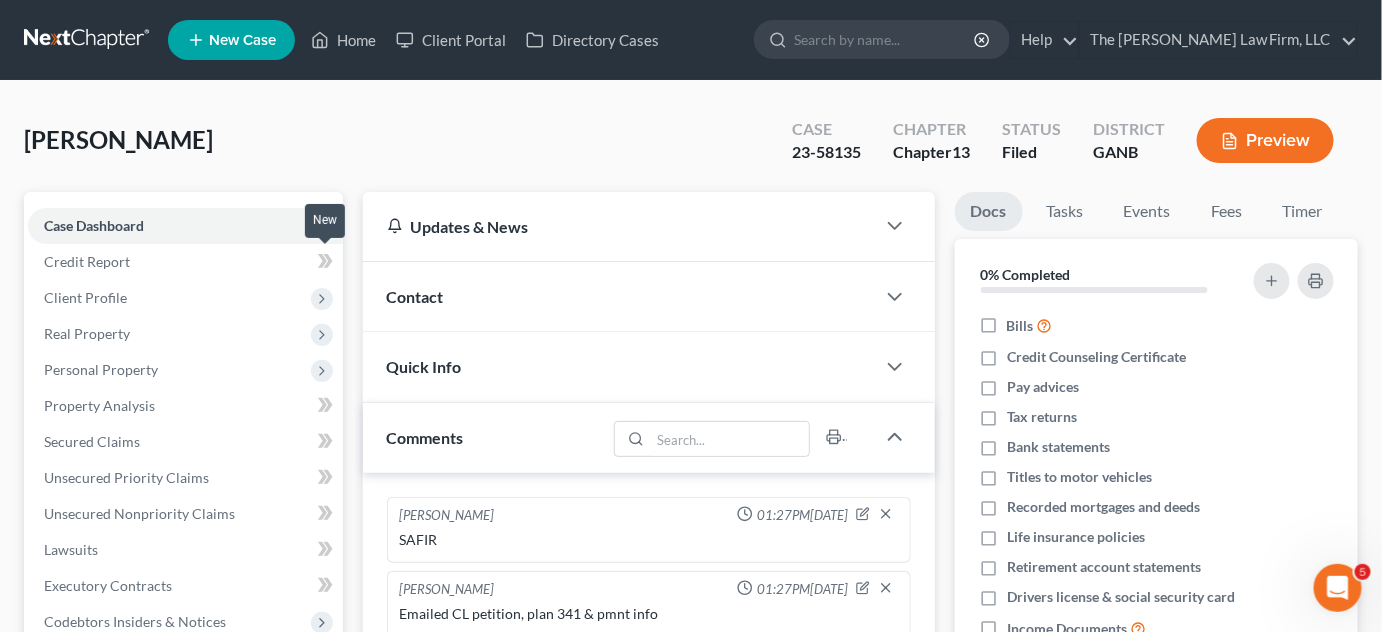 scroll, scrollTop: 303, scrollLeft: 0, axis: vertical 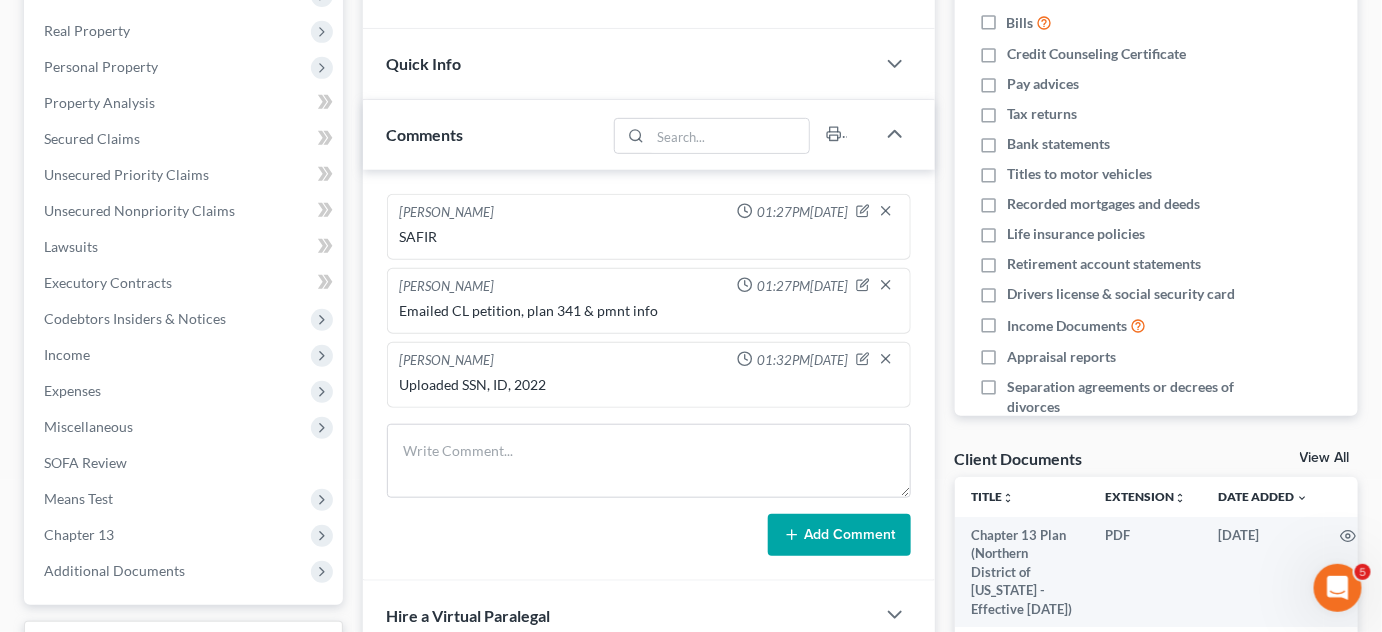 click on "Additional Documents" at bounding box center [114, 570] 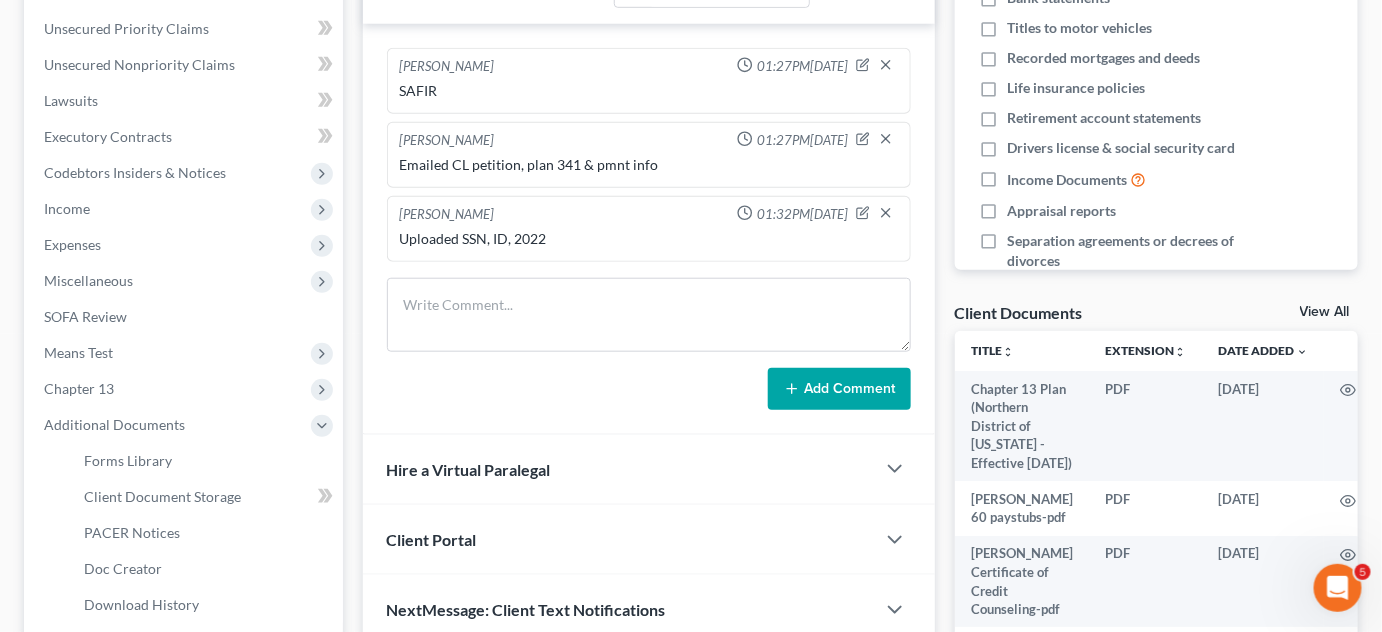 scroll, scrollTop: 605, scrollLeft: 0, axis: vertical 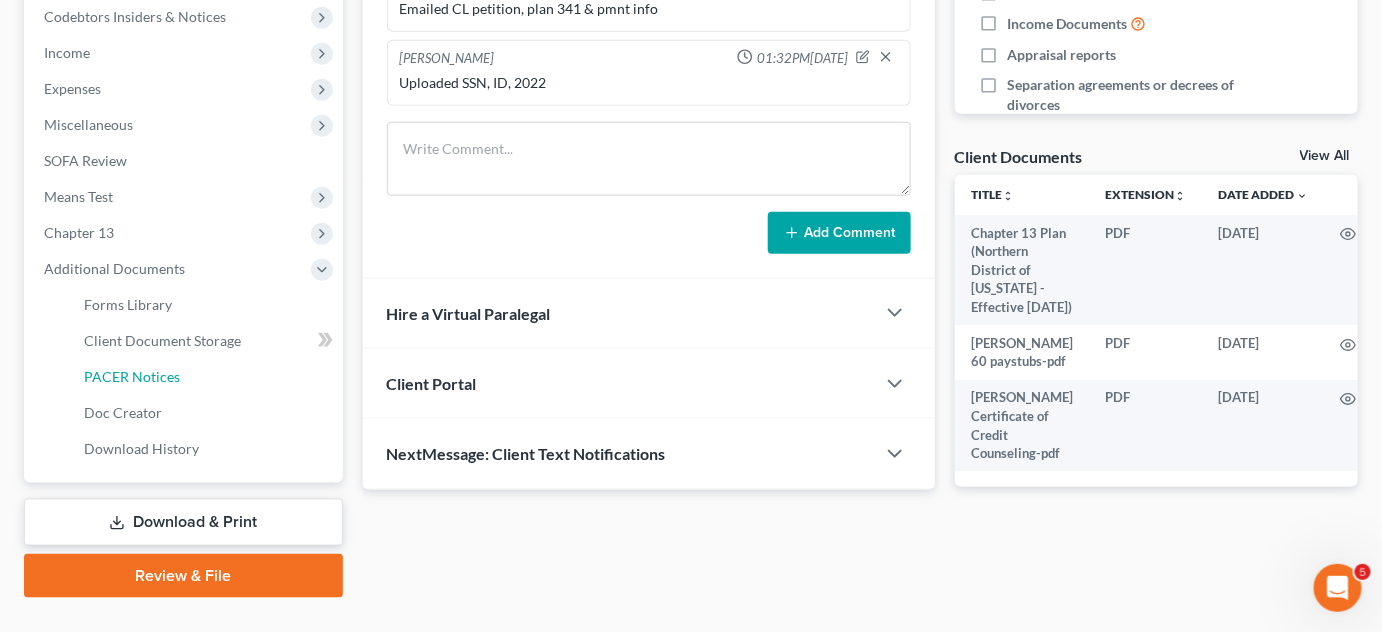 click on "PACER Notices" at bounding box center [132, 376] 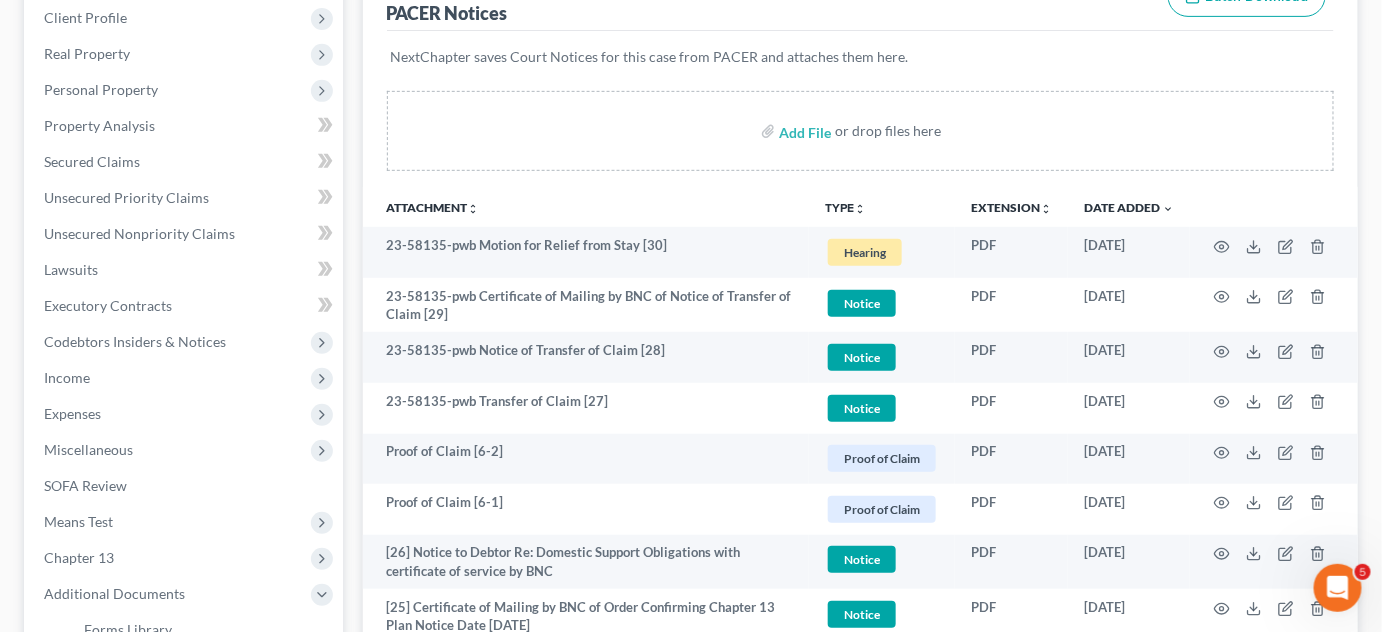 scroll, scrollTop: 0, scrollLeft: 0, axis: both 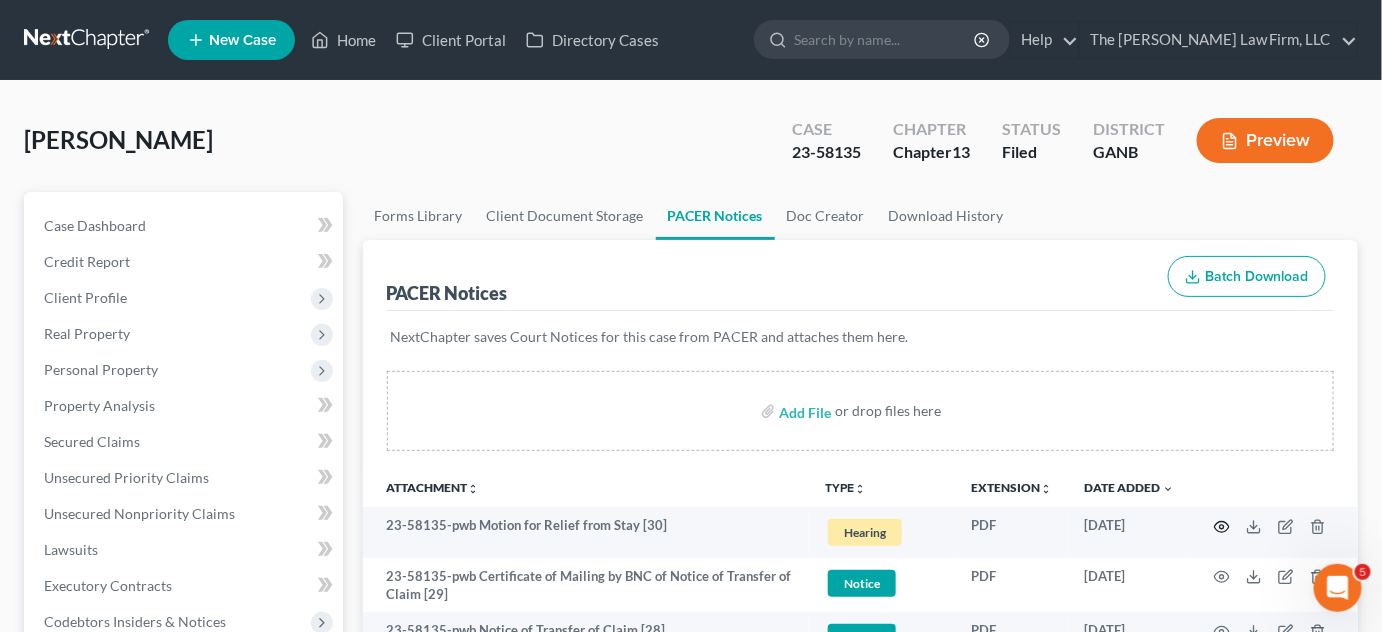 click 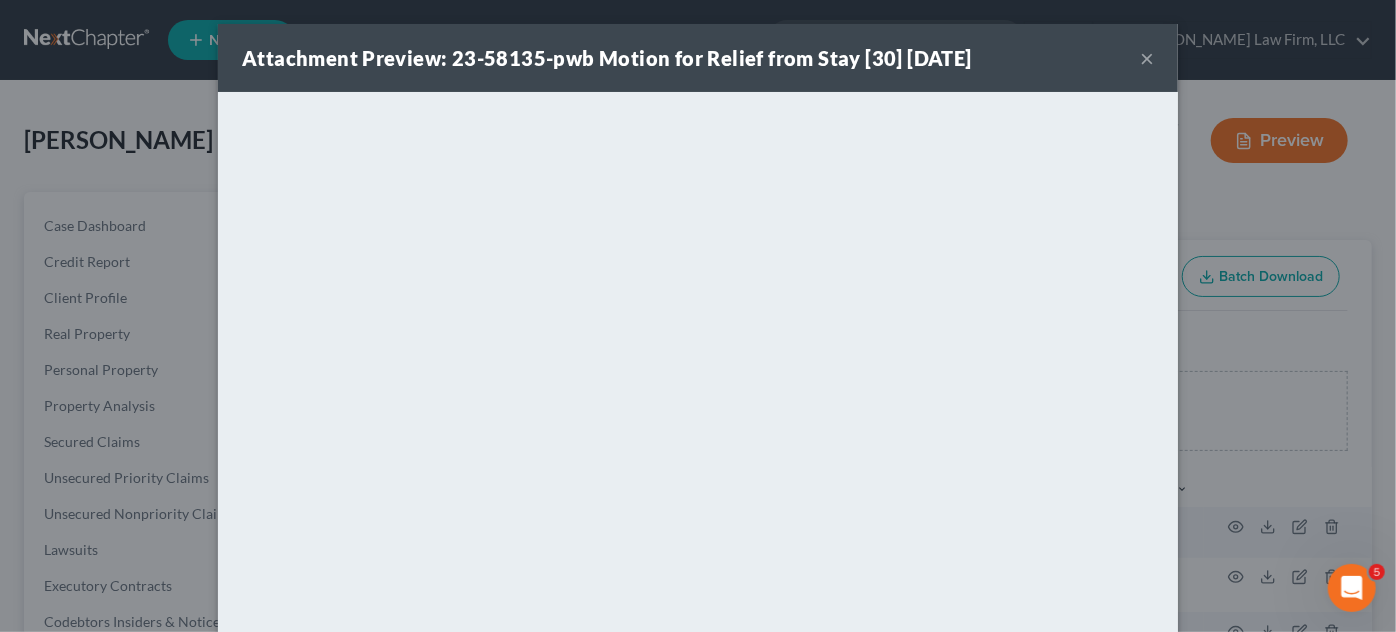 click on "Attachment Preview: 23-58135-pwb Motion for Relief from Stay [30] [DATE] ×
<object ng-attr-data='[URL][DOMAIN_NAME]' type='application/pdf' width='100%' height='650px'></object>
<p><a href='[URL][DOMAIN_NAME]' target='_blank'>Click here</a> to open in a new window.</p>" at bounding box center [698, 316] 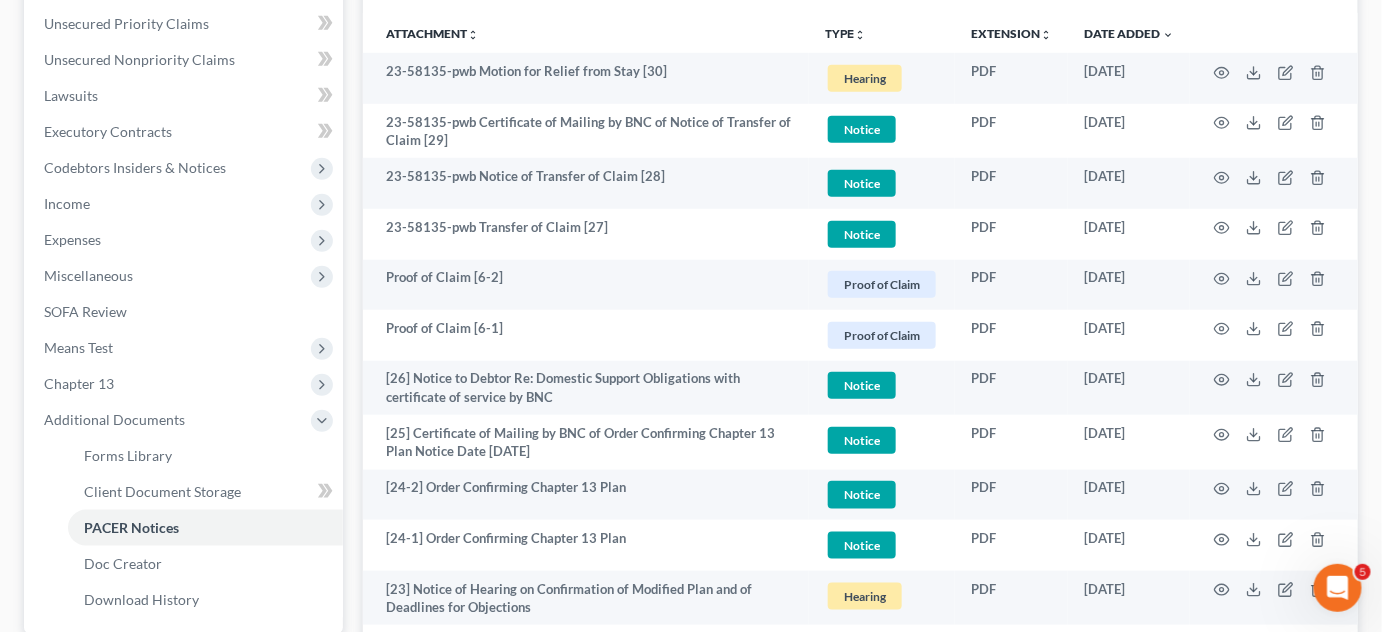 scroll, scrollTop: 303, scrollLeft: 0, axis: vertical 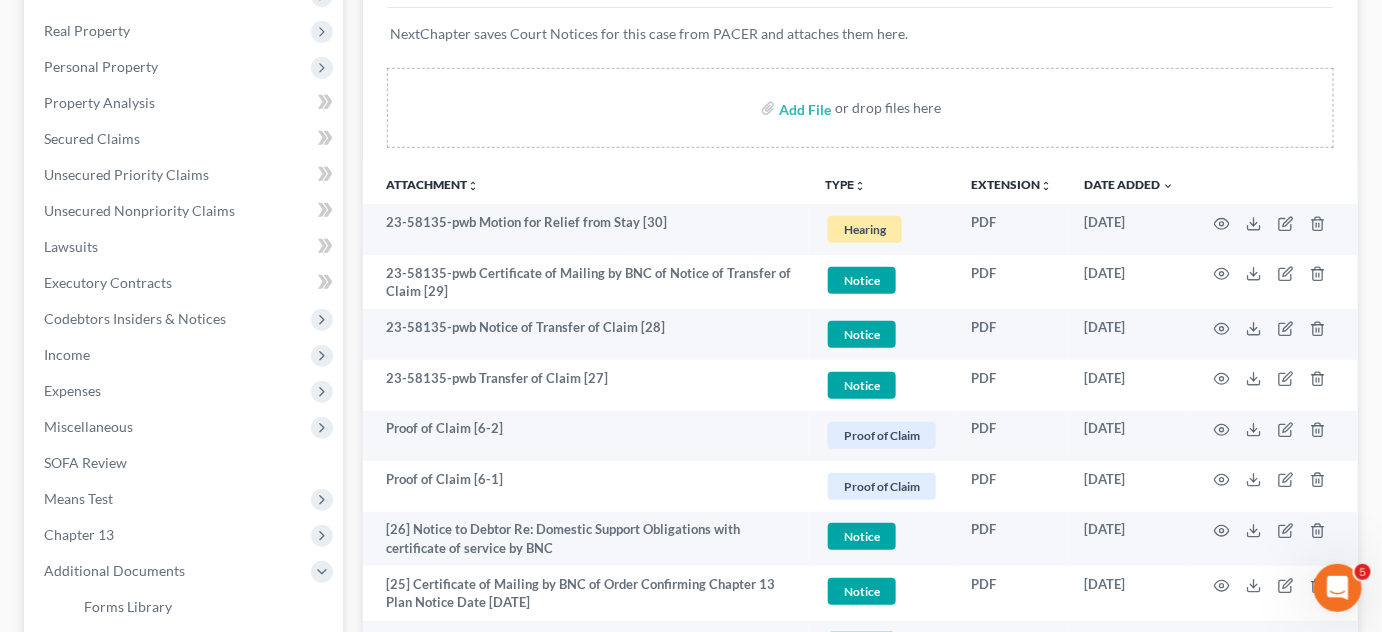 drag, startPoint x: 652, startPoint y: 169, endPoint x: 652, endPoint y: 187, distance: 18 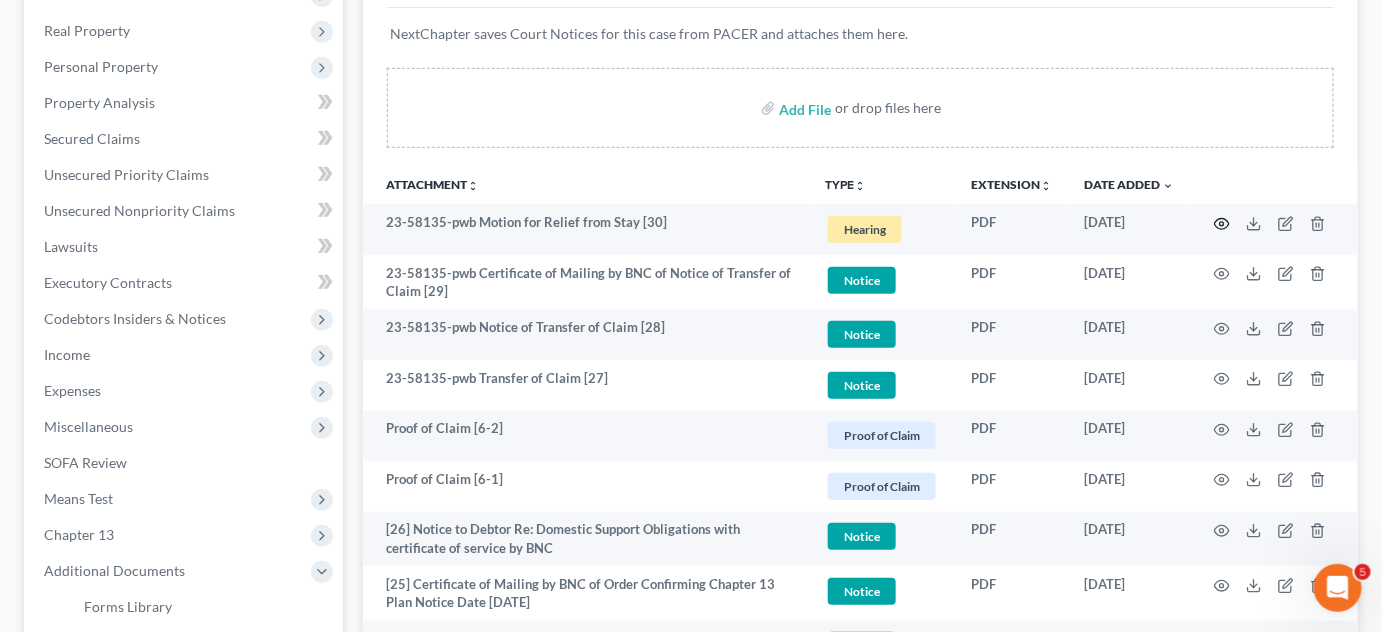 click 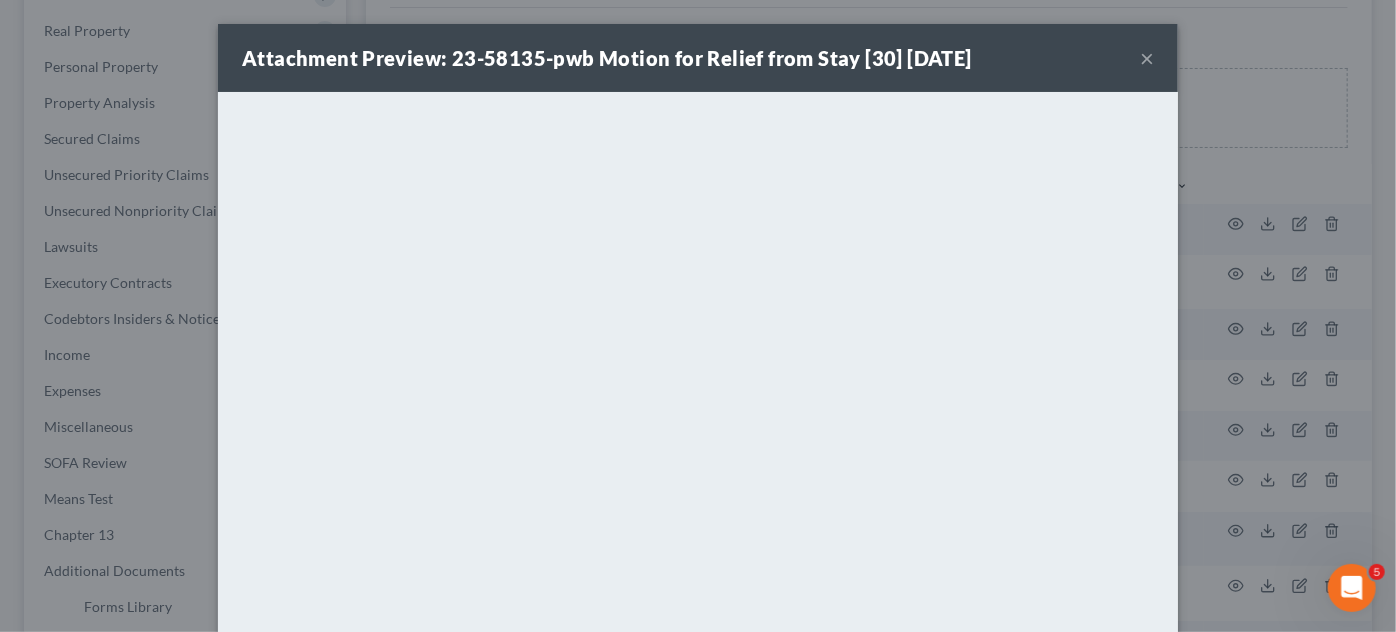 click on "×" at bounding box center [1147, 58] 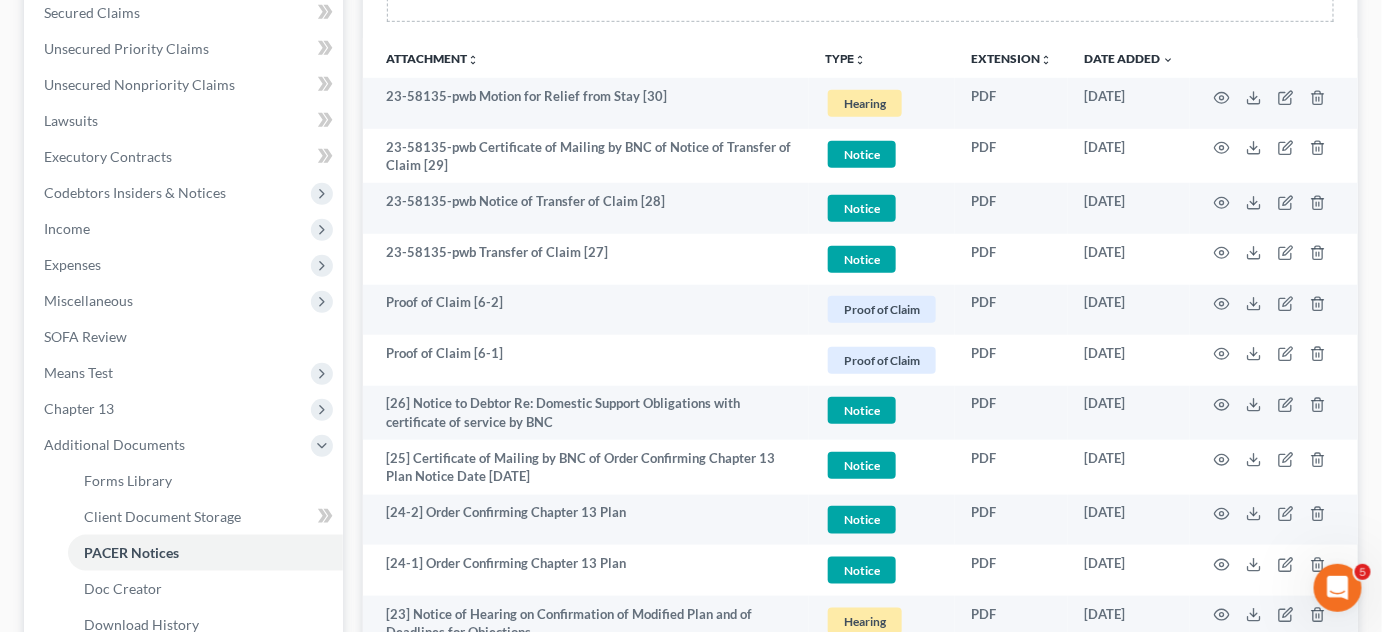 scroll, scrollTop: 454, scrollLeft: 0, axis: vertical 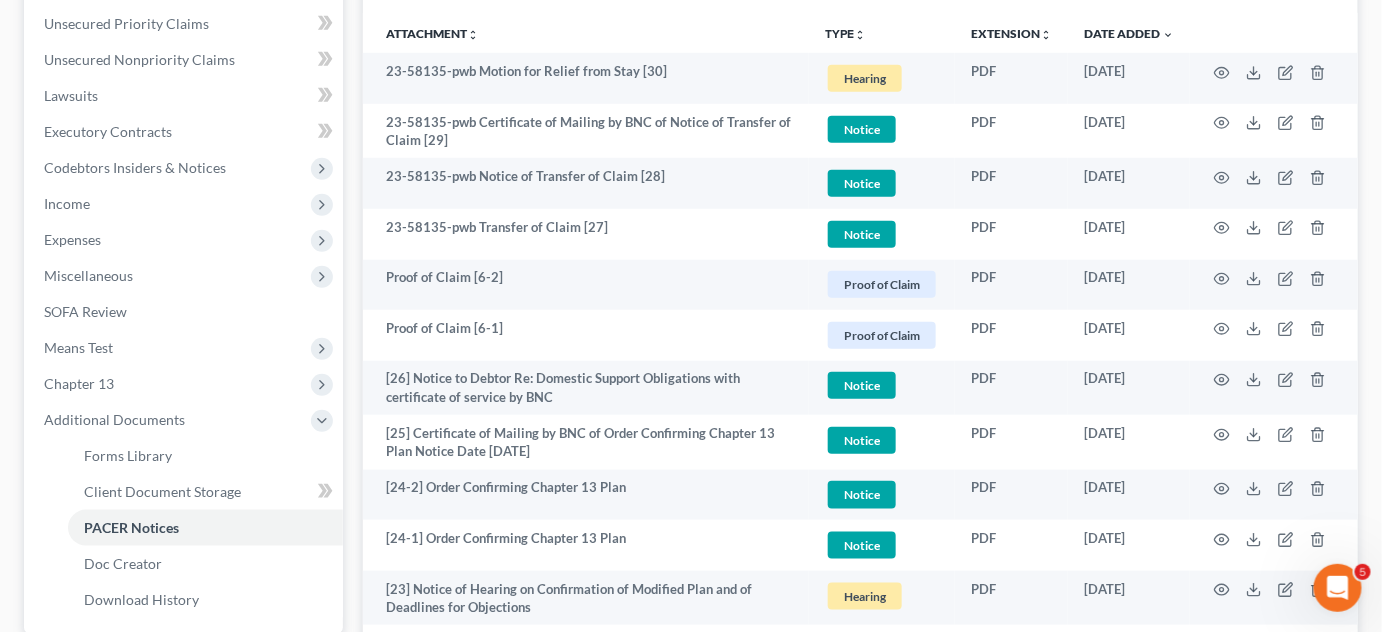 drag, startPoint x: 641, startPoint y: 319, endPoint x: 768, endPoint y: 413, distance: 158.00316 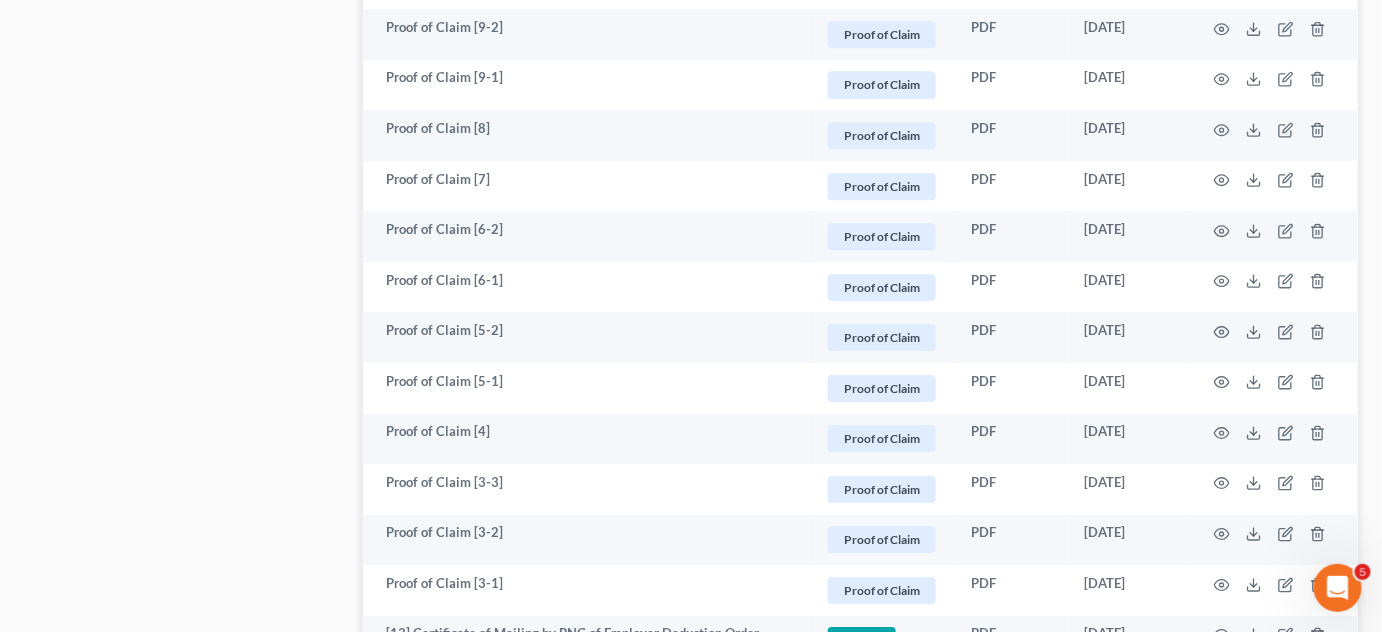 scroll, scrollTop: 1760, scrollLeft: 0, axis: vertical 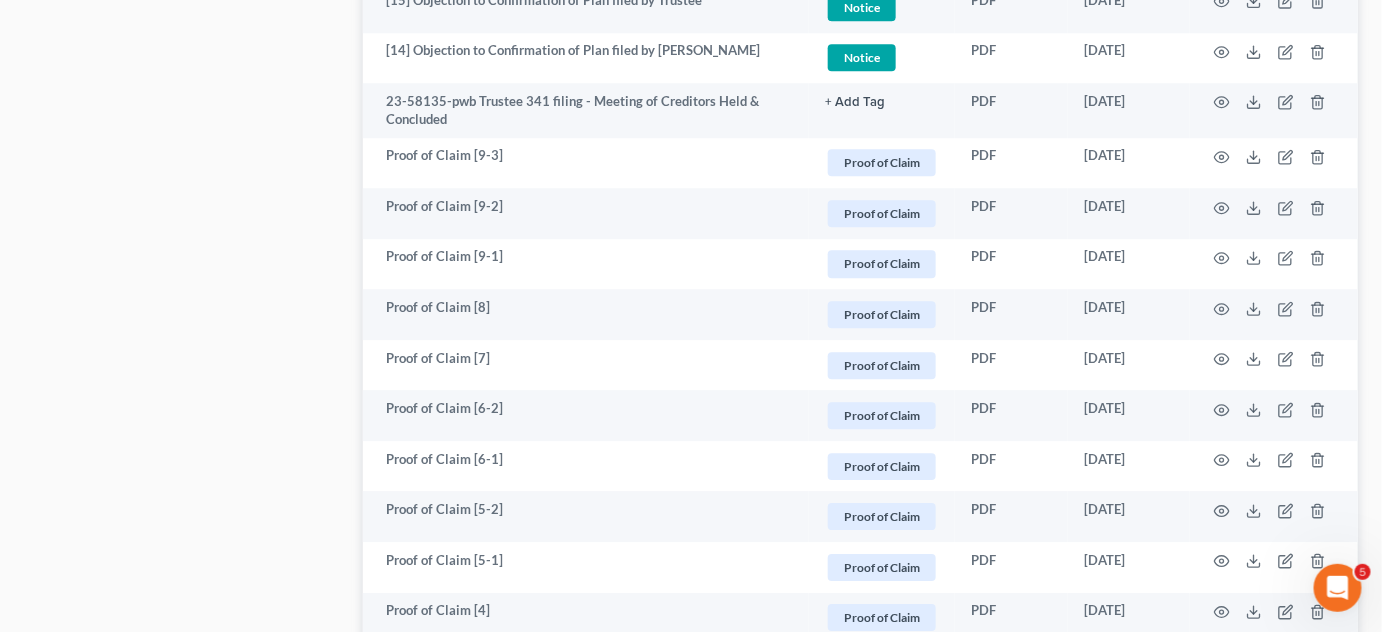click on "Forms Library
Client Document Storage
PACER Notices
Doc Creator
Download History
PACER Notices
Batch Download
NextChapter saves Court Notices for this case from PACER and attaches them here.
Add File
or drop files here
Attachment
unfold_more
expand_more
expand_less
TYPE unfold_more NONE GADOR Hearing HUD IRS Claim Notice pennymac prestige Proof of Claim [PERSON_NAME] fargo
Extension
unfold_more
expand_more
expand_less
Date Added
unfold_more
expand_more
expand_less
23-58135-pwb Motion for Relief from Stay [30] Hearing + Add Tag Hearing × Select an option or create one GADOR Hearing HUD IRS Claim Notice pennymac prestige Proof of Claim [PERSON_NAME] fargo PDF [DATE] 23-58135-pwb Certificate of Mailing by BNC of Notice of Transfer of Claim [29] Notice + Add Tag Notice × Select an option or create one GADOR Hearing HUD IRS Claim Notice pennymac 1" at bounding box center [861, 82] 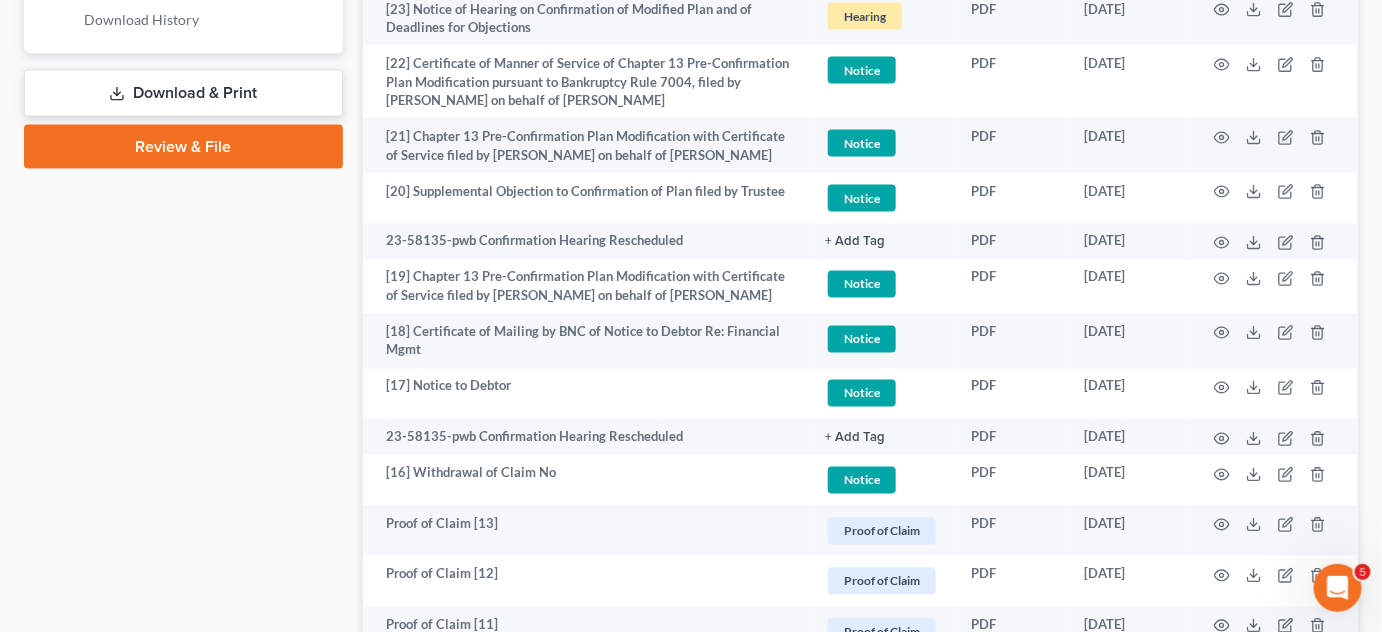 scroll, scrollTop: 548, scrollLeft: 0, axis: vertical 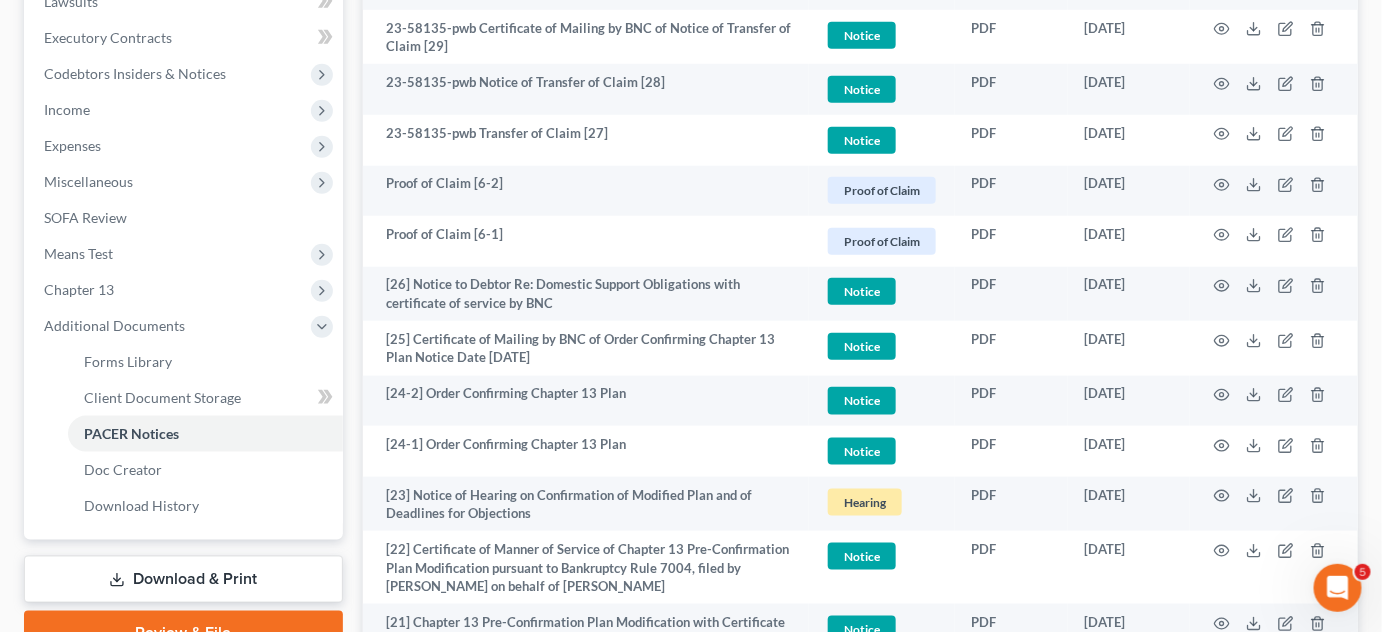 click on "Miscellaneous" at bounding box center [185, 182] 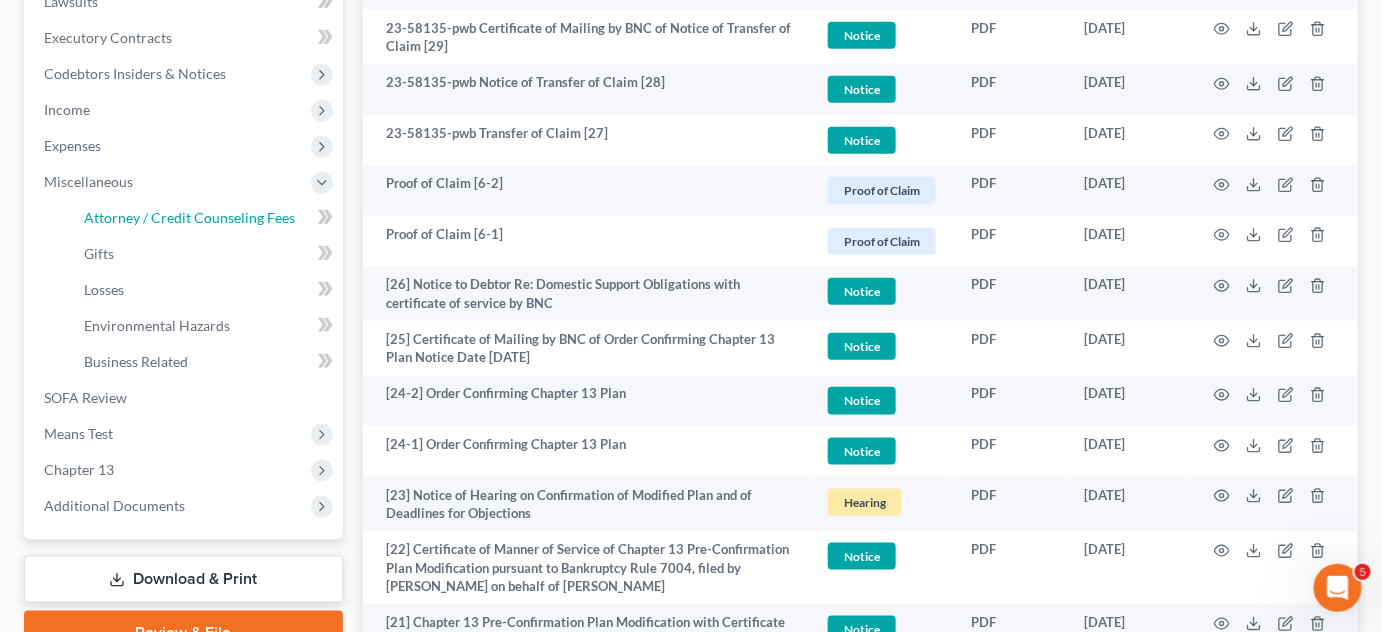 click on "Attorney / Credit Counseling Fees" at bounding box center [189, 217] 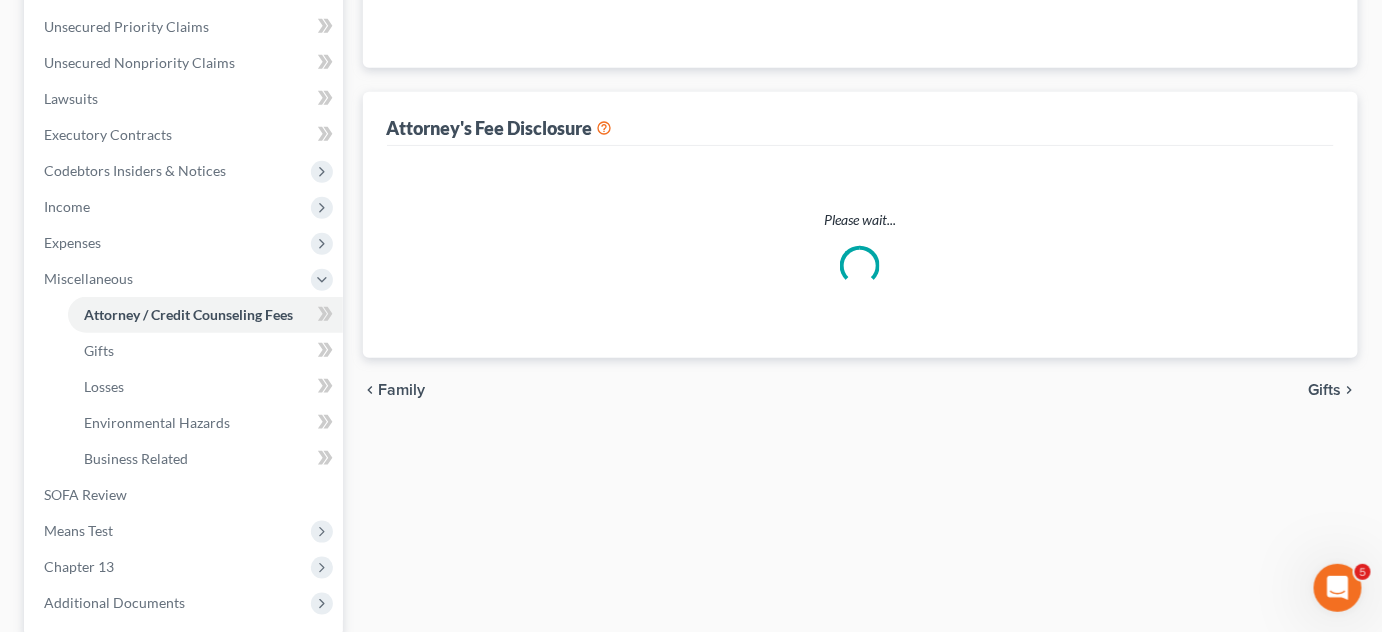 select on "2" 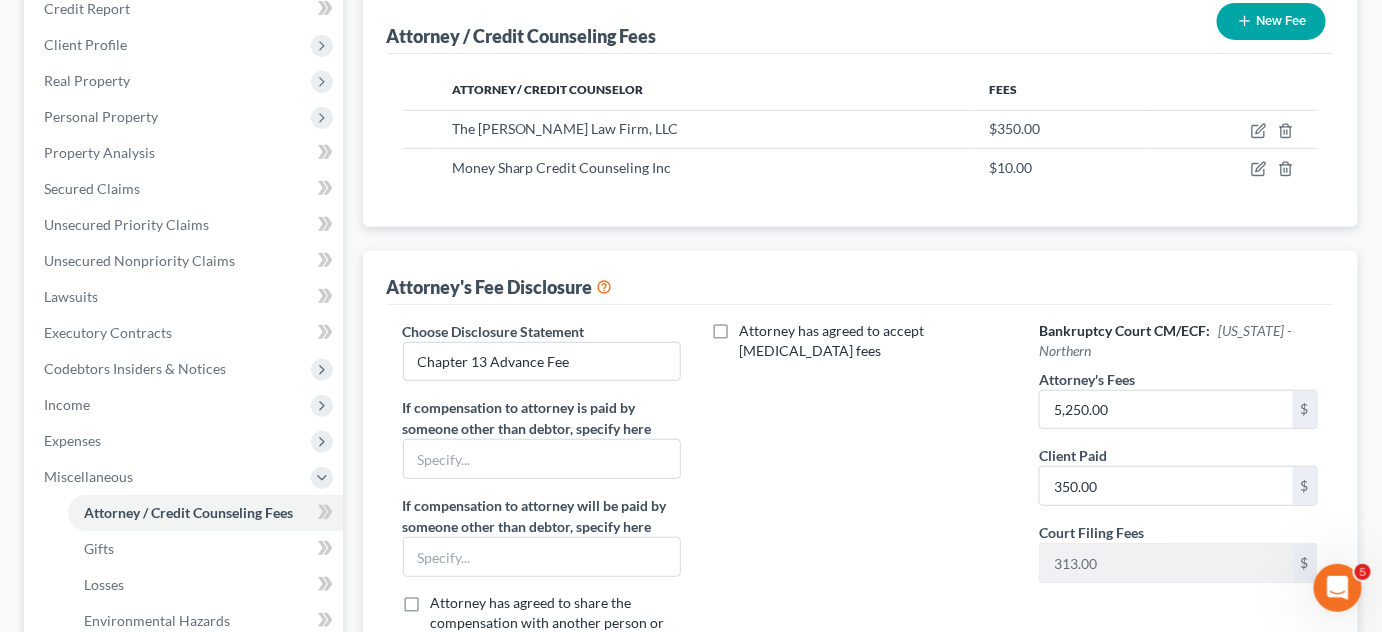 scroll, scrollTop: 303, scrollLeft: 0, axis: vertical 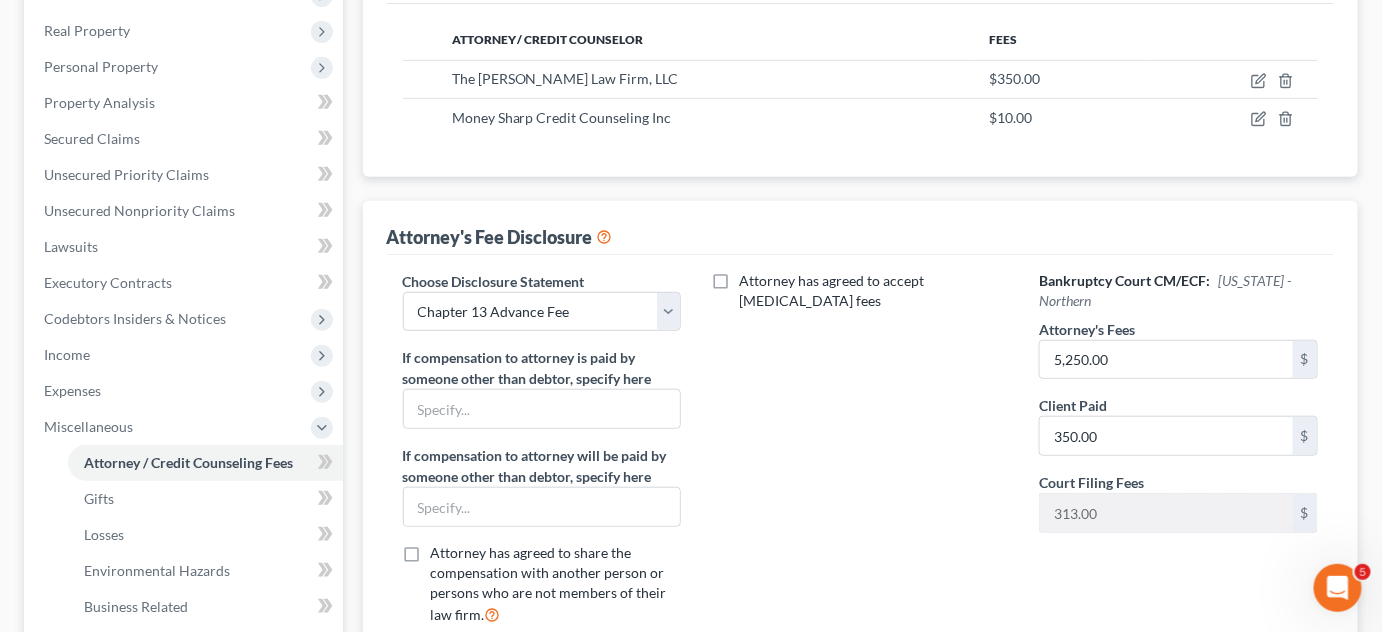 click on "Attorney / Credit Counseling Fees New Fee
Attorney / Credit Counselor
Fees
The [PERSON_NAME] Law Firm, LLC
$350.00
Money Sharp Credit Counseling Inc
$10.00
Attorney's Fee Disclosure
Choose Disclosure Statement Select Advanced Fee 13 Joint Hourly fee agreement Chapter 13  Advance Fee Ch 7 Standard If compensation to attorney is paid by someone other than debtor, specify here" at bounding box center (861, 301) 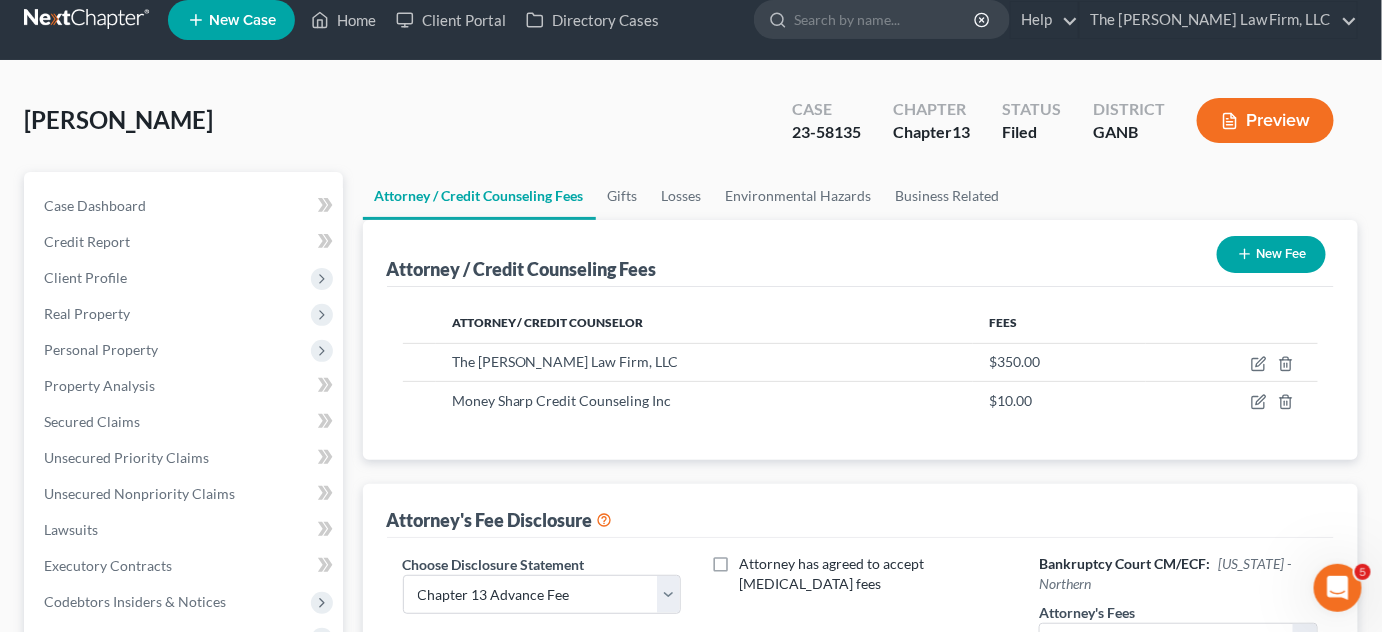 scroll, scrollTop: 0, scrollLeft: 0, axis: both 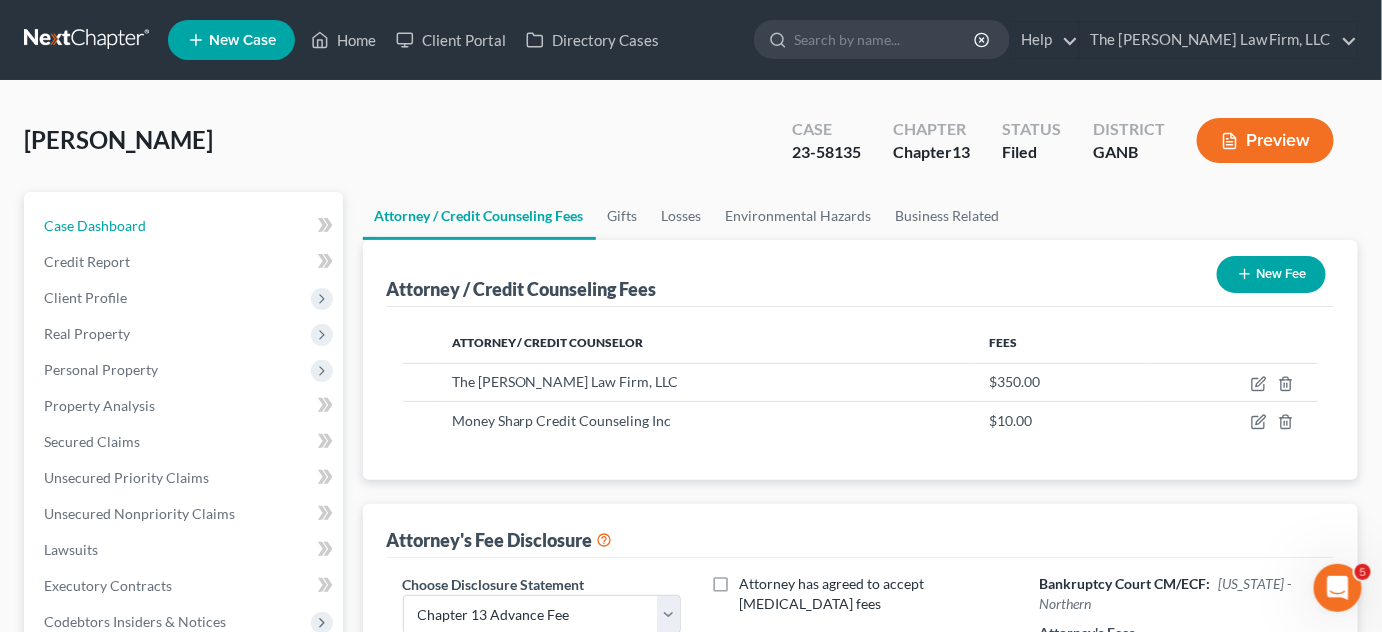 click on "Case Dashboard" at bounding box center [95, 225] 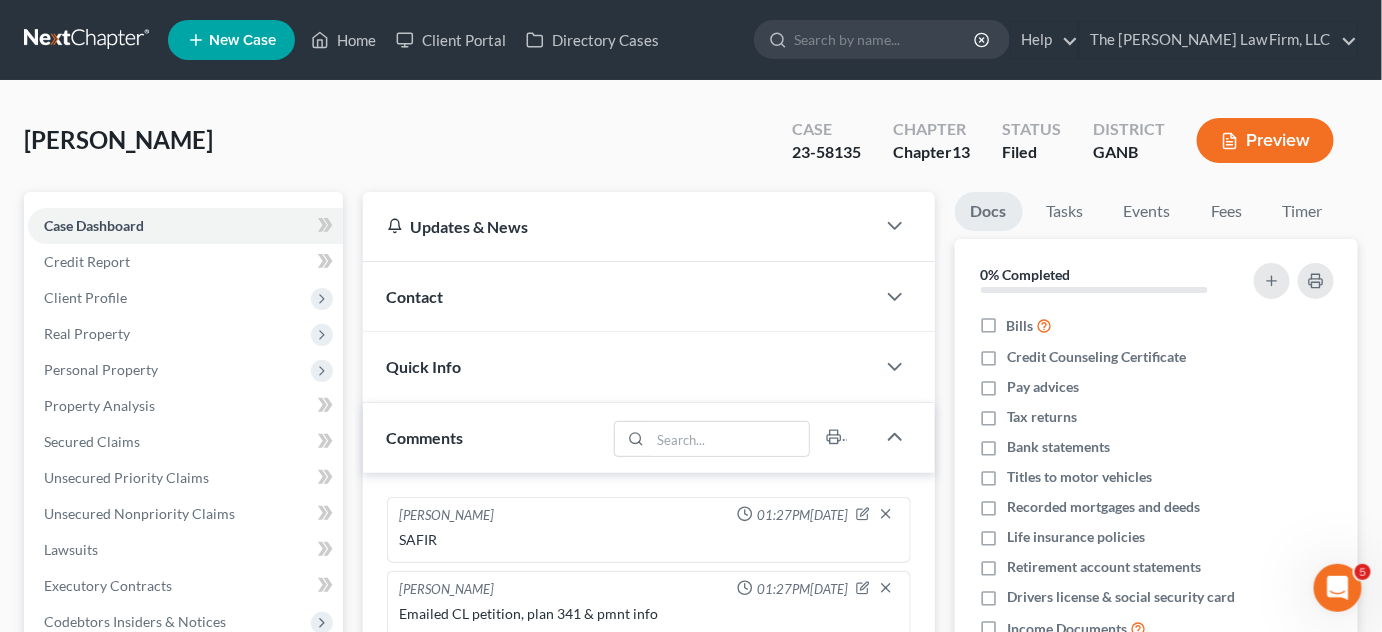 click on "Contact" at bounding box center (415, 296) 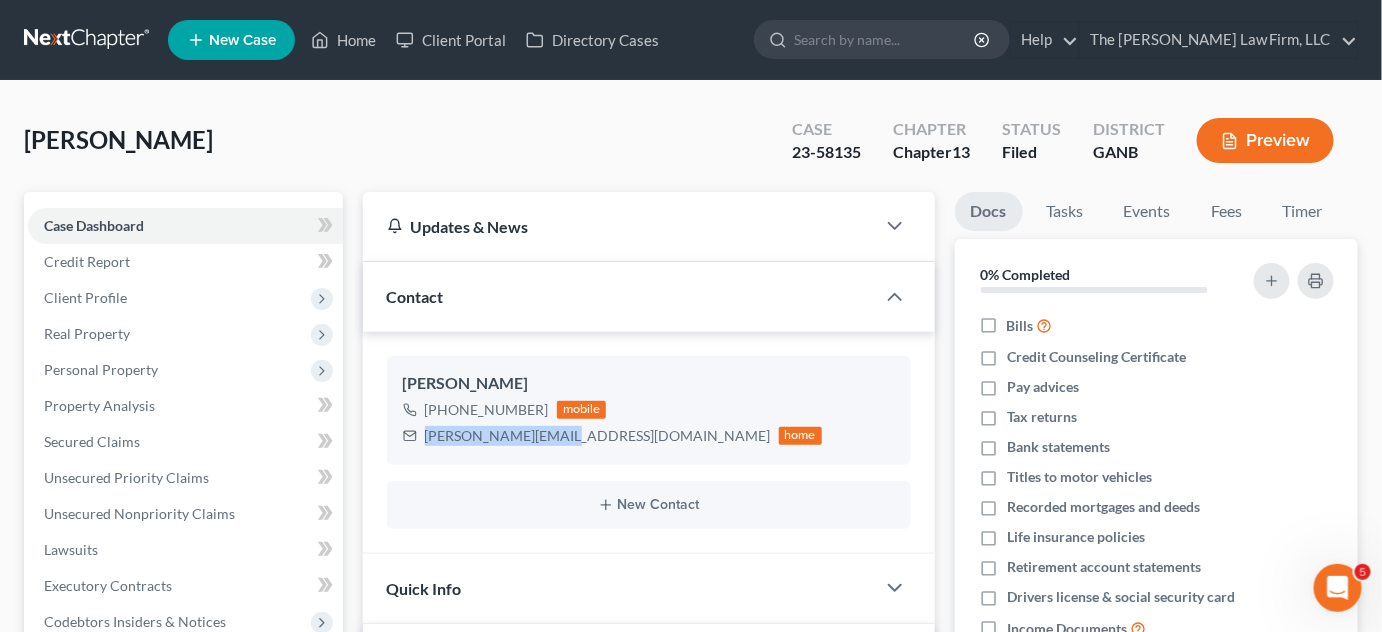 drag, startPoint x: 568, startPoint y: 436, endPoint x: 423, endPoint y: 431, distance: 145.08618 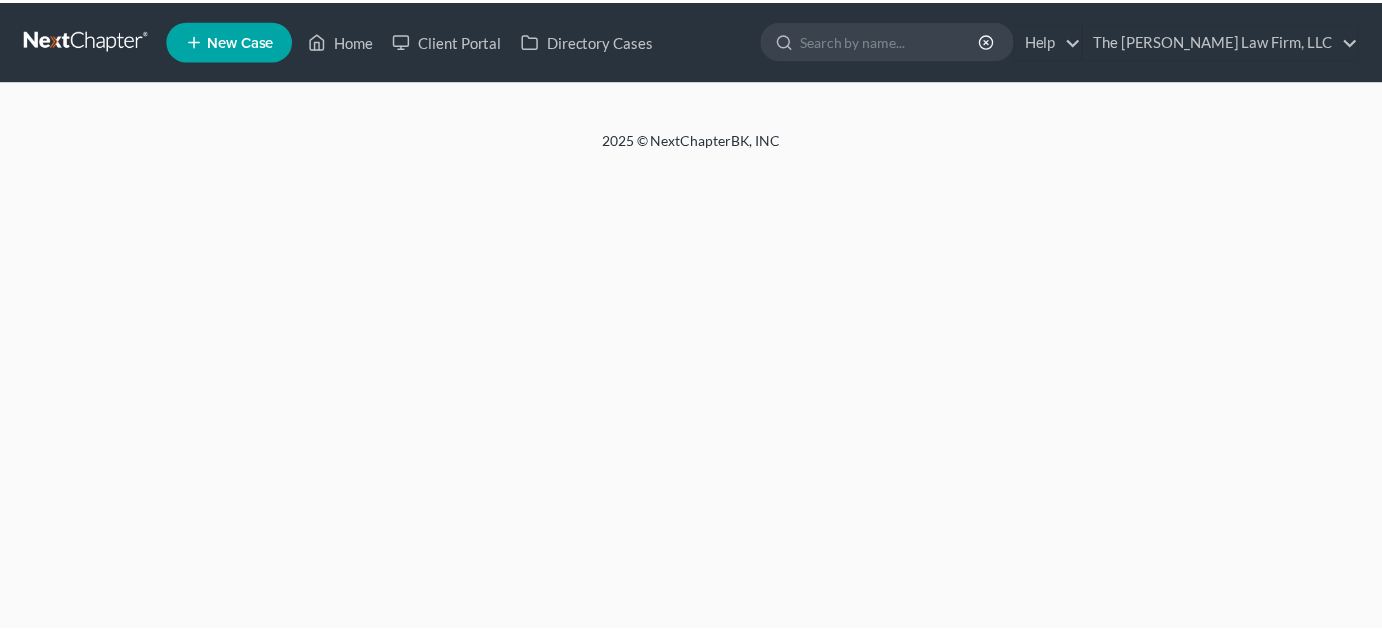 scroll, scrollTop: 0, scrollLeft: 0, axis: both 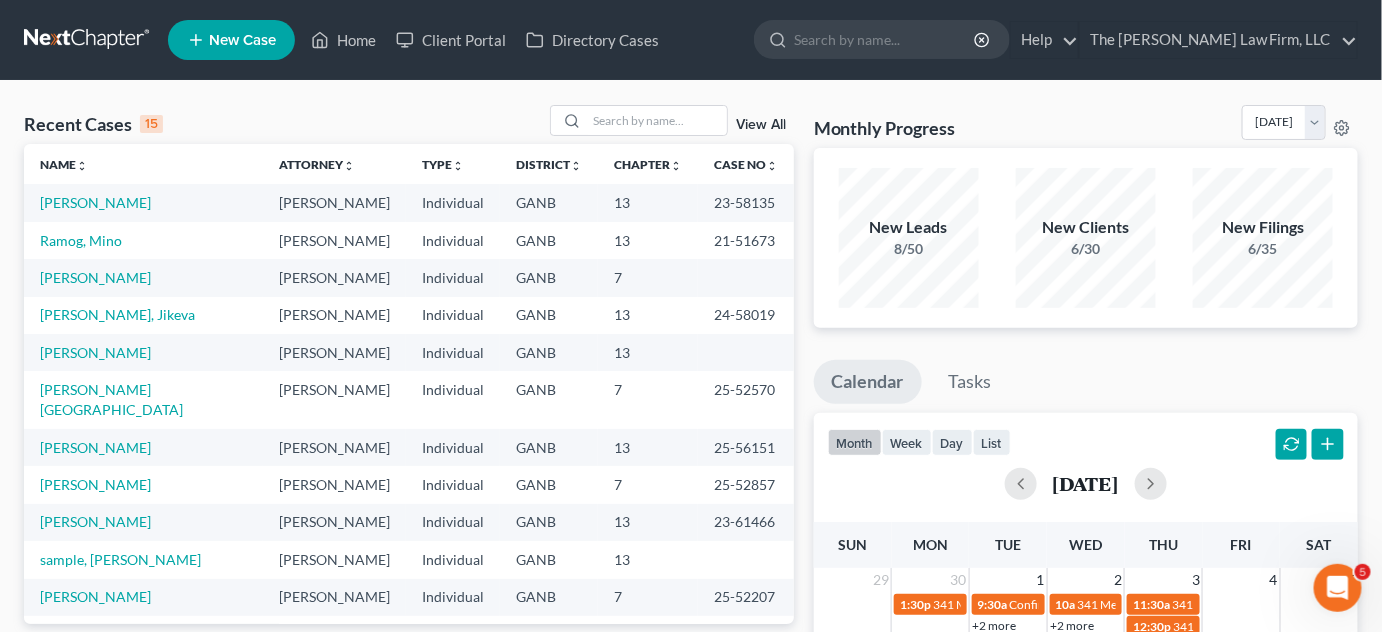 click on "View All" at bounding box center [761, 125] 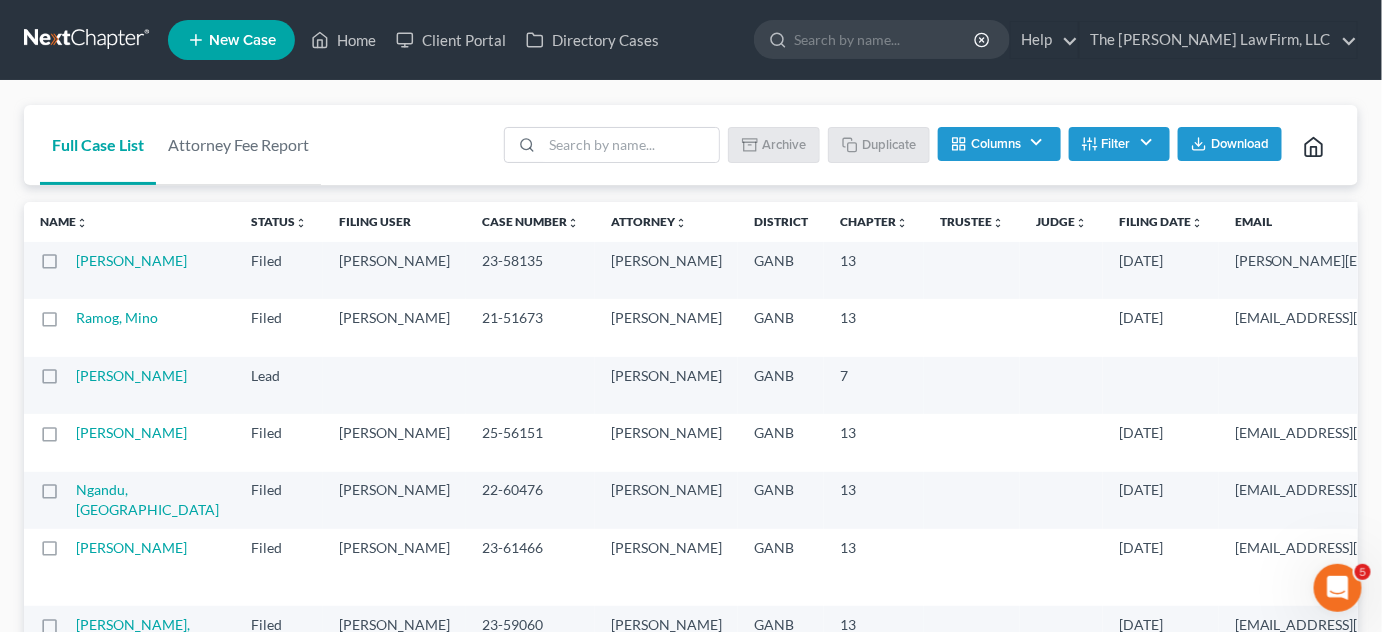 click on "unfold_more" at bounding box center [1197, 223] 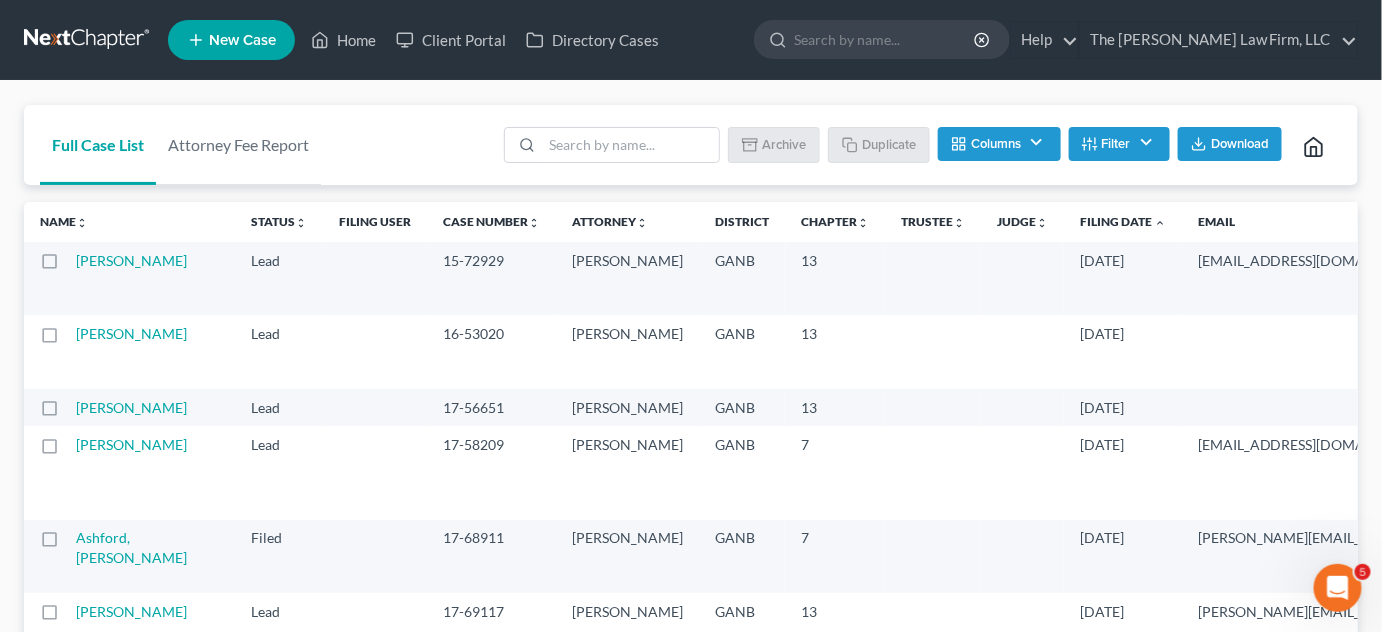 click on "expand_less" at bounding box center [1160, 223] 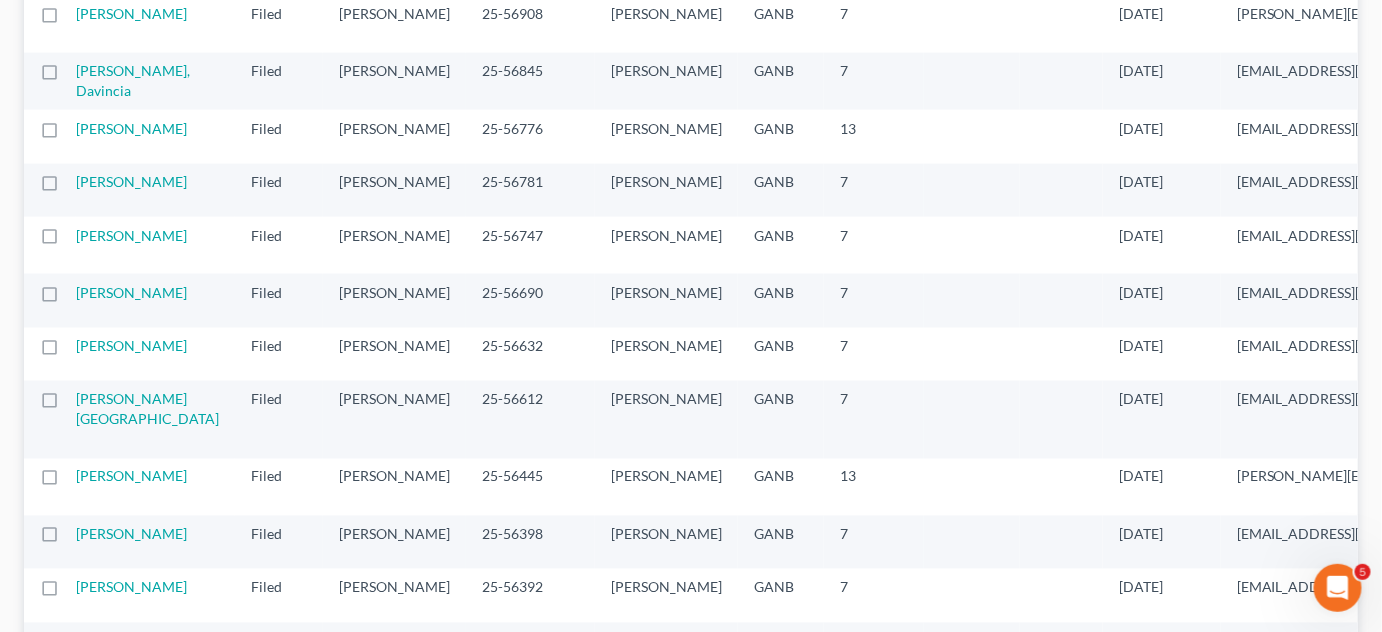 scroll, scrollTop: 303, scrollLeft: 0, axis: vertical 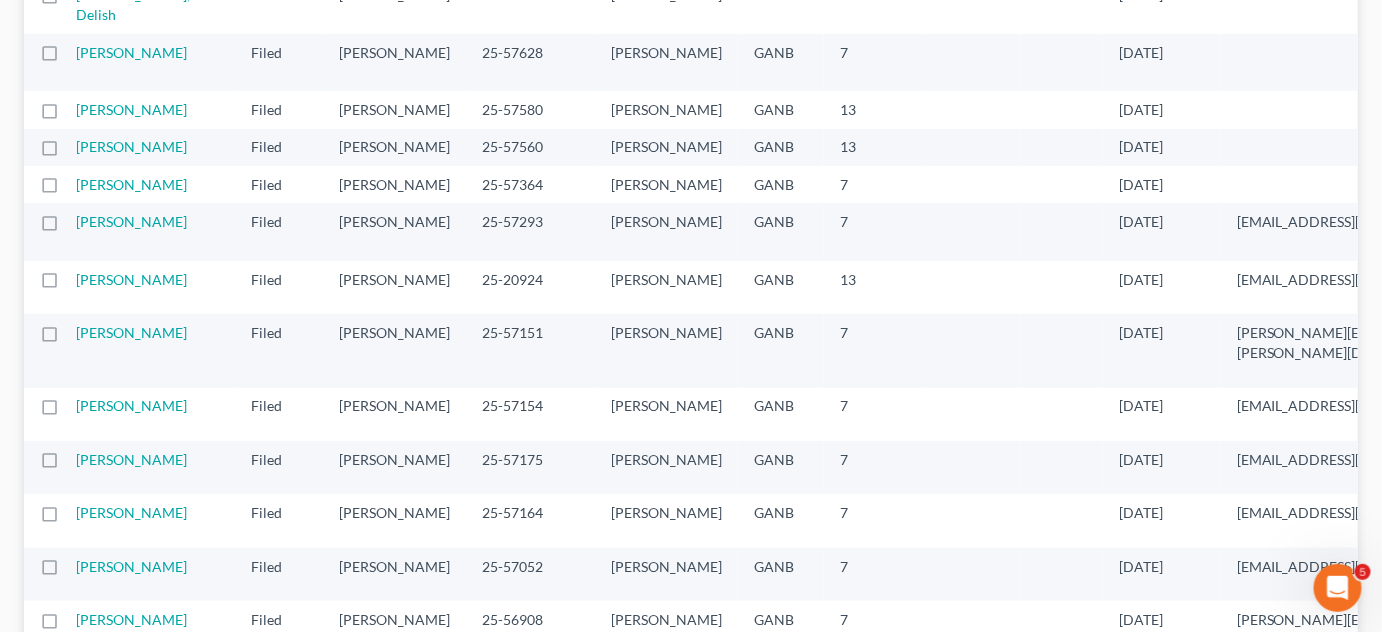 click on "Atkinson, Shonitra" at bounding box center (131, 184) 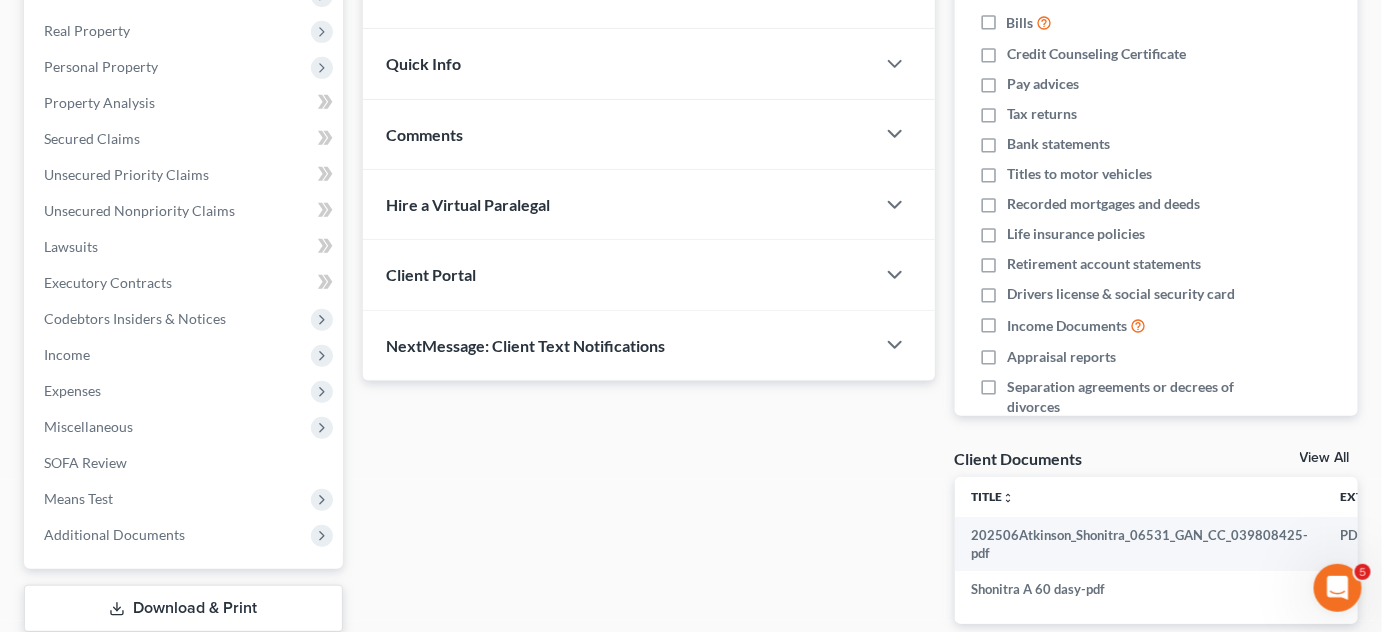 click on "Additional Documents" at bounding box center [114, 534] 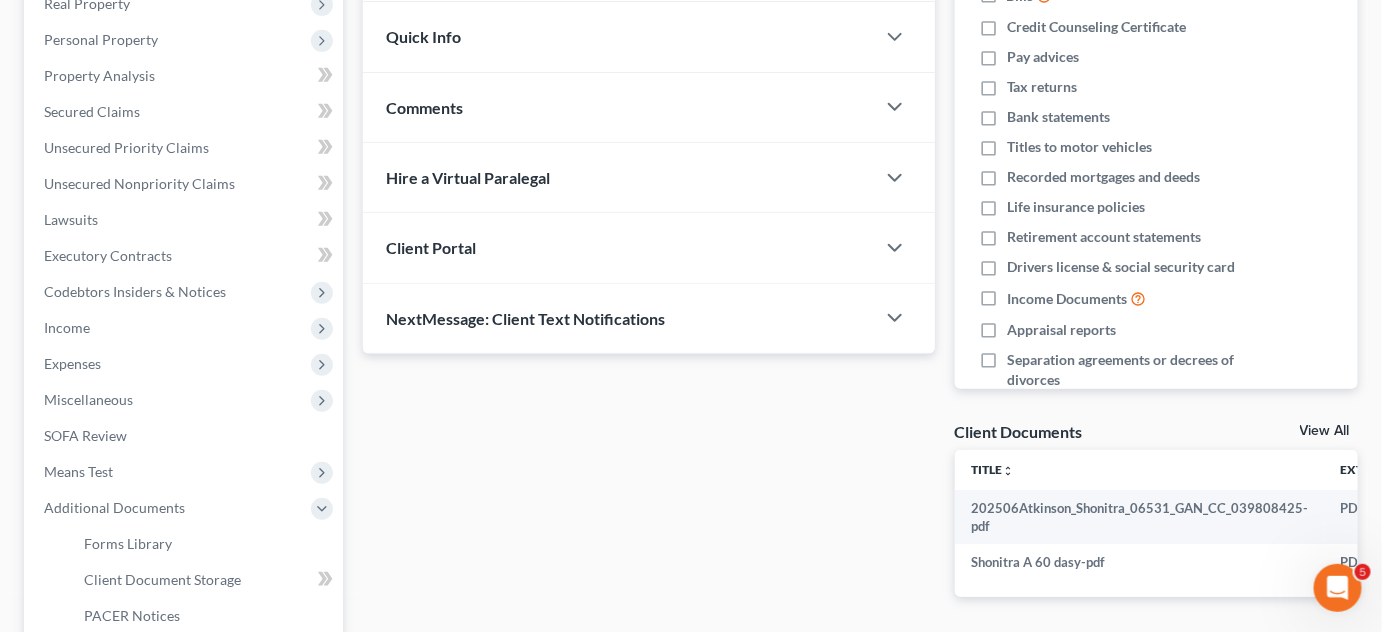 scroll, scrollTop: 609, scrollLeft: 0, axis: vertical 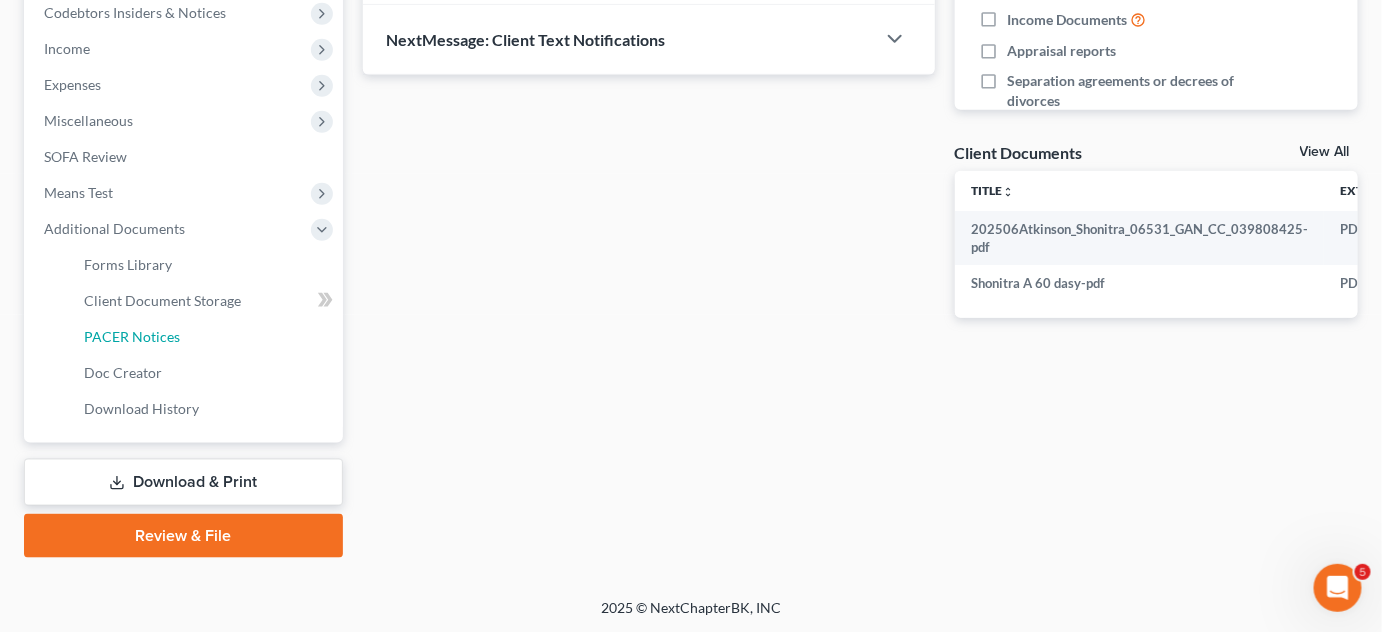 click on "PACER Notices" at bounding box center (132, 336) 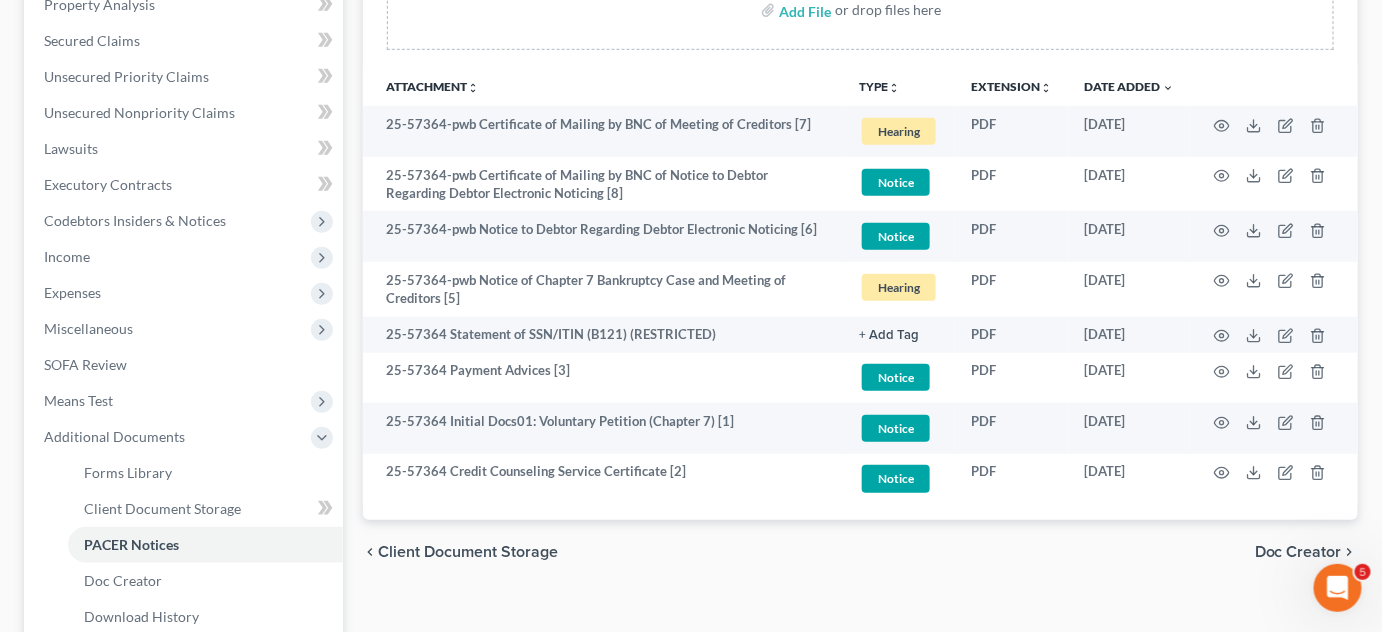 scroll, scrollTop: 605, scrollLeft: 0, axis: vertical 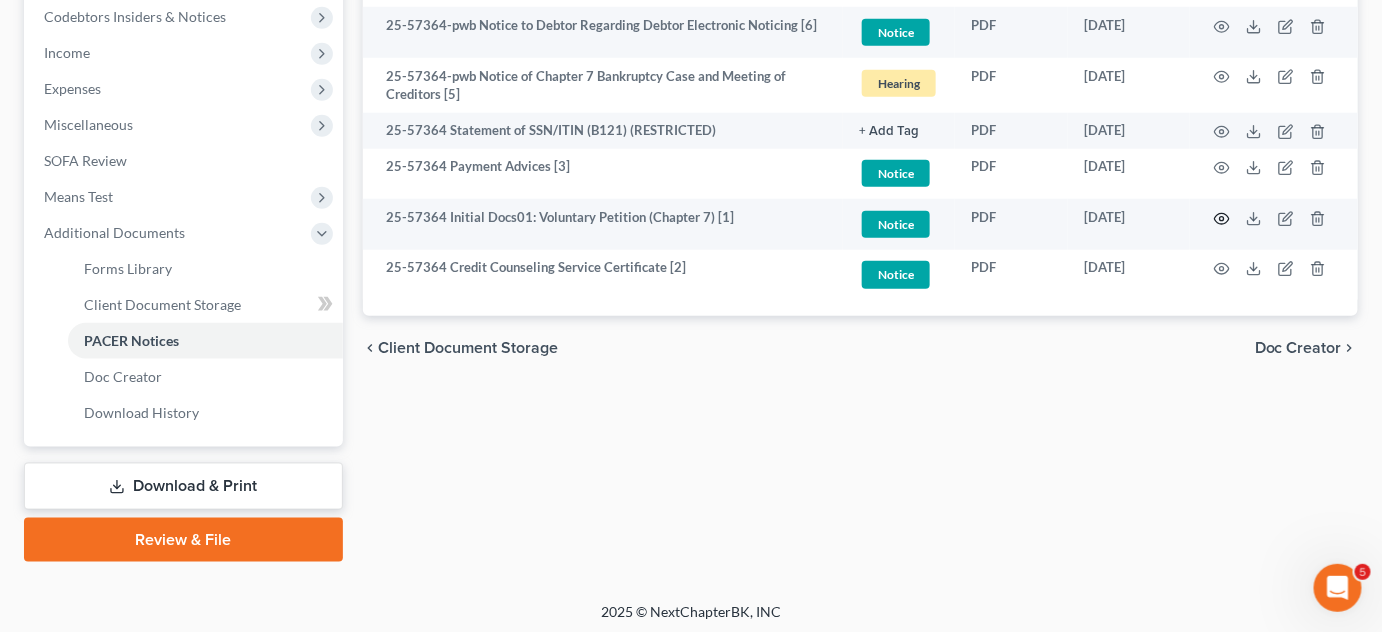 click 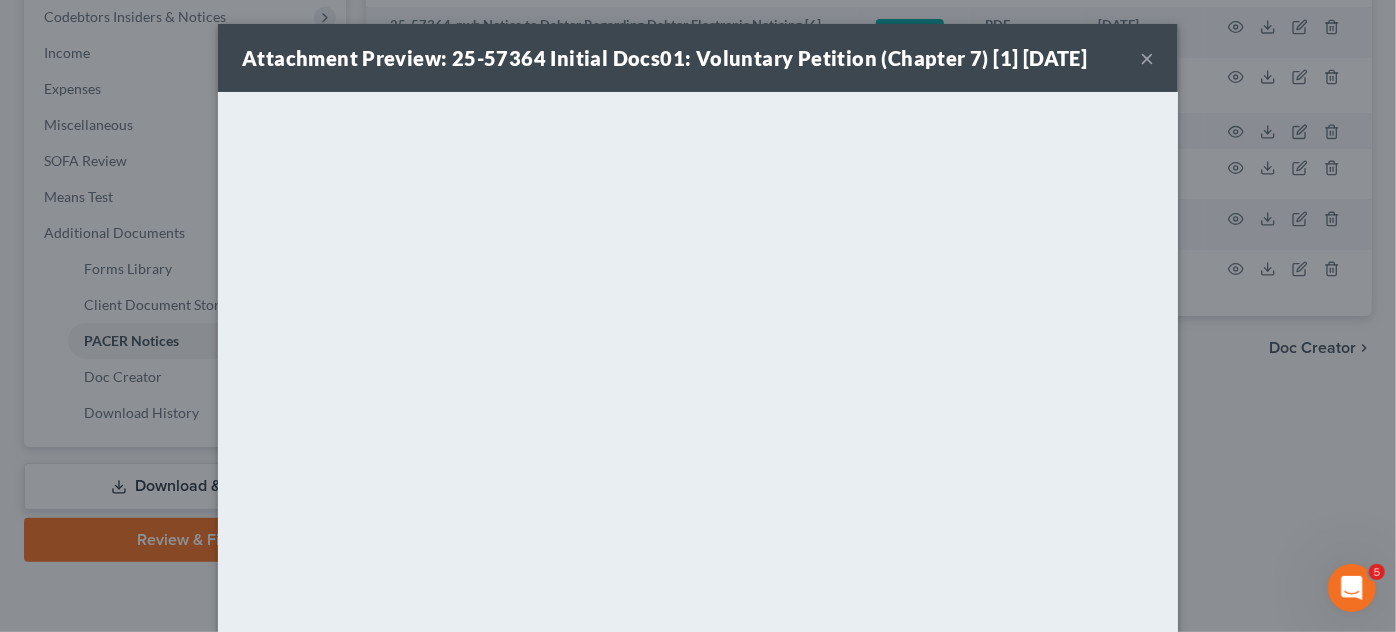 click on "×" at bounding box center [1147, 58] 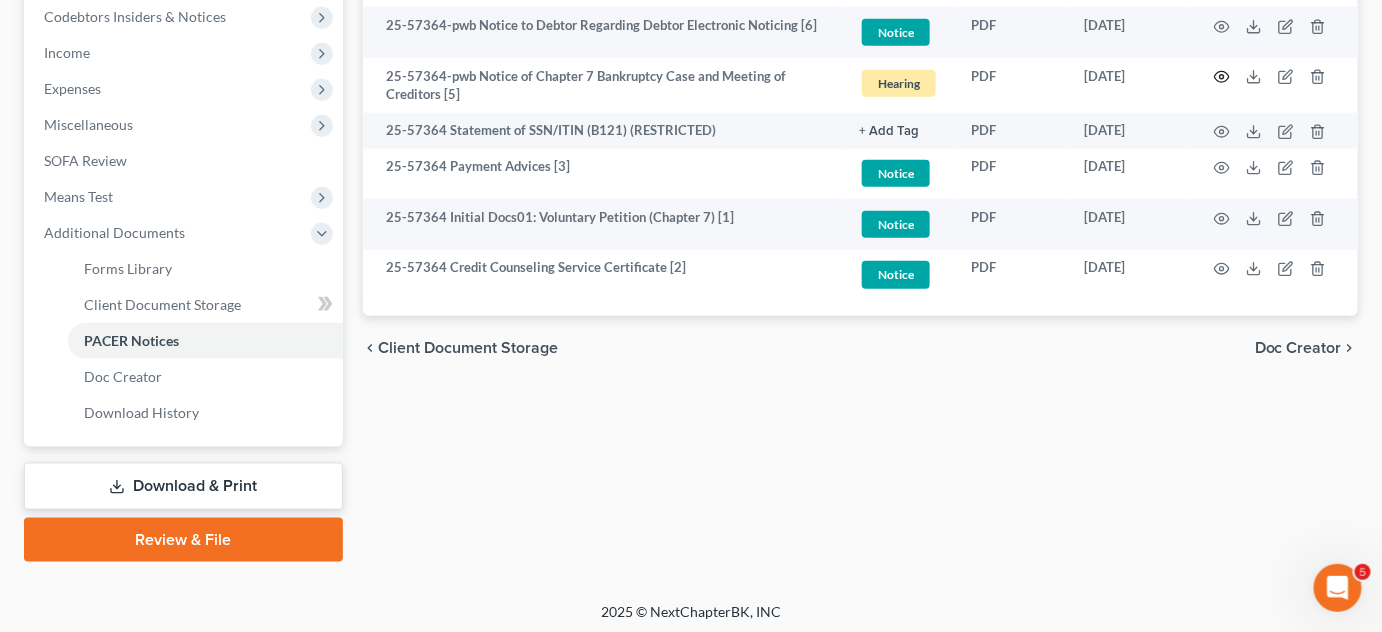 click 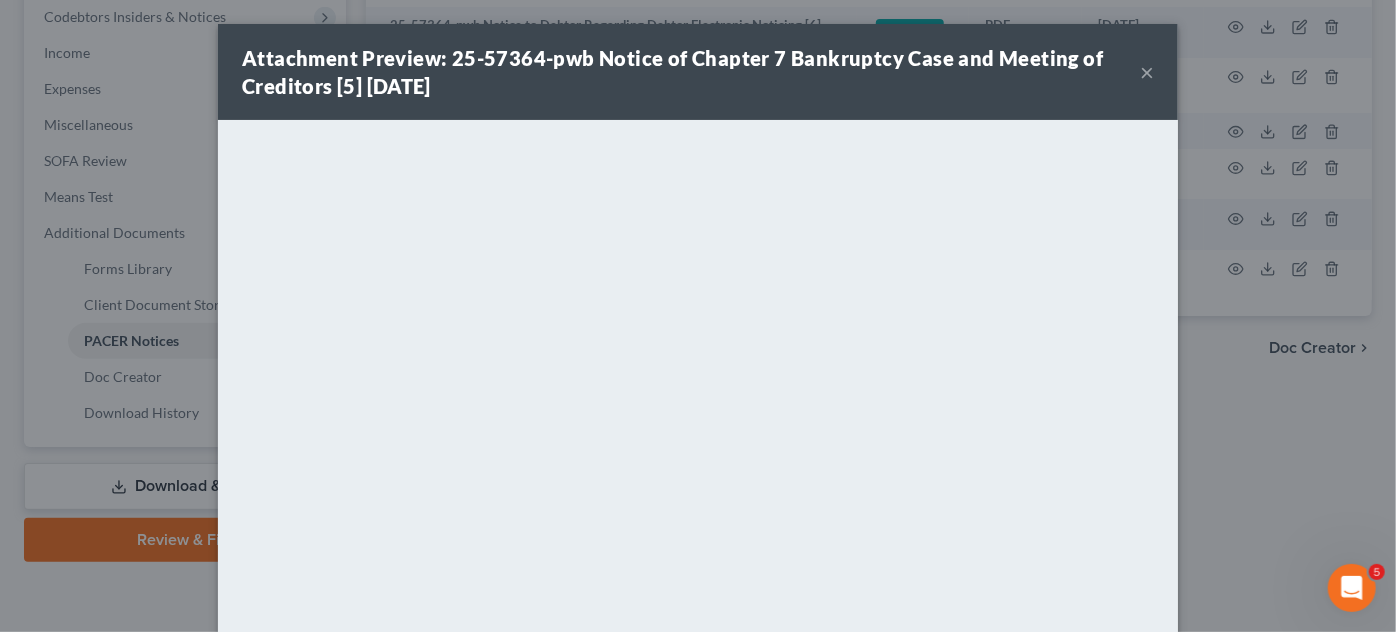 click on "Attachment Preview: 25-57364-pwb Notice of Chapter 7 Bankruptcy Case and Meeting of Creditors [5] 07/02/2025 ×
Download" at bounding box center [698, 316] 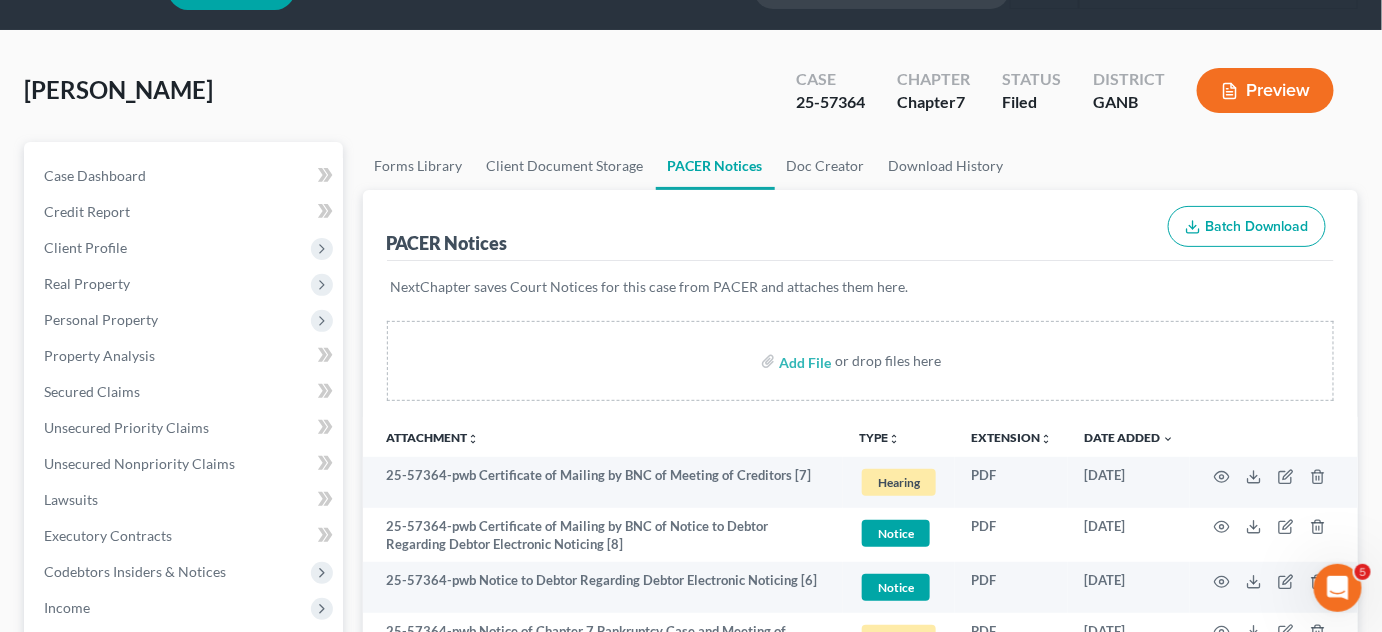 scroll, scrollTop: 0, scrollLeft: 0, axis: both 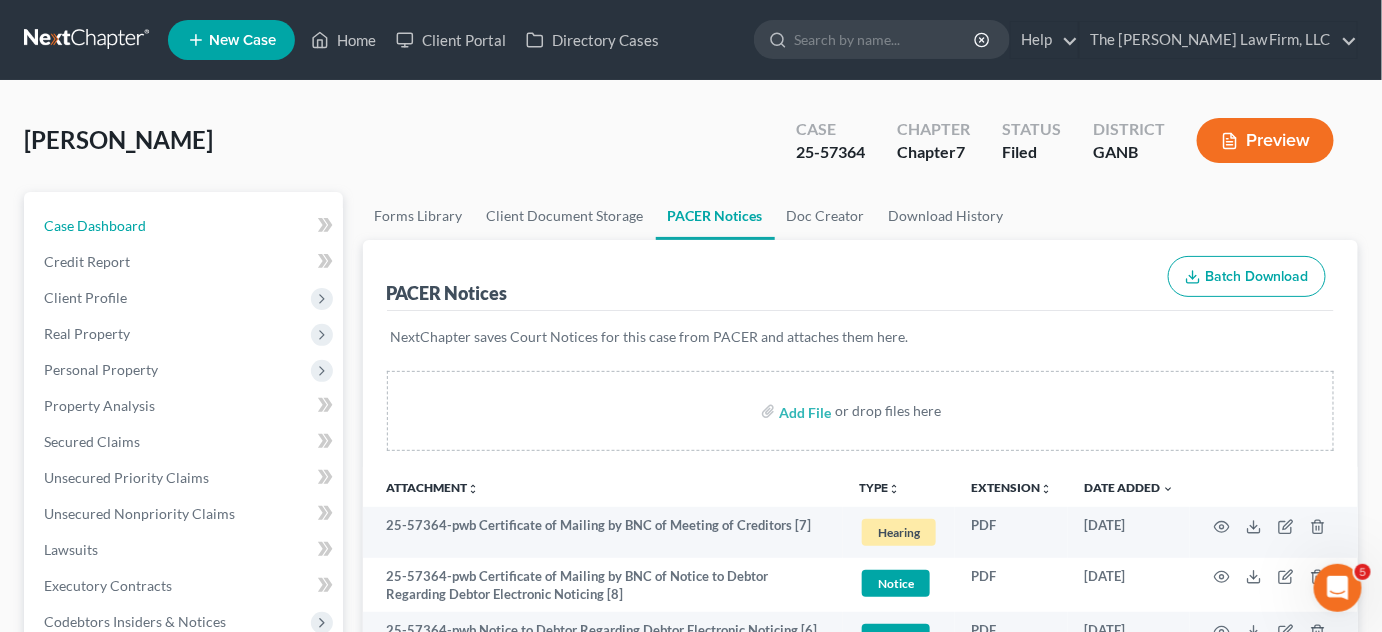 click on "Case Dashboard" at bounding box center [95, 225] 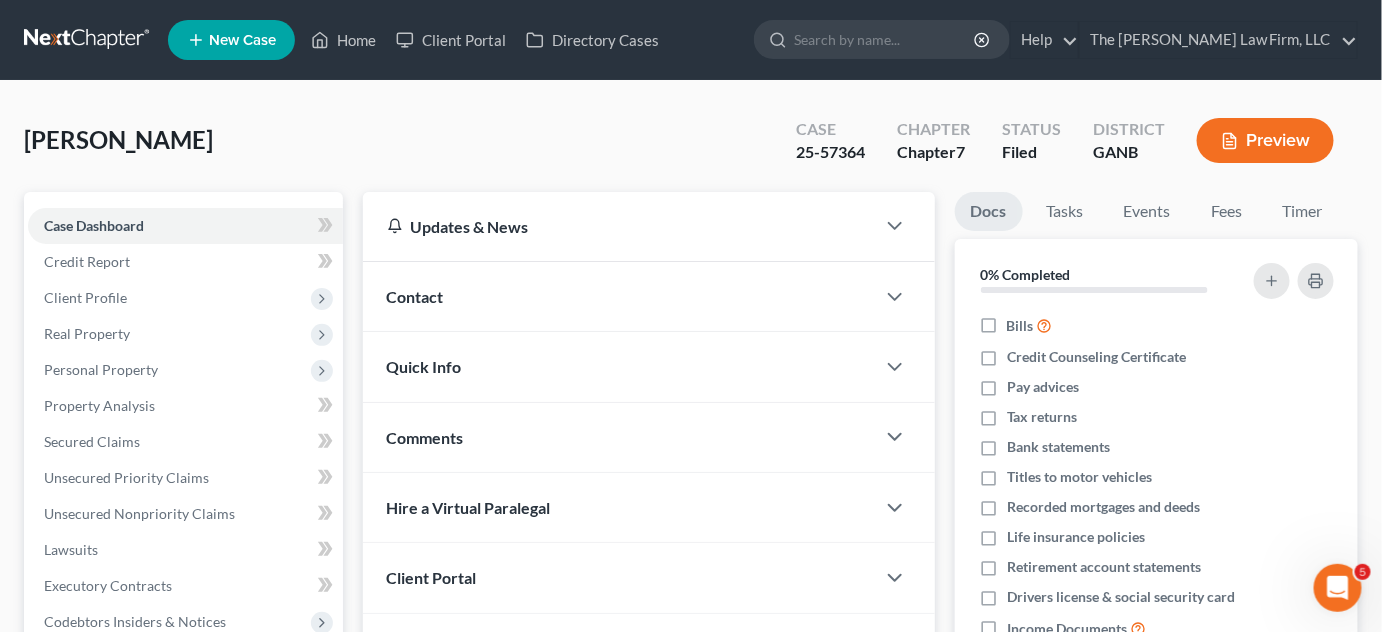 click on "Contact" at bounding box center [619, 296] 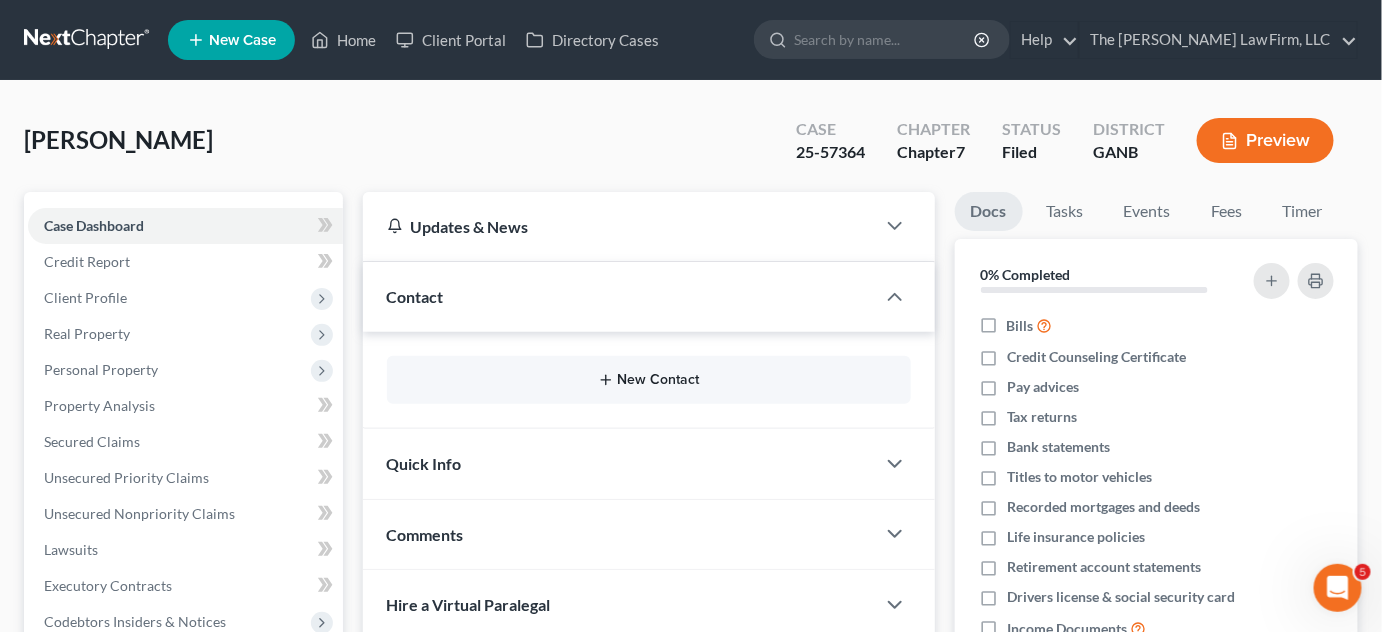 click on "New Contact" at bounding box center (649, 380) 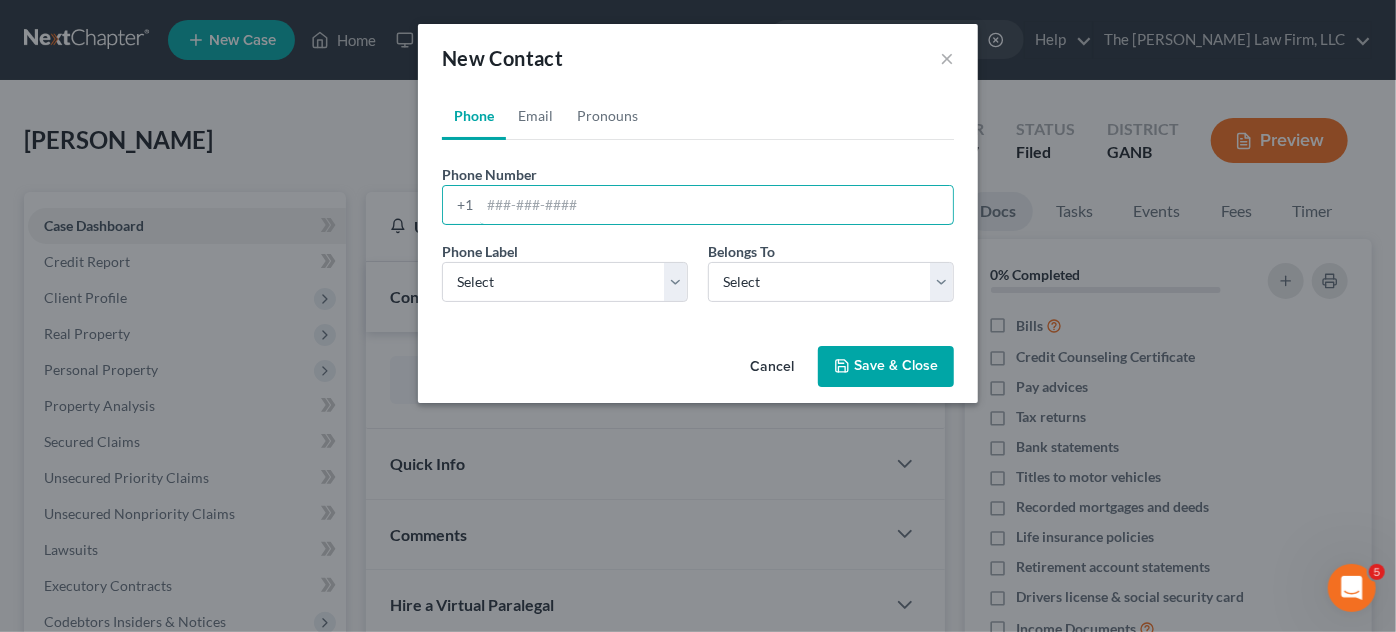 paste on "404) 434-4312" 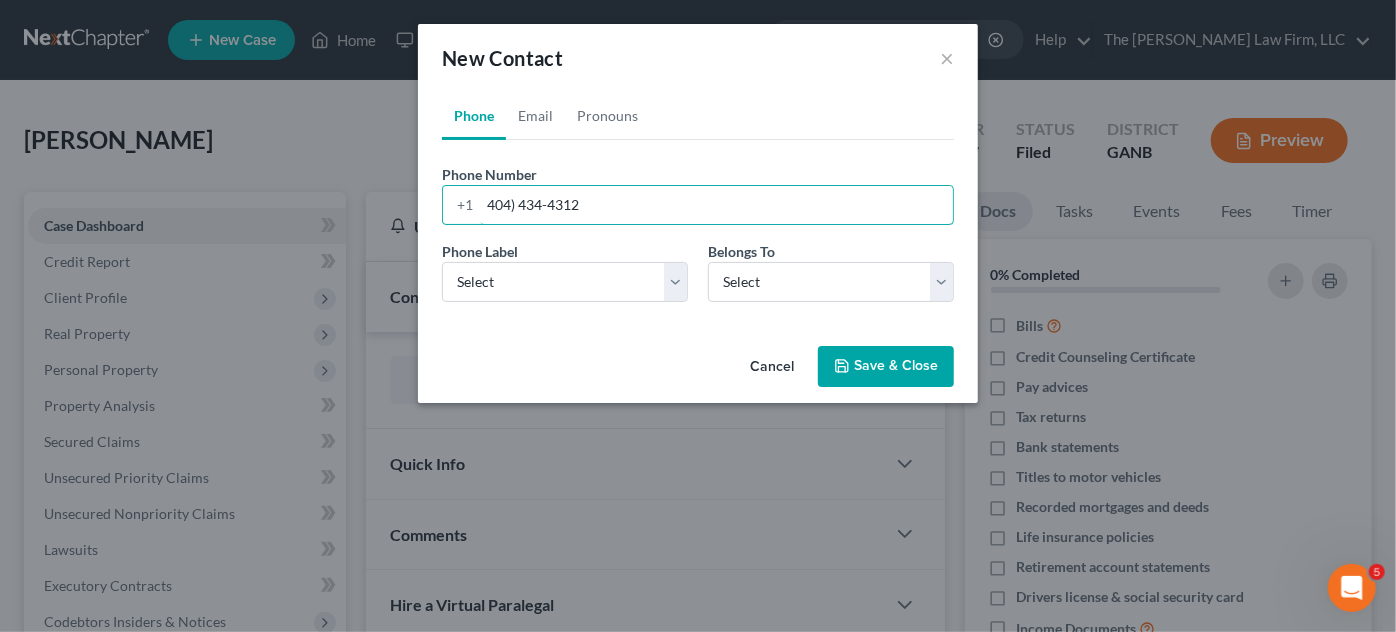 click on "404) 434-4312" at bounding box center [716, 205] 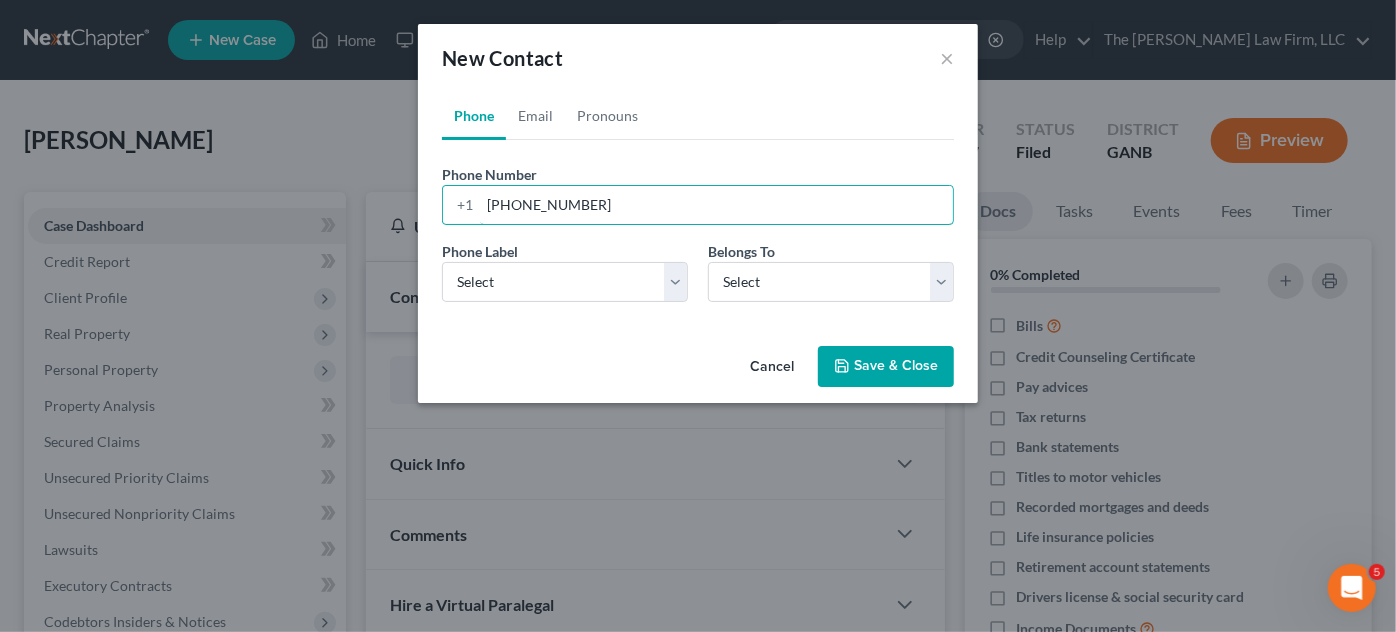 type on "404-434-4312" 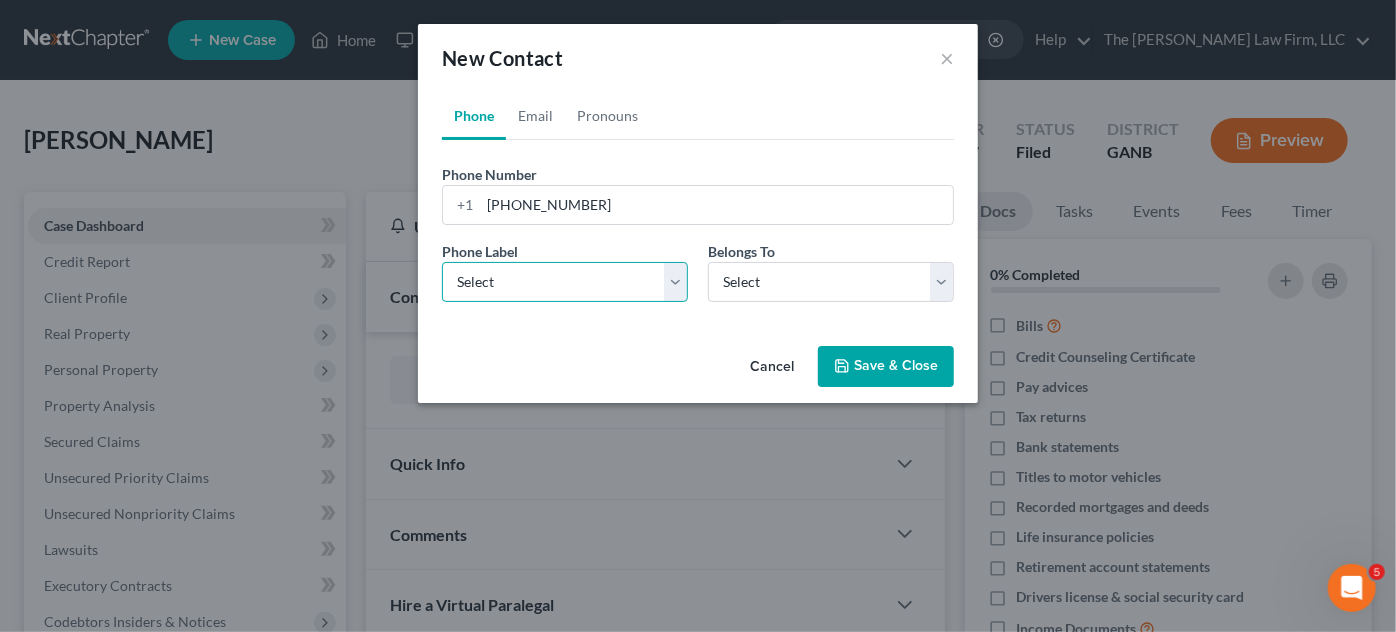 drag, startPoint x: 568, startPoint y: 276, endPoint x: 568, endPoint y: 295, distance: 19 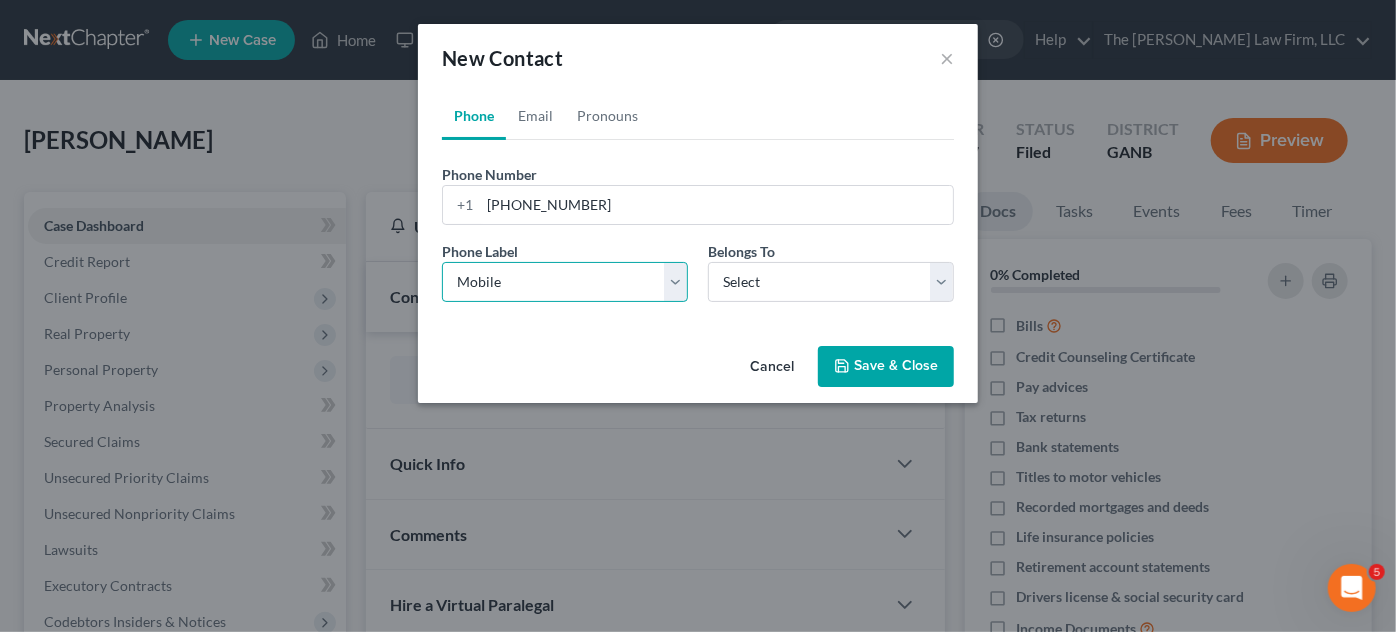 click on "Select Mobile Home Work Other" at bounding box center [565, 282] 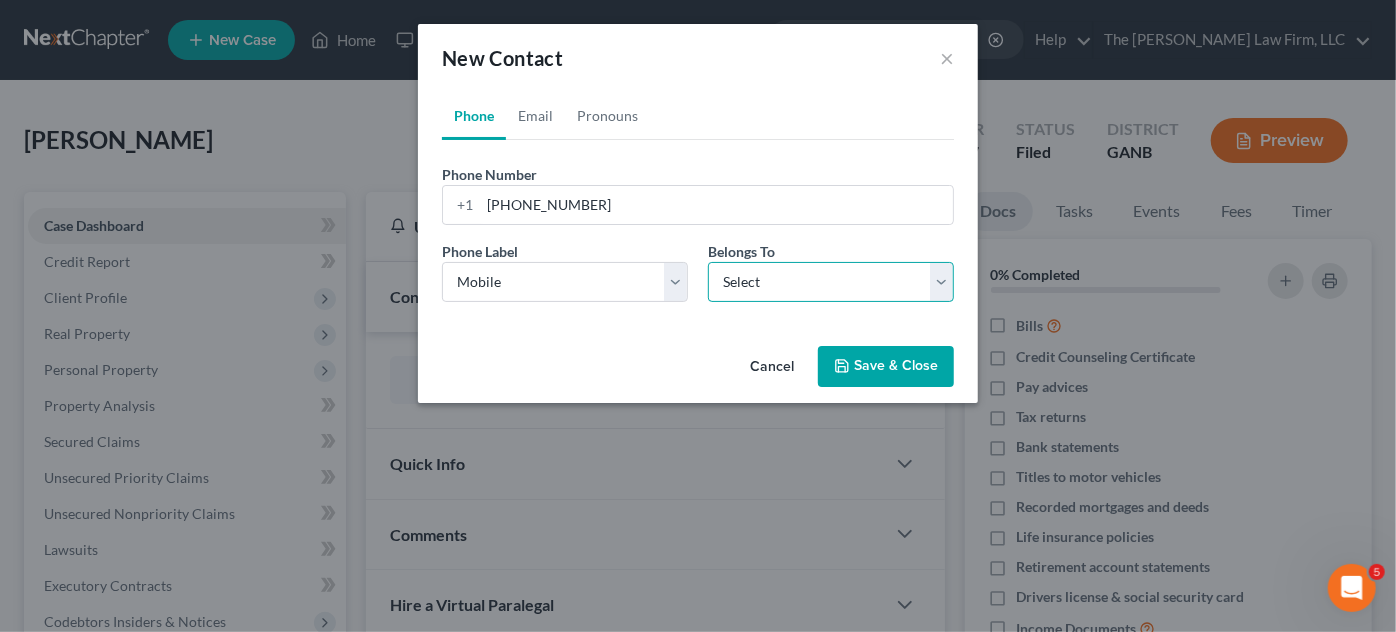 click on "Select Client Other" at bounding box center [831, 282] 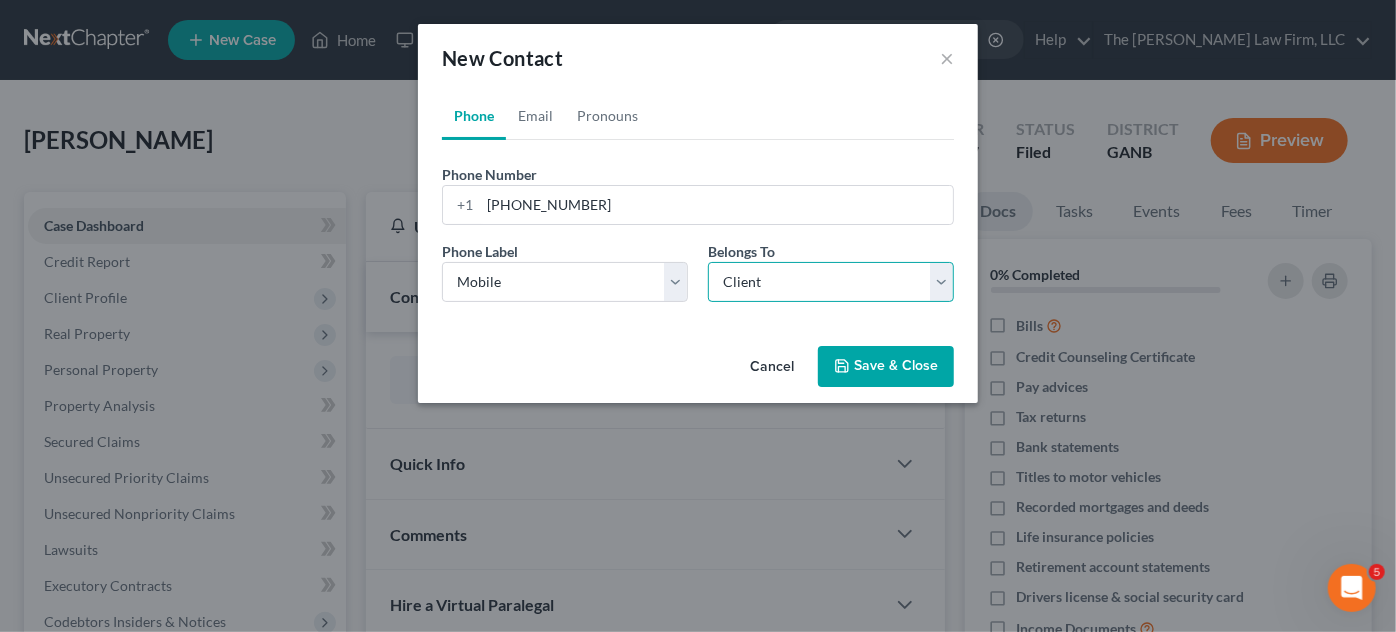 click on "Select Client Other" at bounding box center [831, 282] 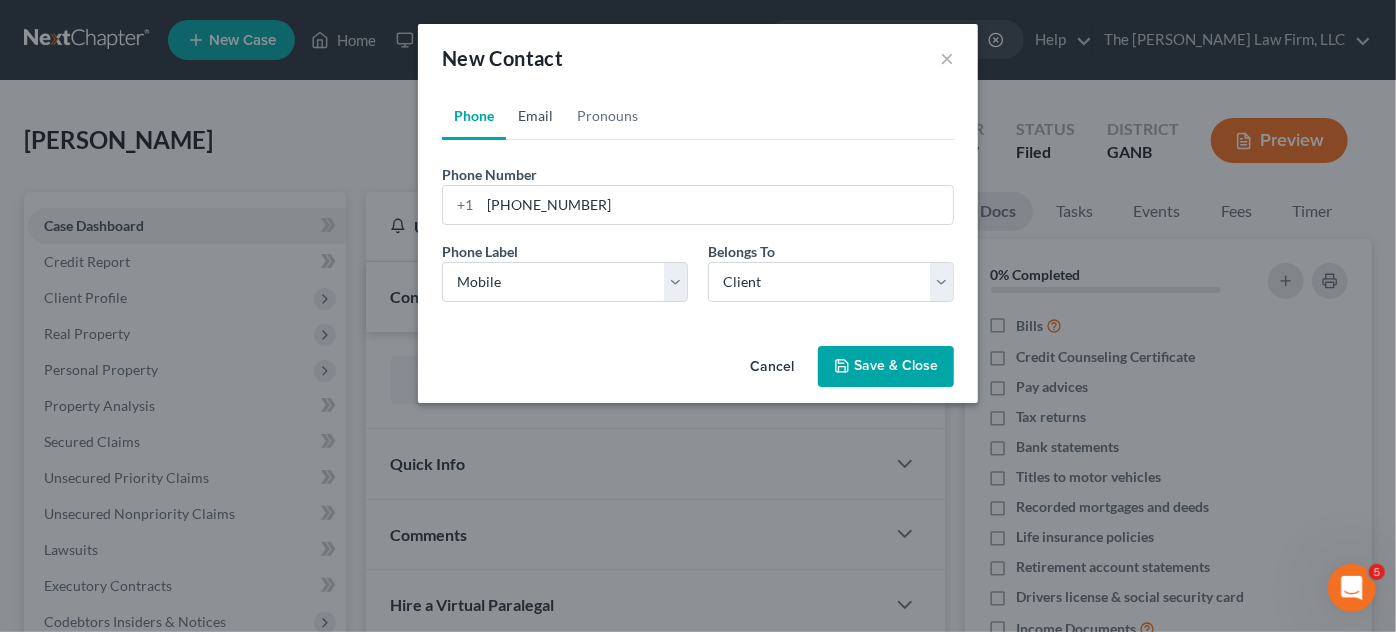 click on "Email" at bounding box center (535, 116) 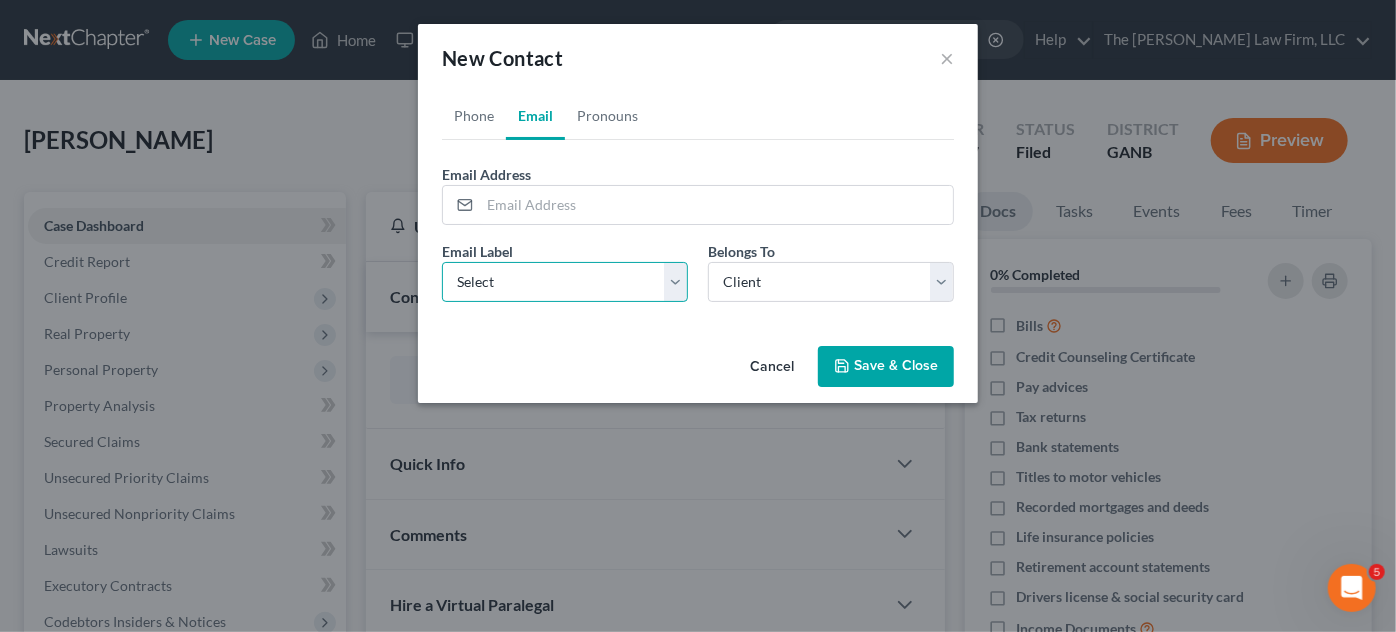 drag, startPoint x: 567, startPoint y: 282, endPoint x: 568, endPoint y: 294, distance: 12.0415945 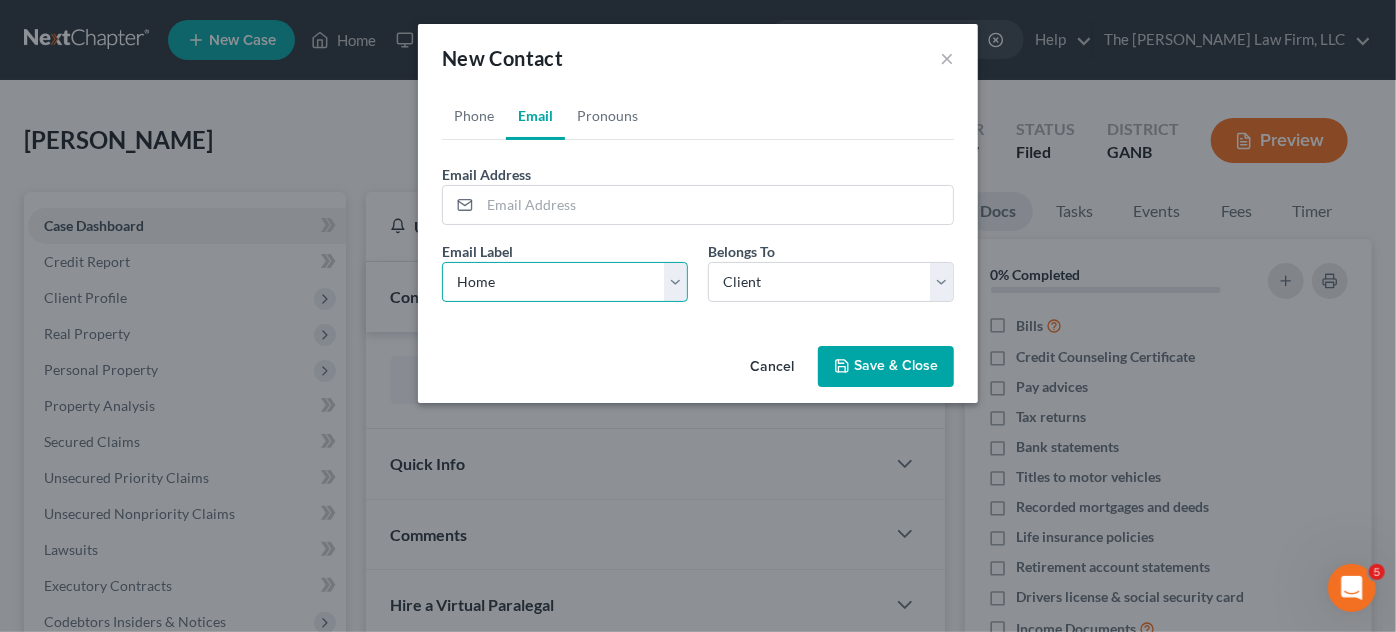 click on "Select Home Work Other" at bounding box center (565, 282) 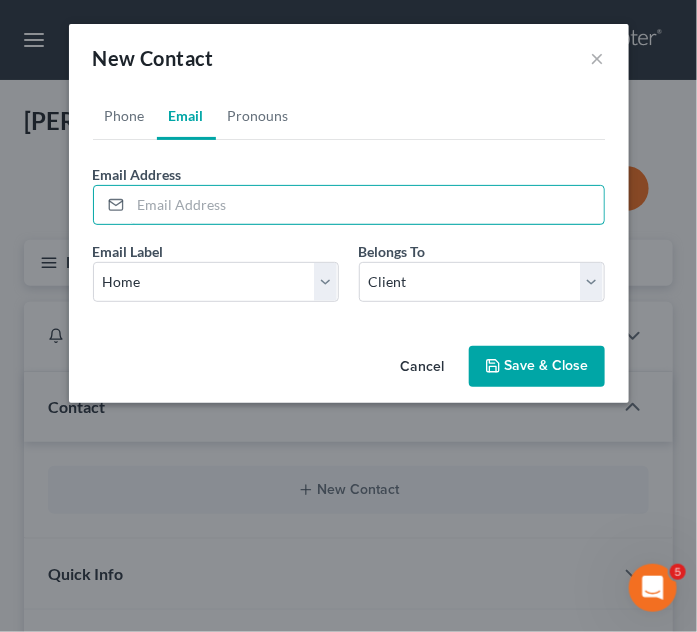 paste on "shonitra@live.com" 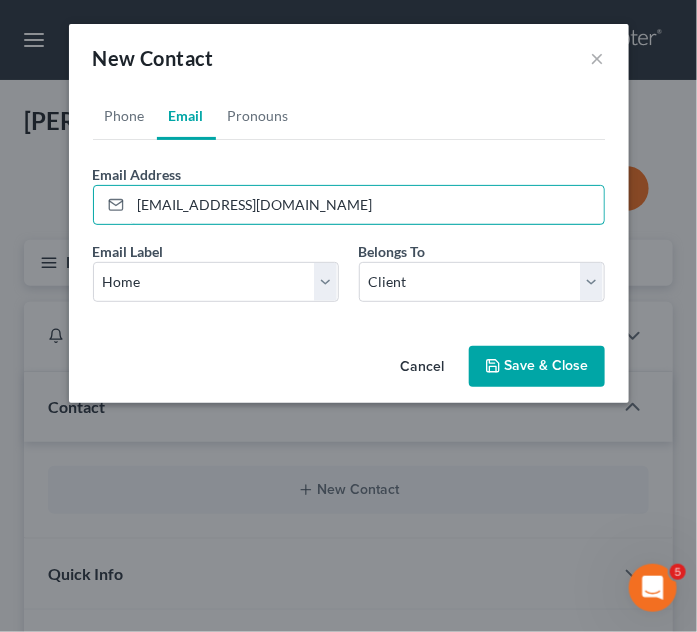 type on "shonitra@live.com" 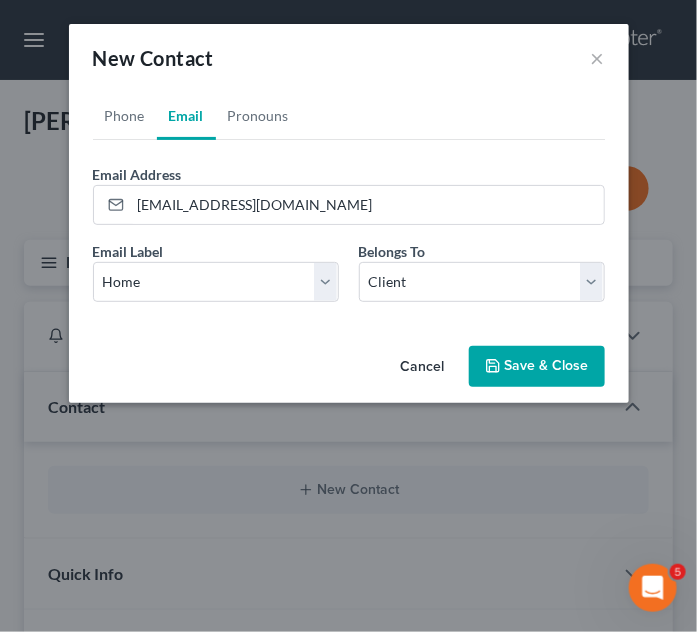 click on "Save & Close" at bounding box center (537, 367) 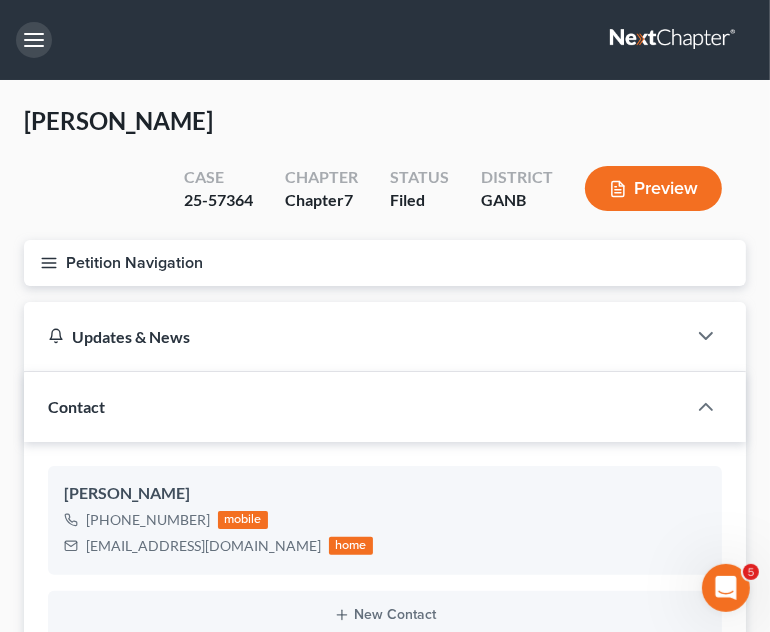 click at bounding box center [34, 40] 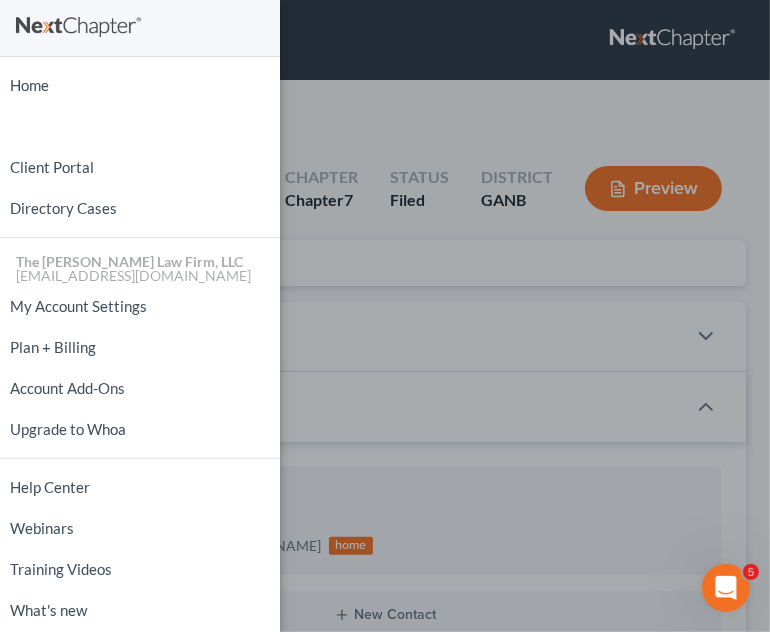 click on "Home New Case Client Portal Directory Cases The Craig Black Law Firm, LLC mb@craigblacklaw.com My Account Settings Plan + Billing Account Add-Ons Upgrade to Whoa Help Center Webinars Training Videos What's new Log out" at bounding box center (385, 316) 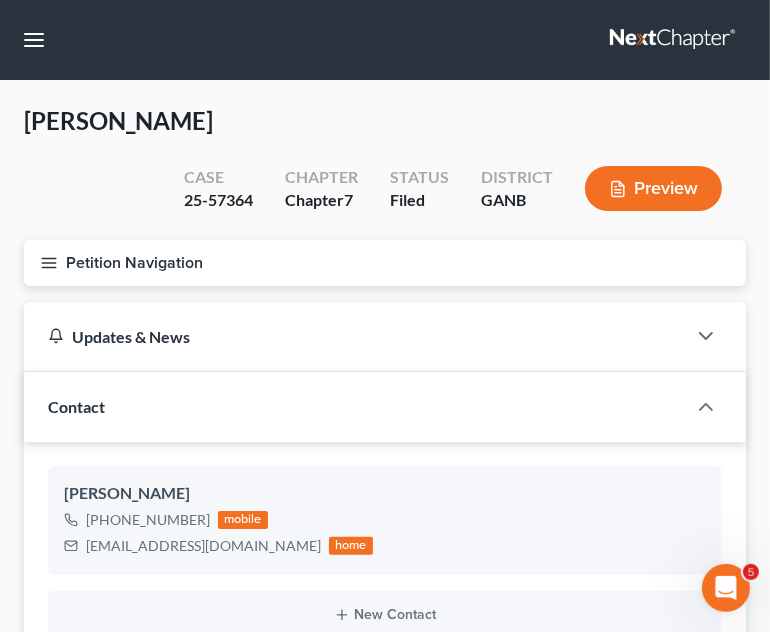 click 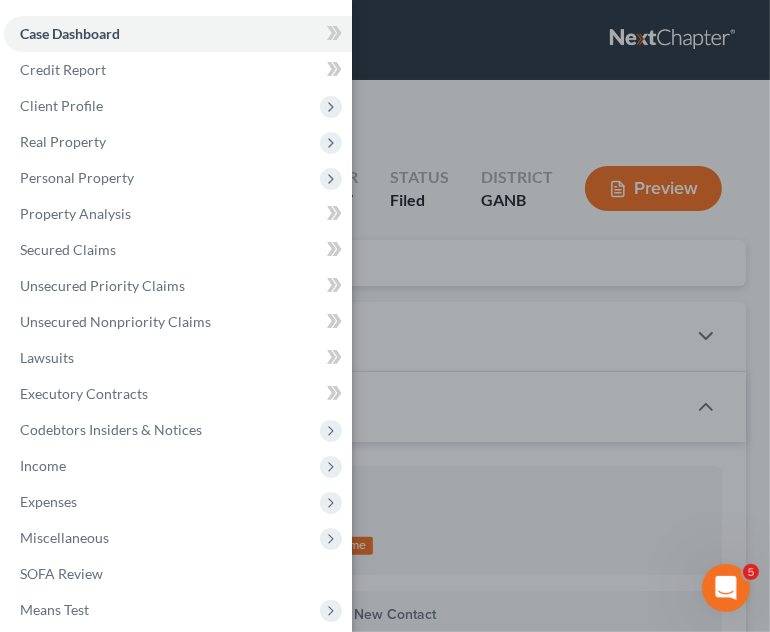 click on "Client Profile" at bounding box center (61, 105) 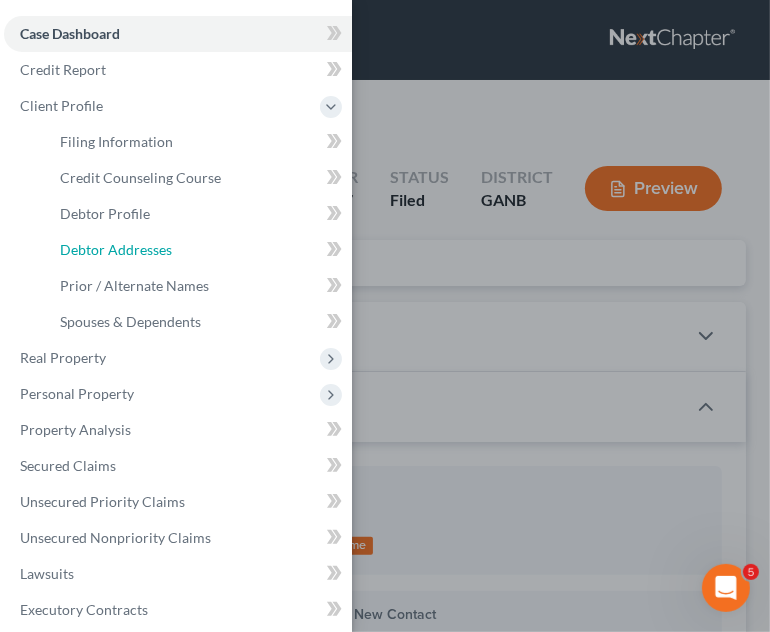 click on "Debtor Addresses" at bounding box center [116, 249] 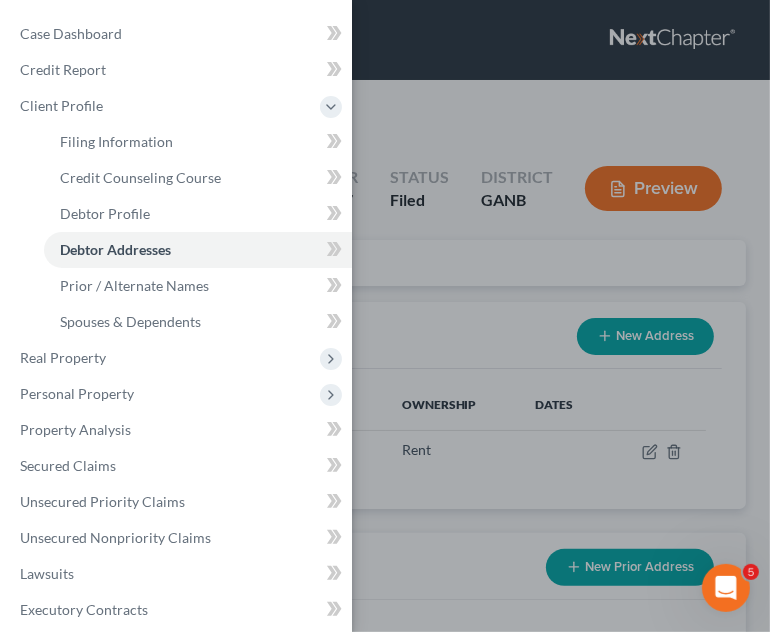 click on "Case Dashboard
Payments
Invoices
Payments
Payments
Credit Report
Client Profile" at bounding box center (385, 316) 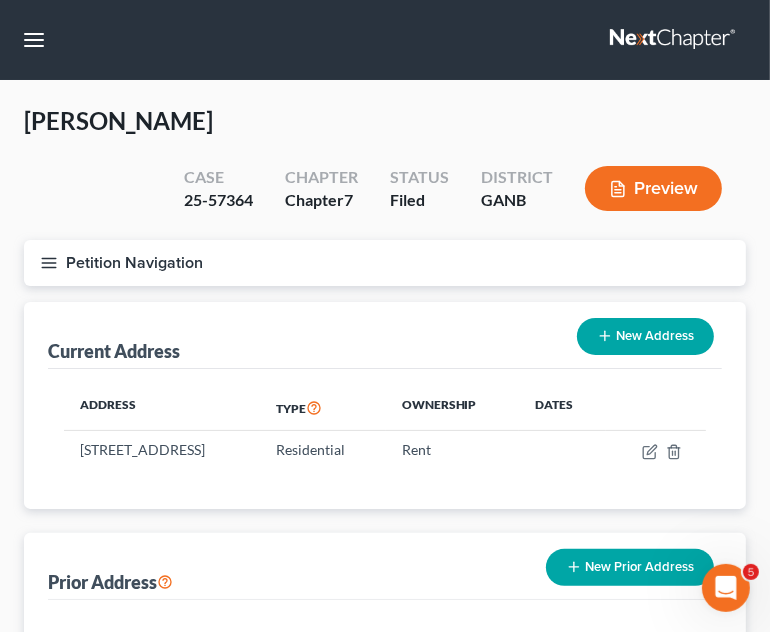 drag, startPoint x: 190, startPoint y: 452, endPoint x: 80, endPoint y: 451, distance: 110.00455 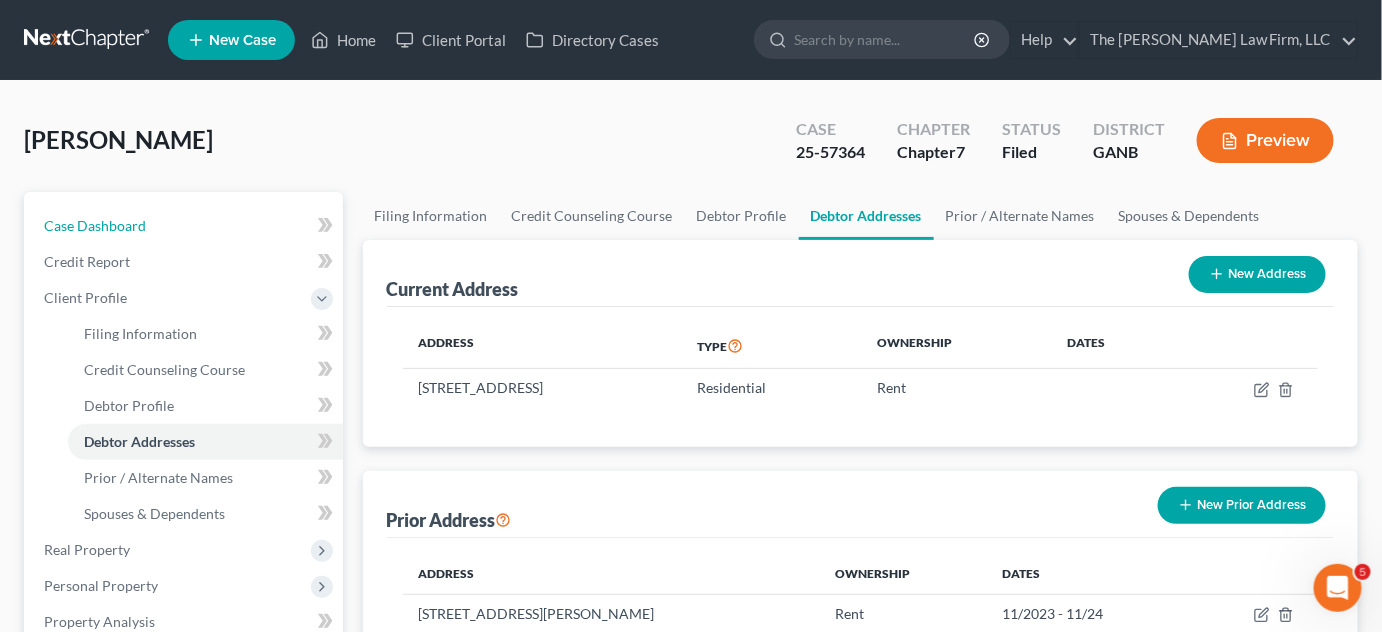 click on "Case Dashboard" at bounding box center [185, 226] 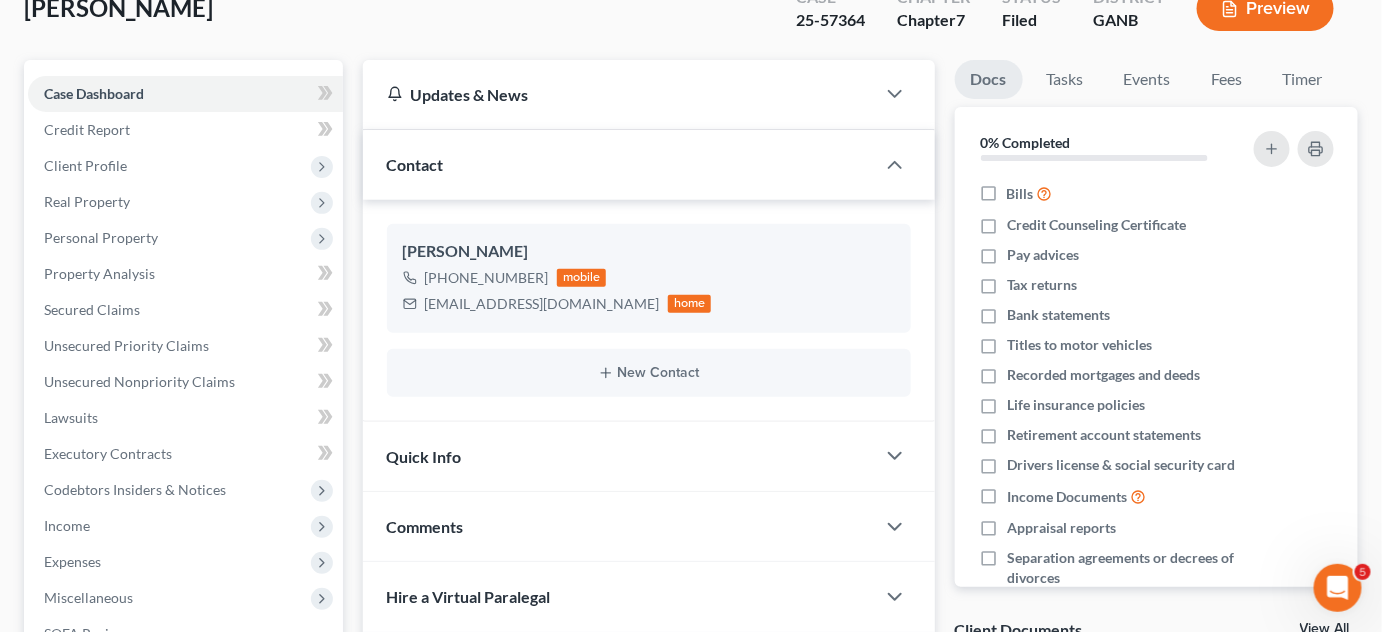 scroll, scrollTop: 303, scrollLeft: 0, axis: vertical 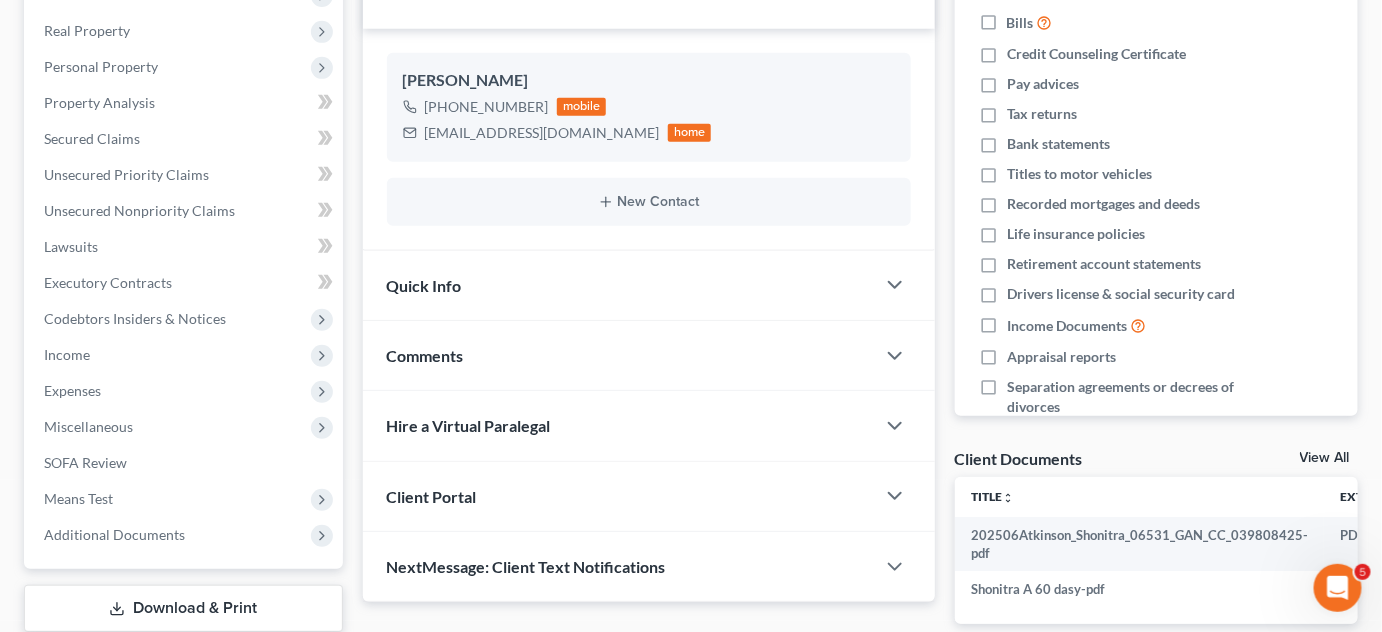 click on "Comments" at bounding box center (619, 355) 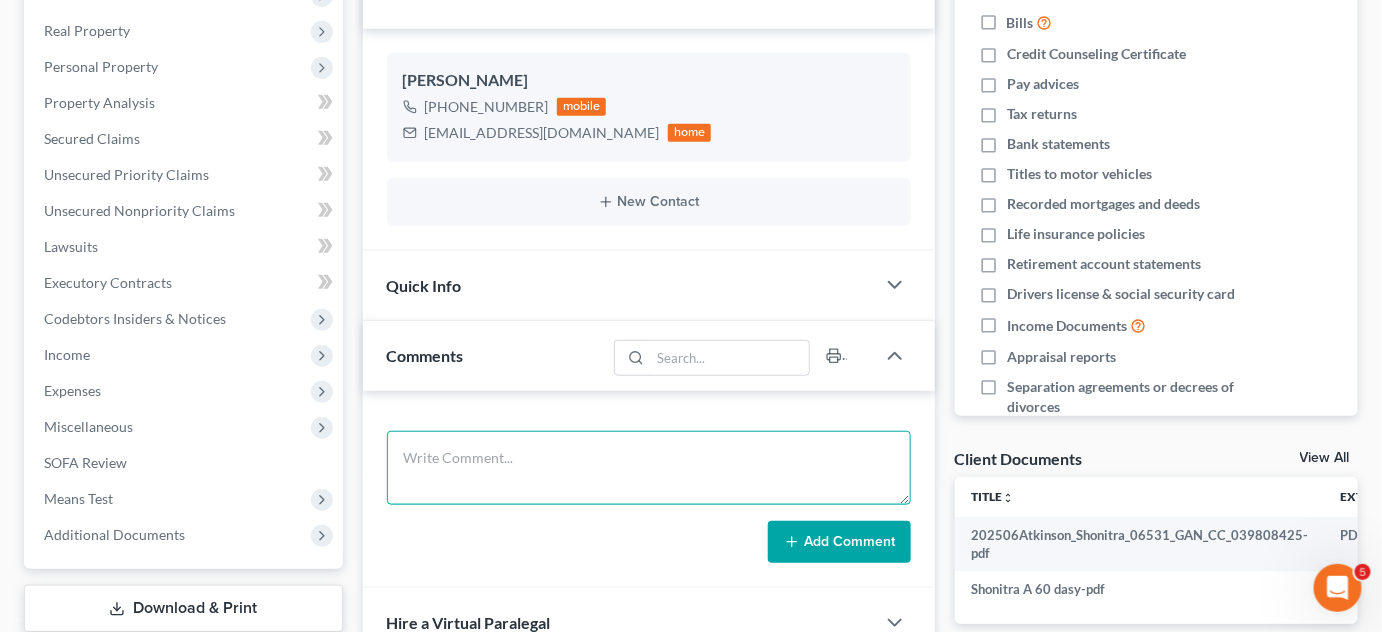 click at bounding box center (649, 468) 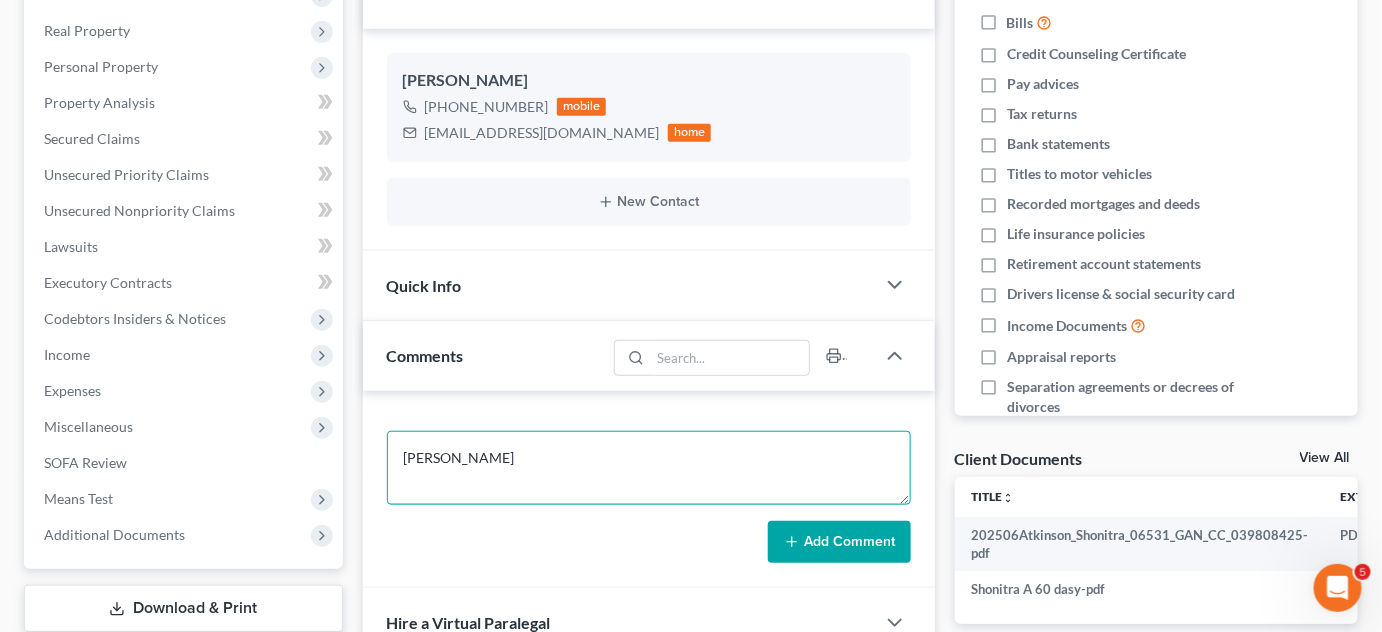 type on "[PERSON_NAME]" 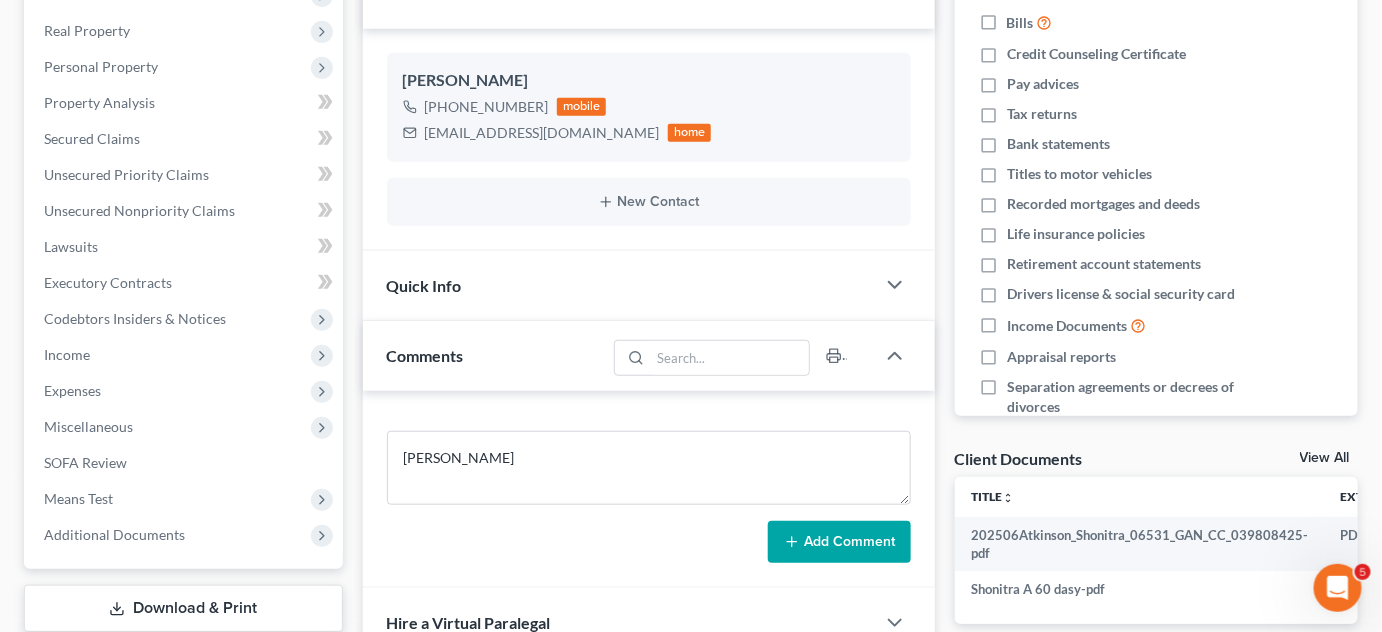 click on "Add Comment" at bounding box center (839, 542) 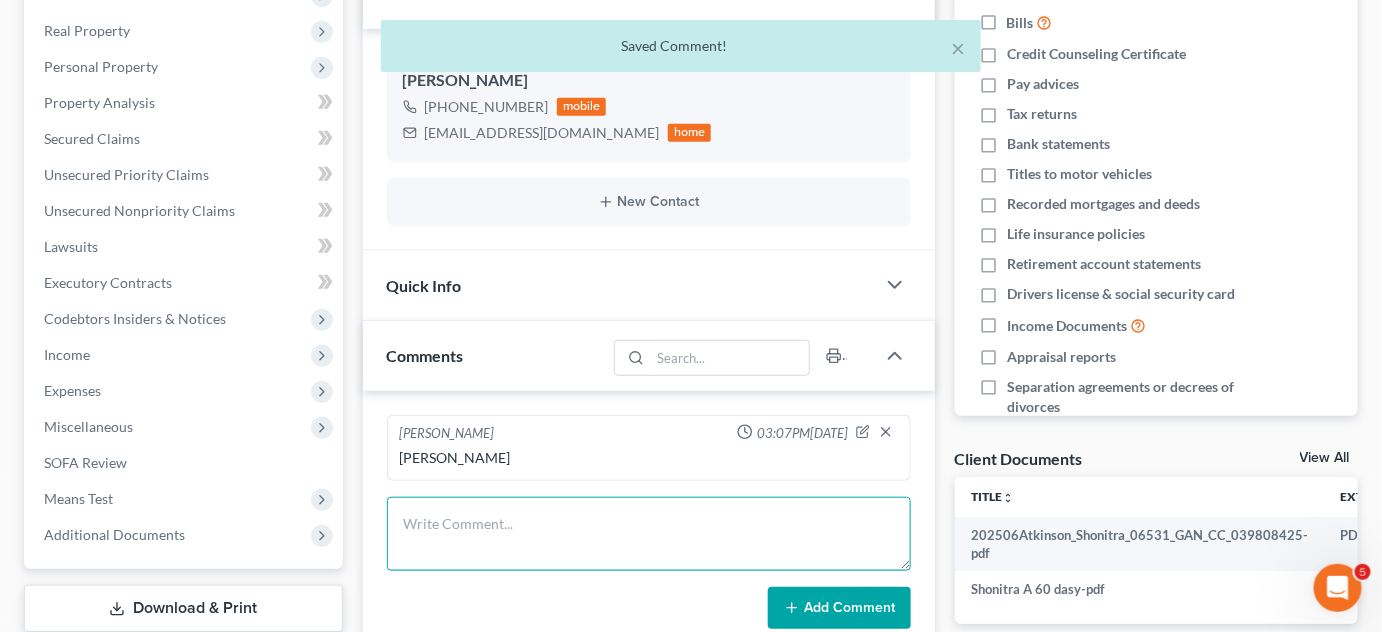 click at bounding box center [649, 534] 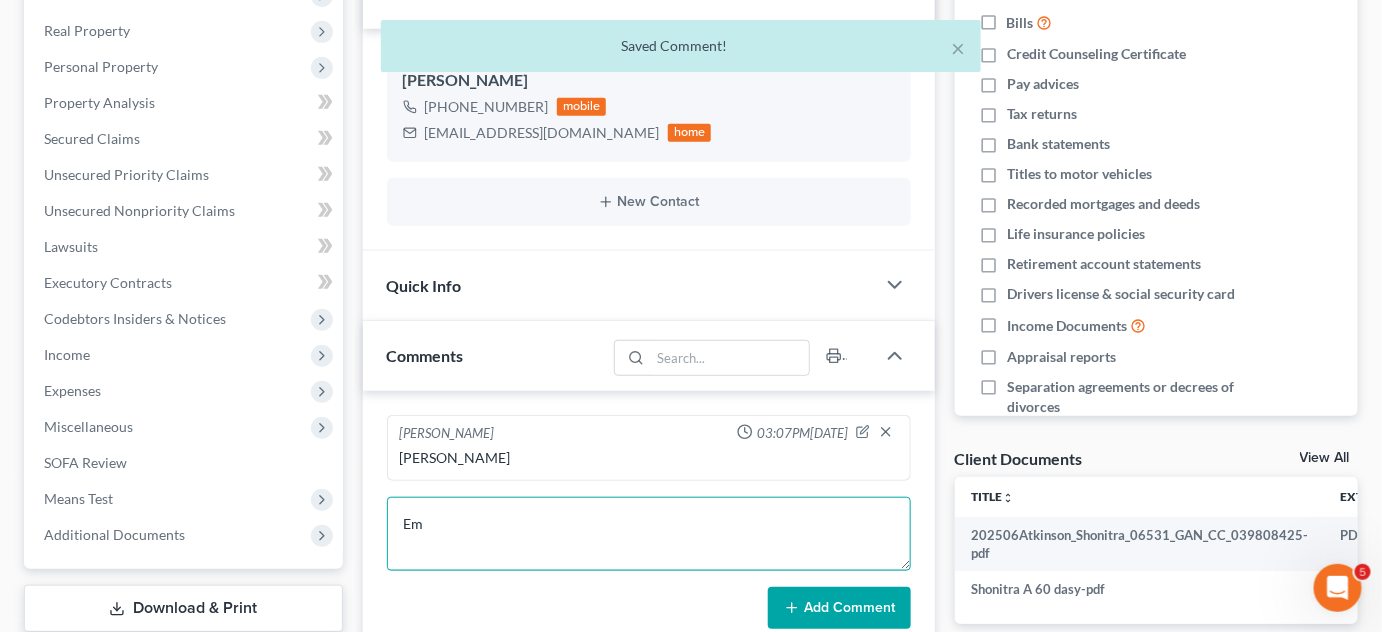 type on "E" 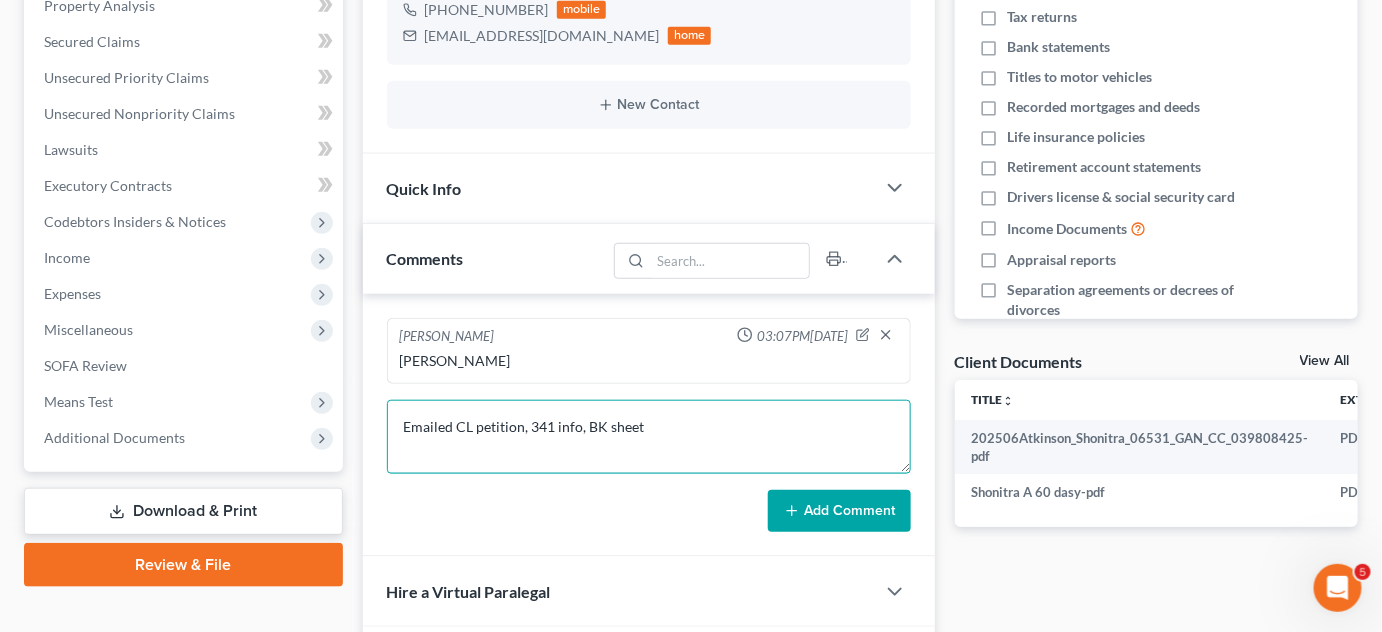 scroll, scrollTop: 454, scrollLeft: 0, axis: vertical 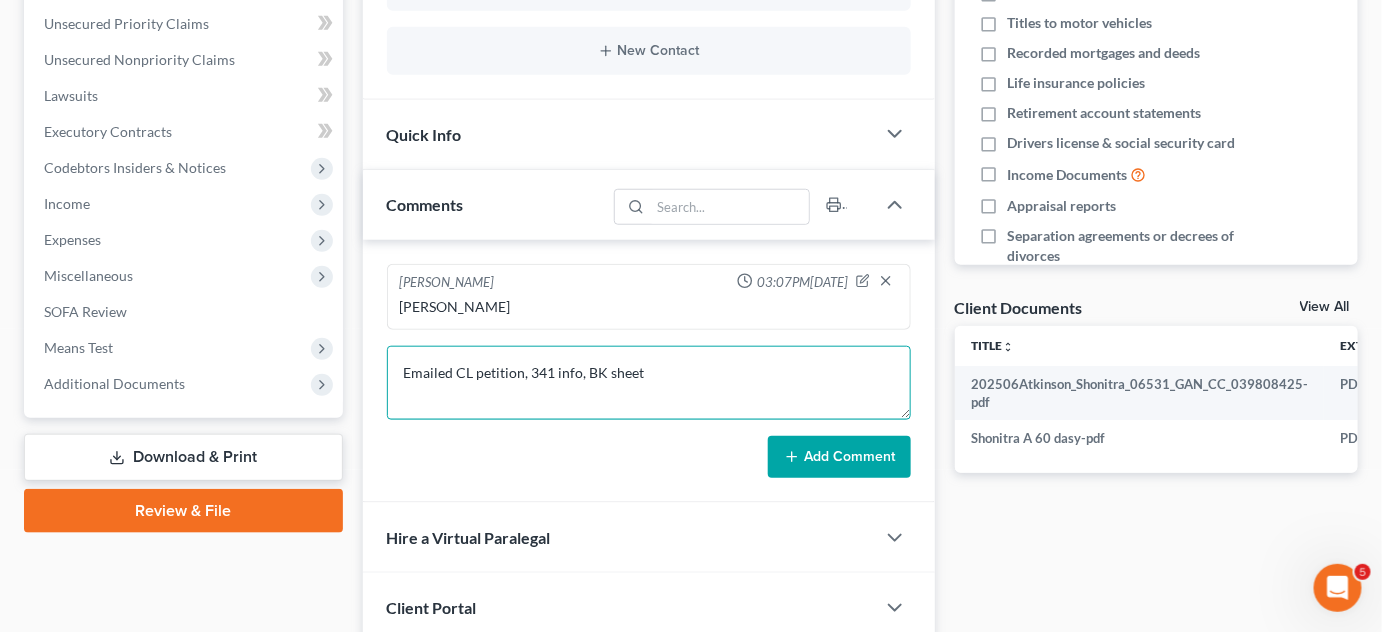 type on "Emailed CL petition, 341 info, BK sheet" 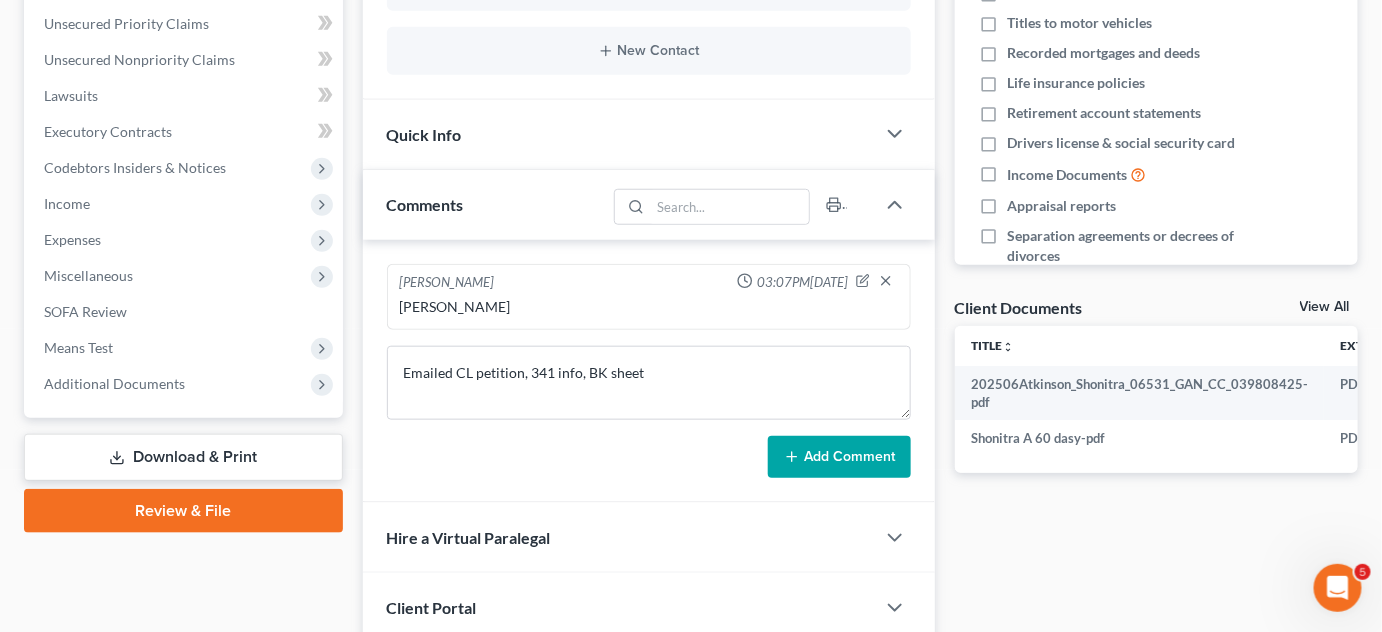 click on "Add Comment" at bounding box center [839, 457] 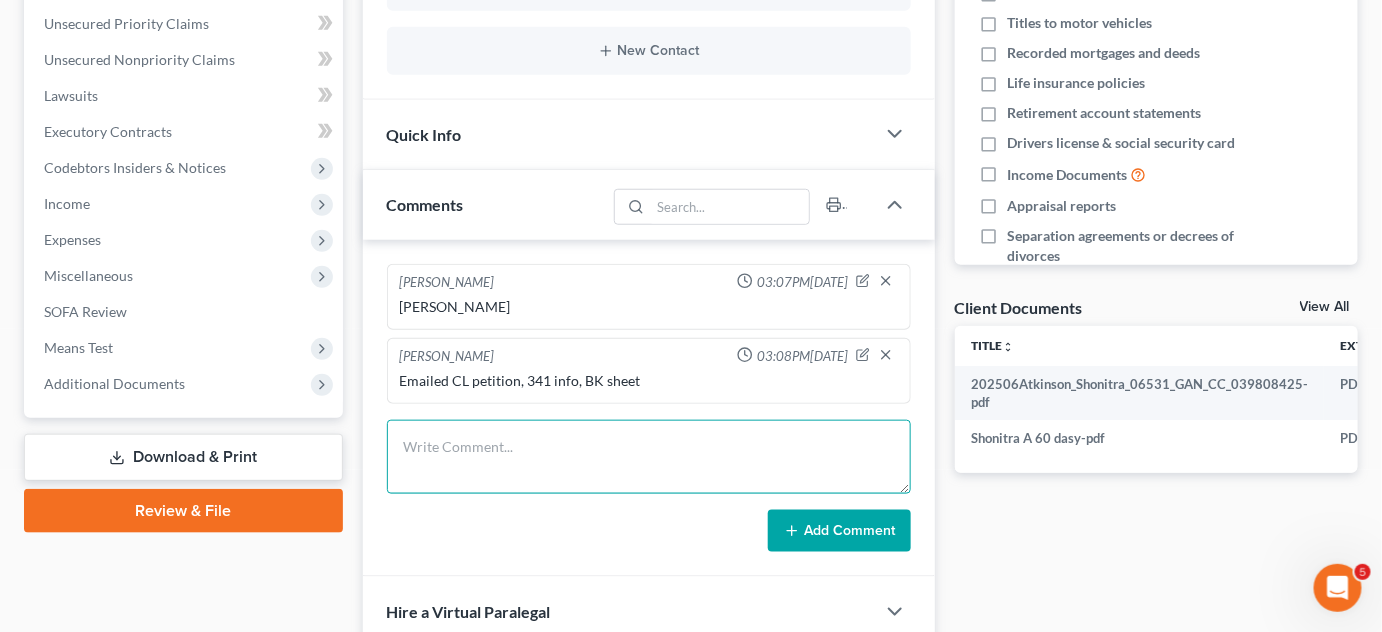 click at bounding box center [649, 457] 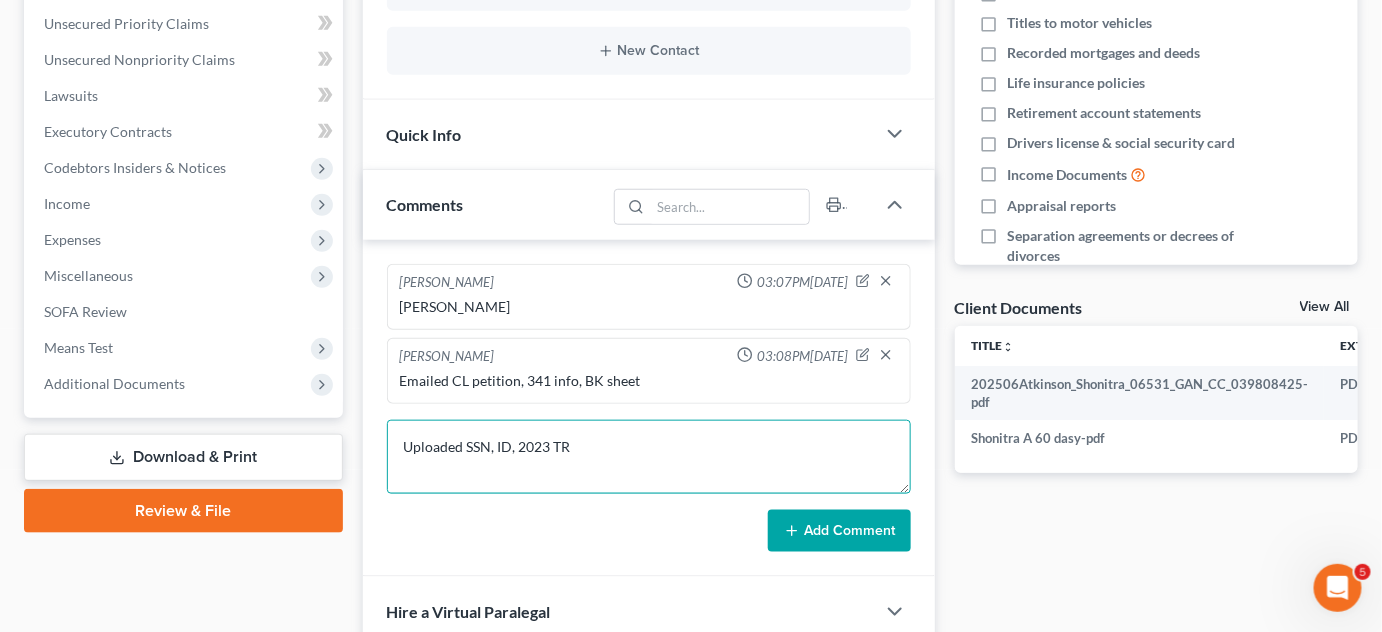 type on "Uploaded SSN, ID, 2023 TR" 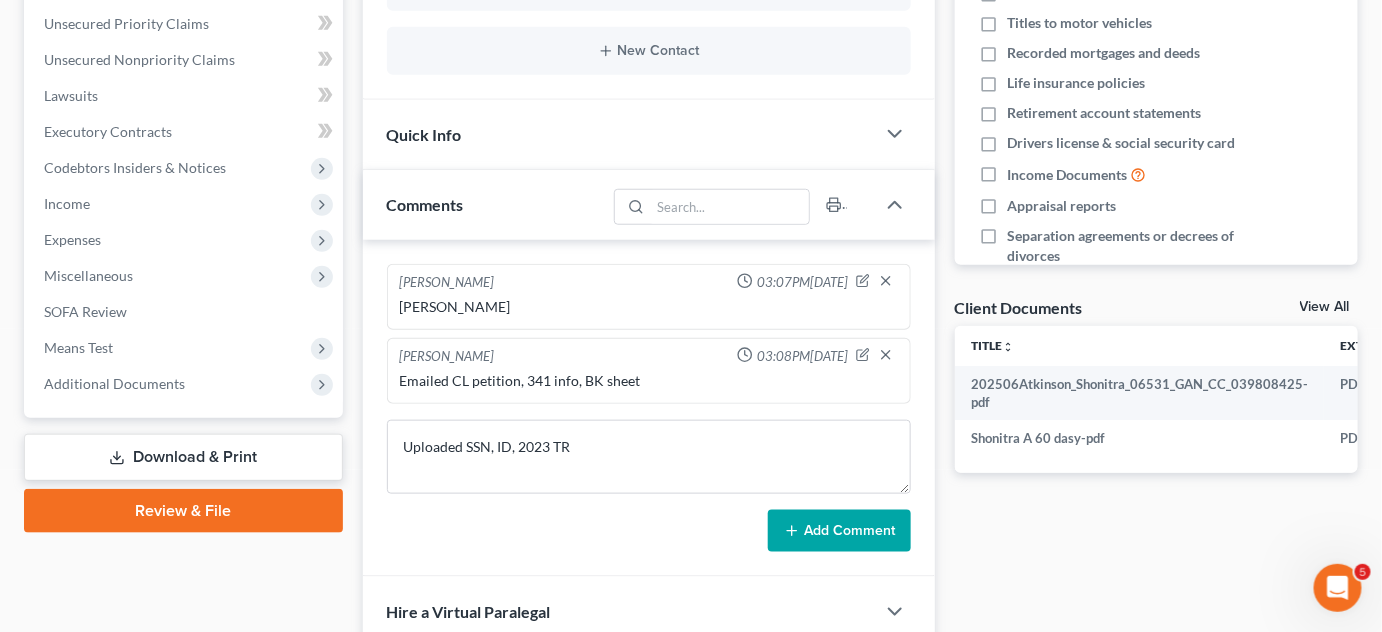 click on "Add Comment" at bounding box center [839, 531] 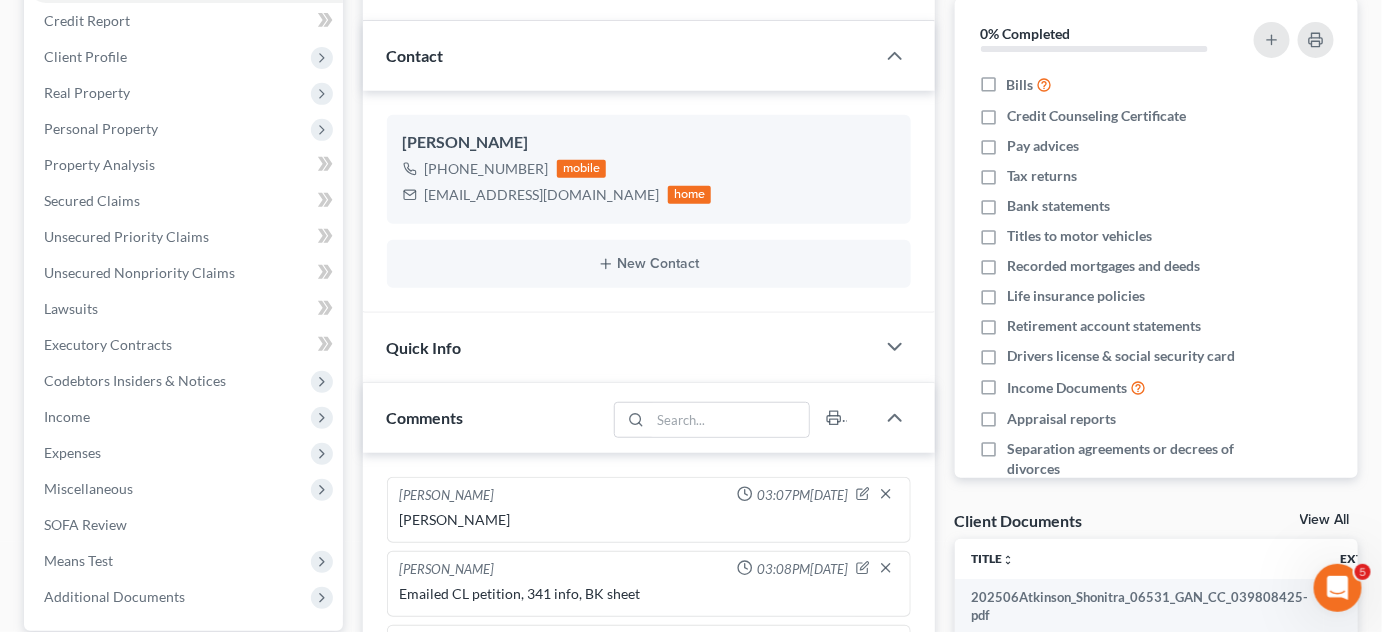 scroll, scrollTop: 0, scrollLeft: 0, axis: both 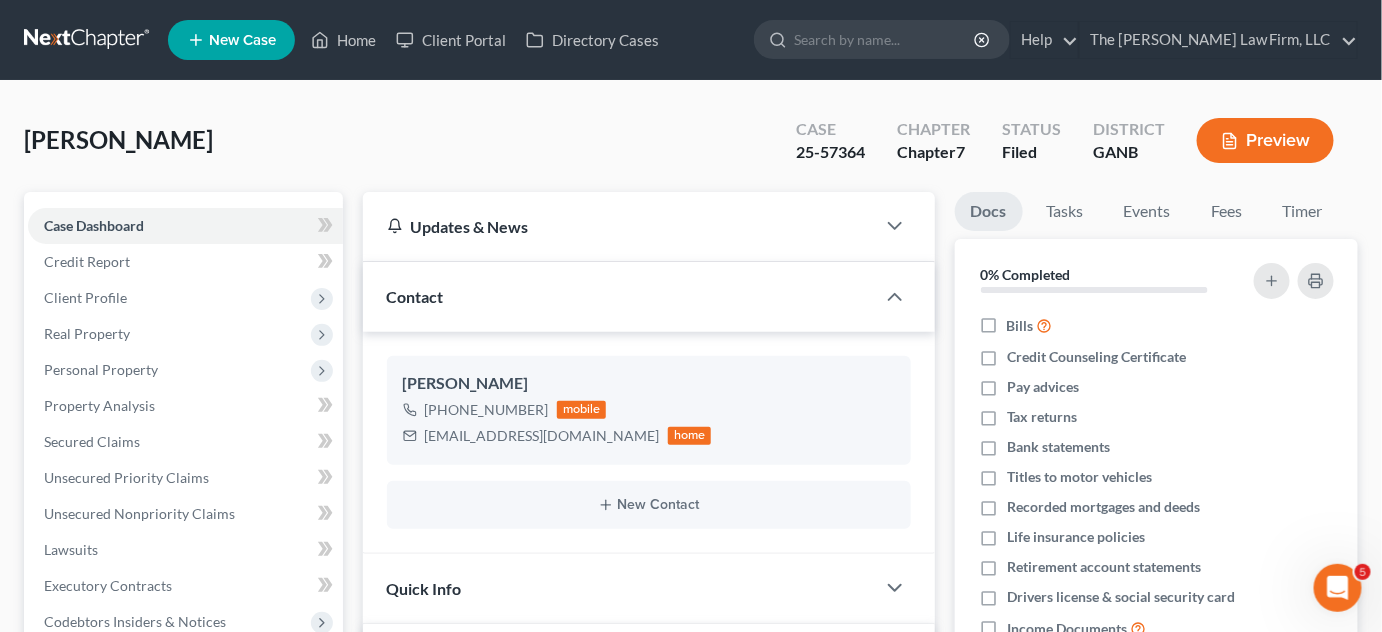 click on "Client Profile" at bounding box center [185, 298] 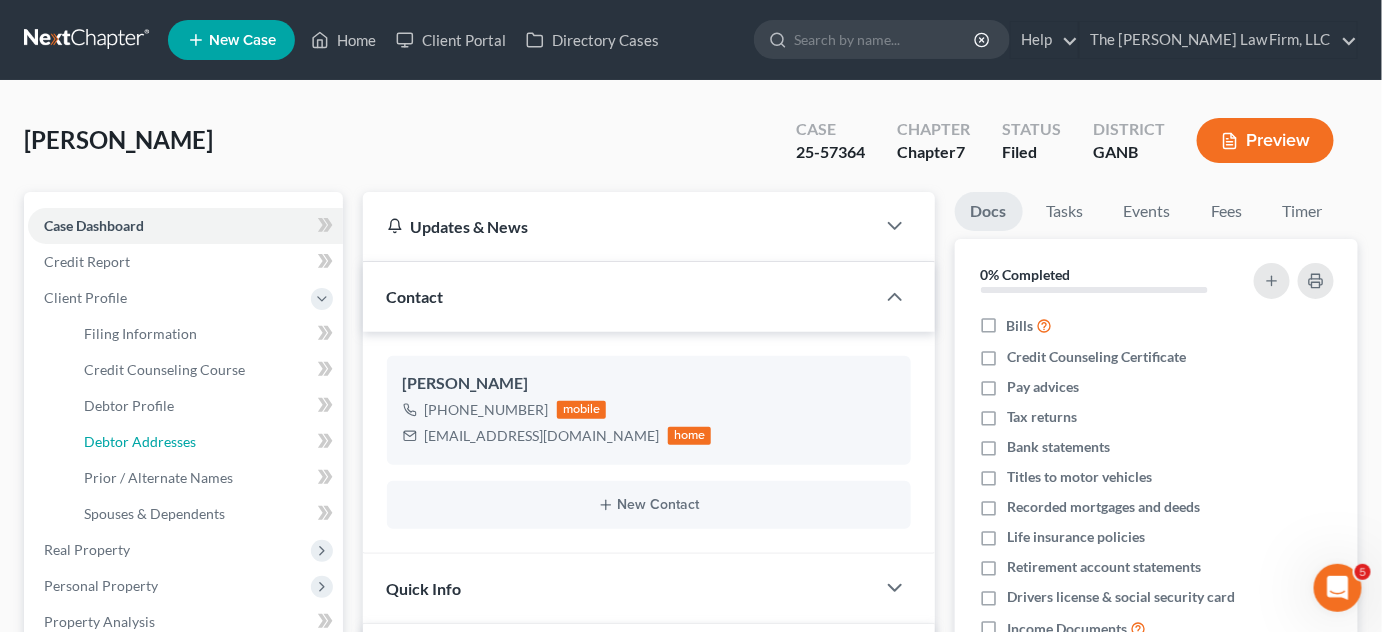 click on "Debtor Addresses" at bounding box center [140, 441] 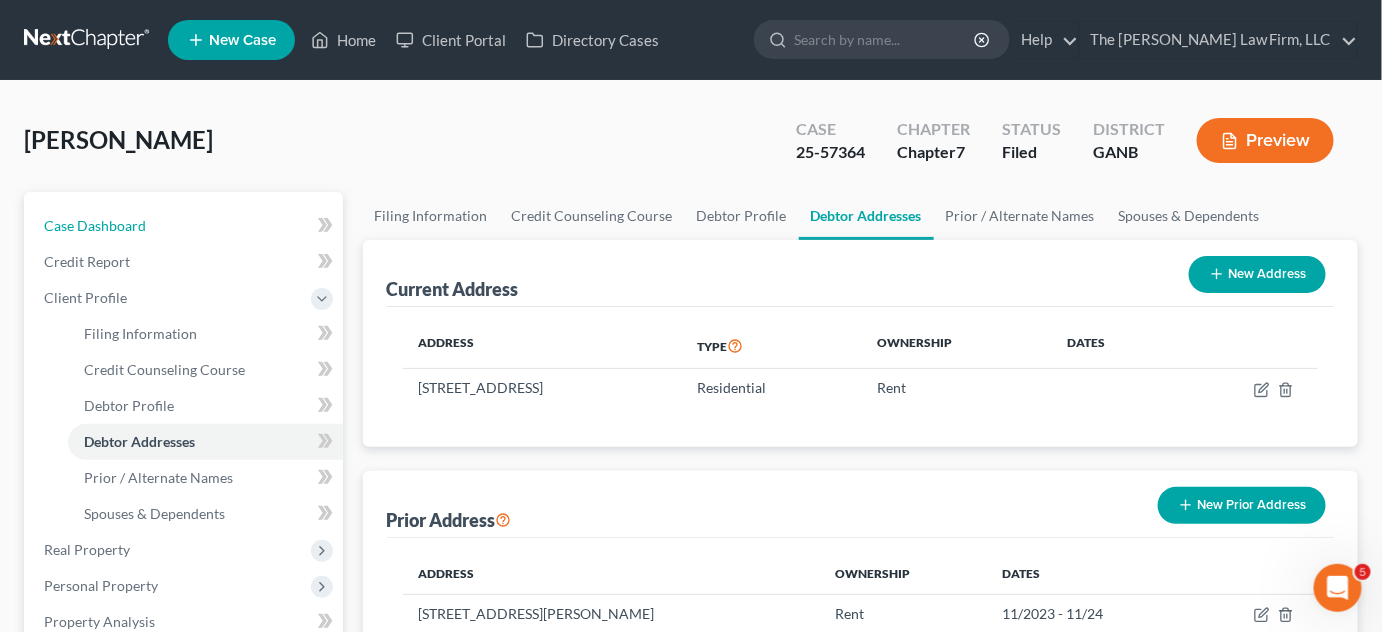 click on "Case Dashboard" at bounding box center (185, 226) 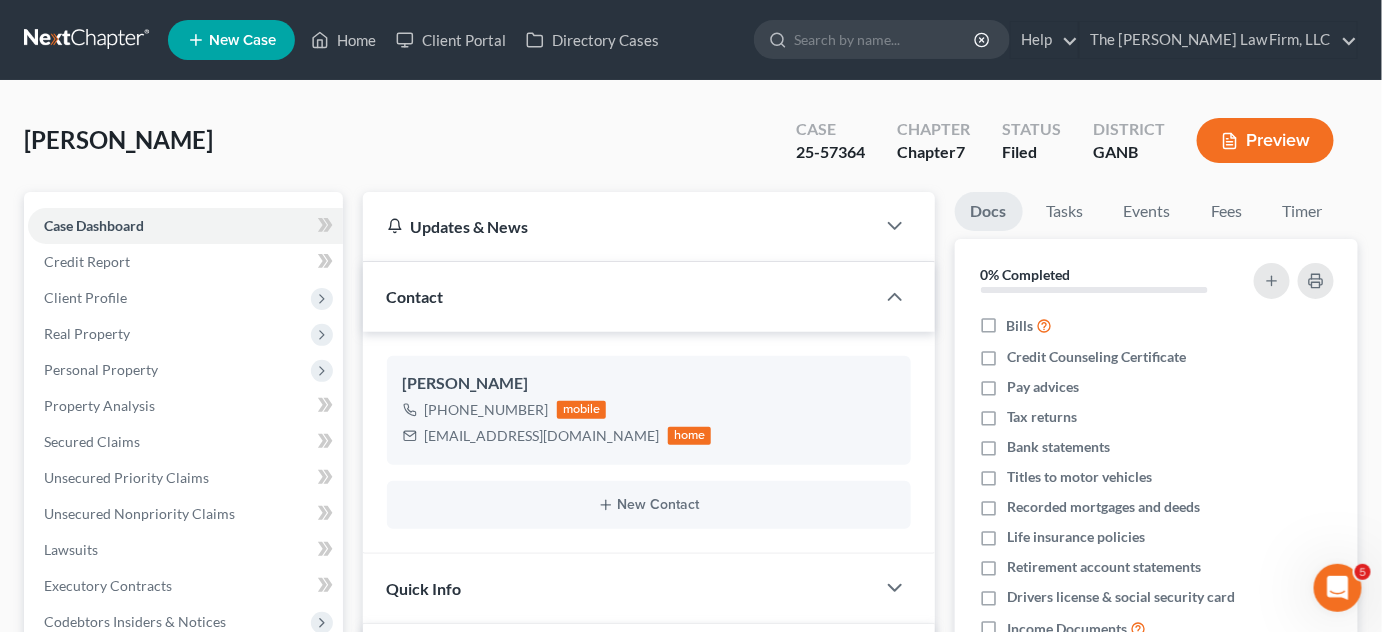scroll, scrollTop: 454, scrollLeft: 0, axis: vertical 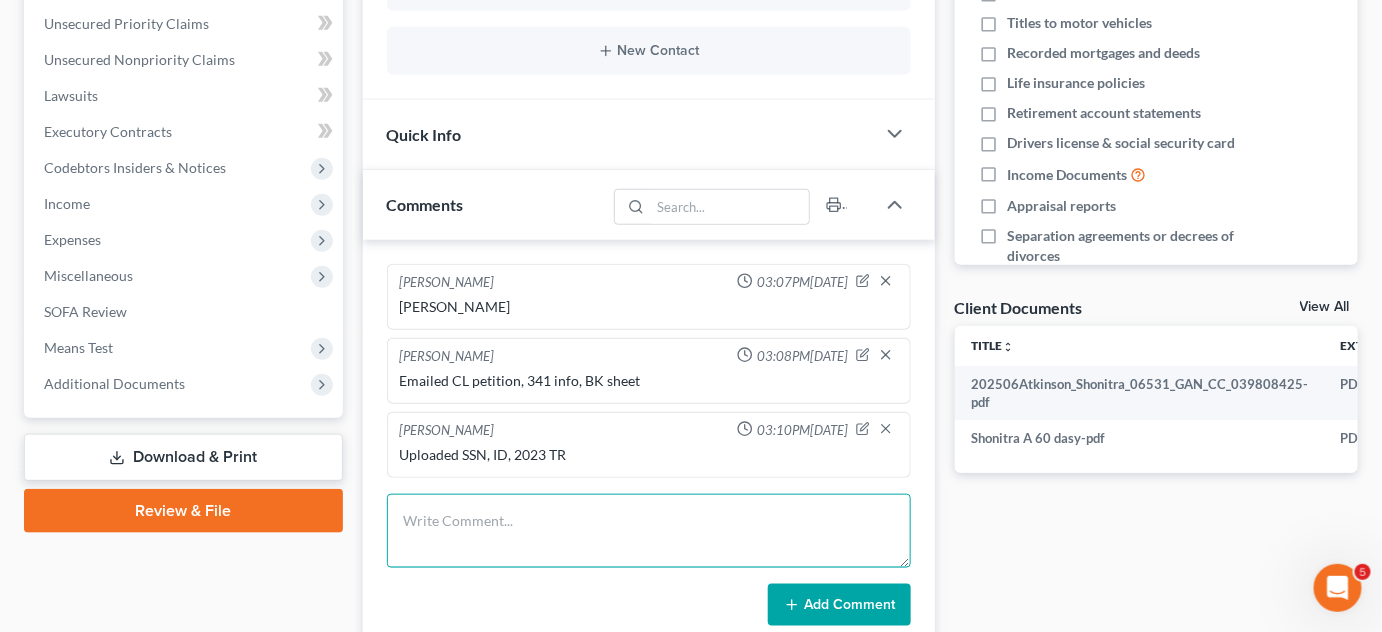 click at bounding box center (649, 531) 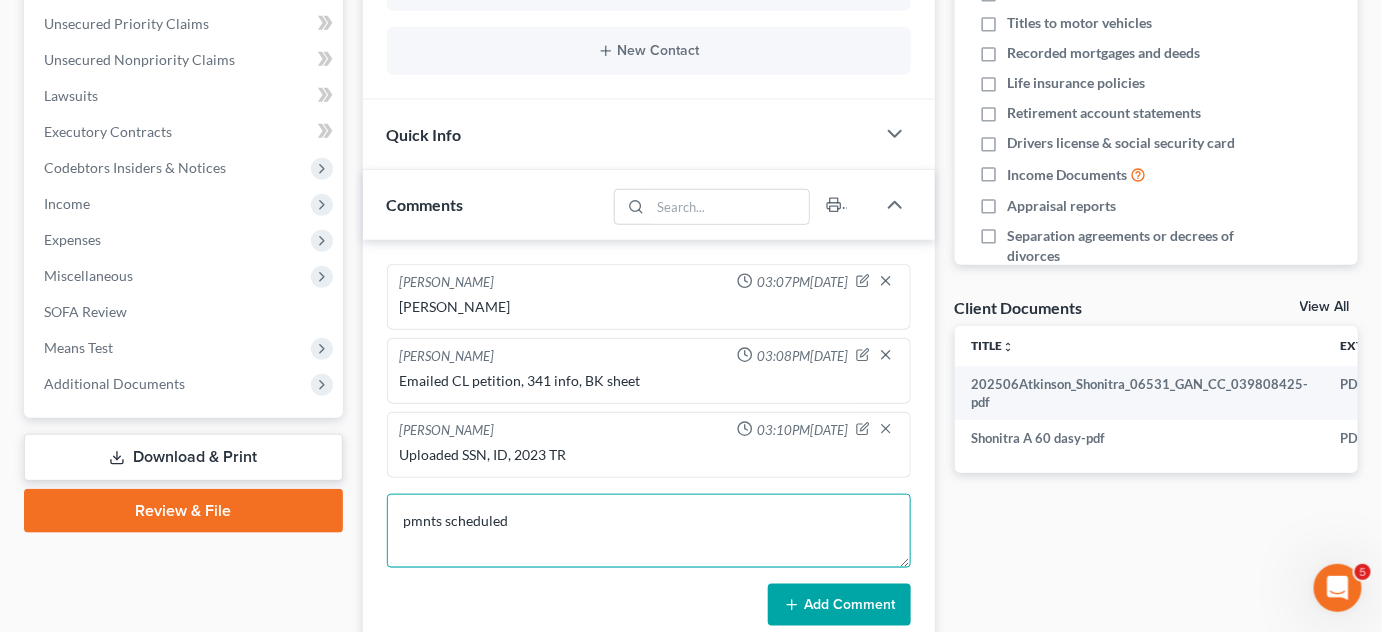 type on "pmnts scheduled" 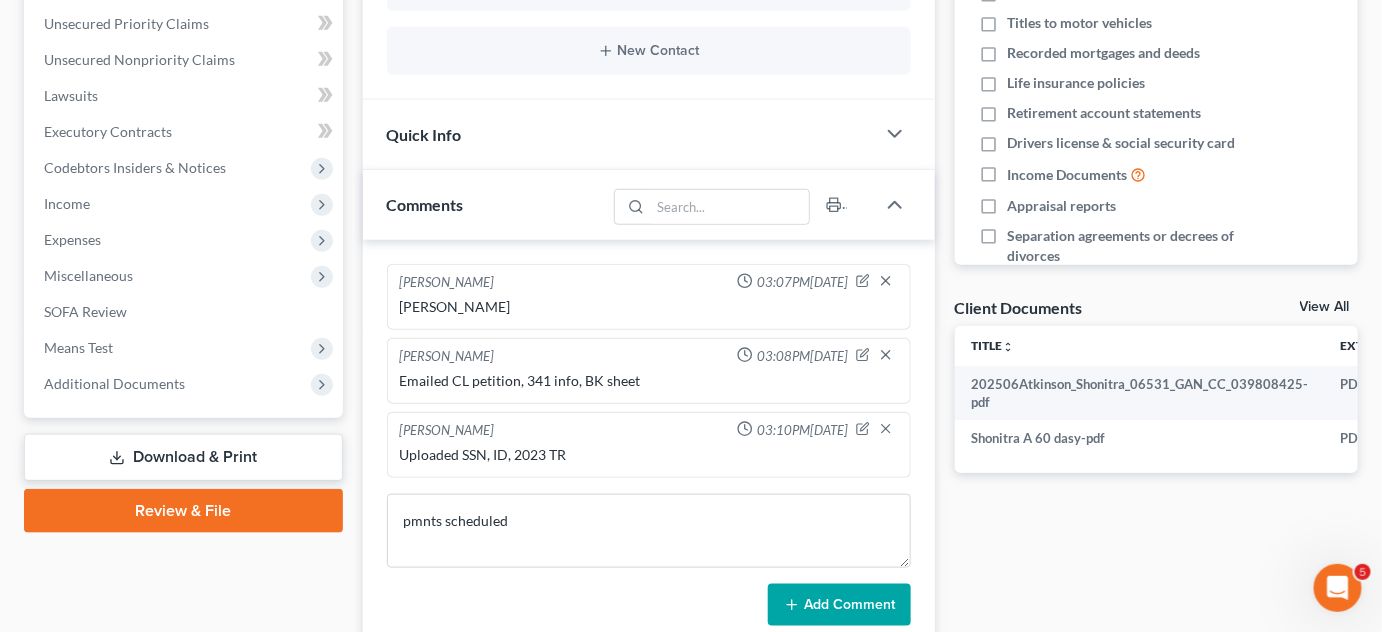 click on "Add Comment" at bounding box center [839, 605] 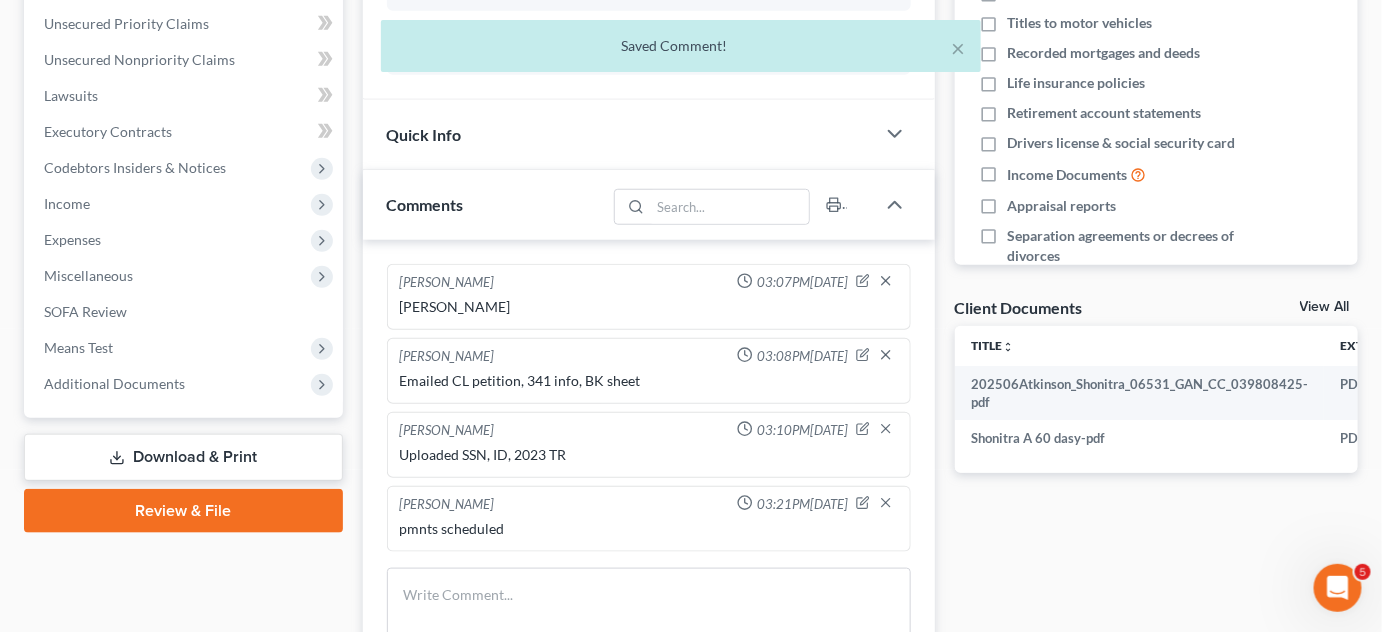scroll, scrollTop: 0, scrollLeft: 0, axis: both 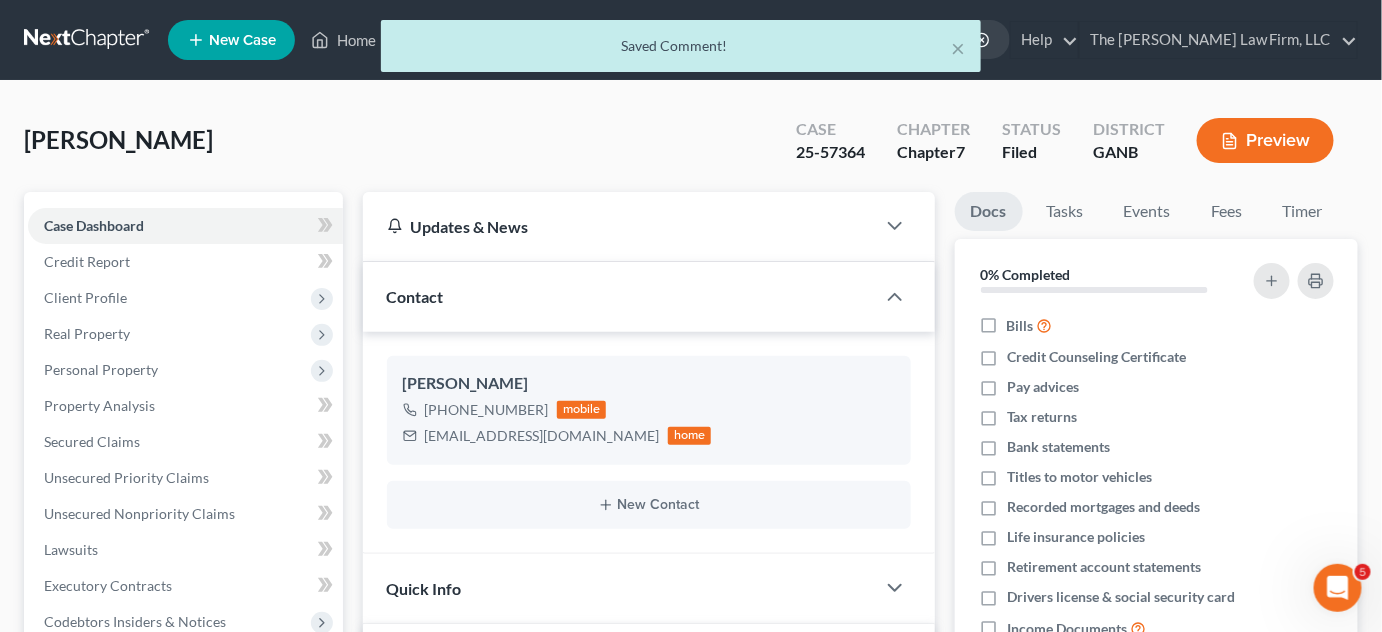 click on "Atkinson, Shonitra Upgraded Case 25-57364 Chapter Chapter  7 Status Filed District GANB Preview" at bounding box center (691, 148) 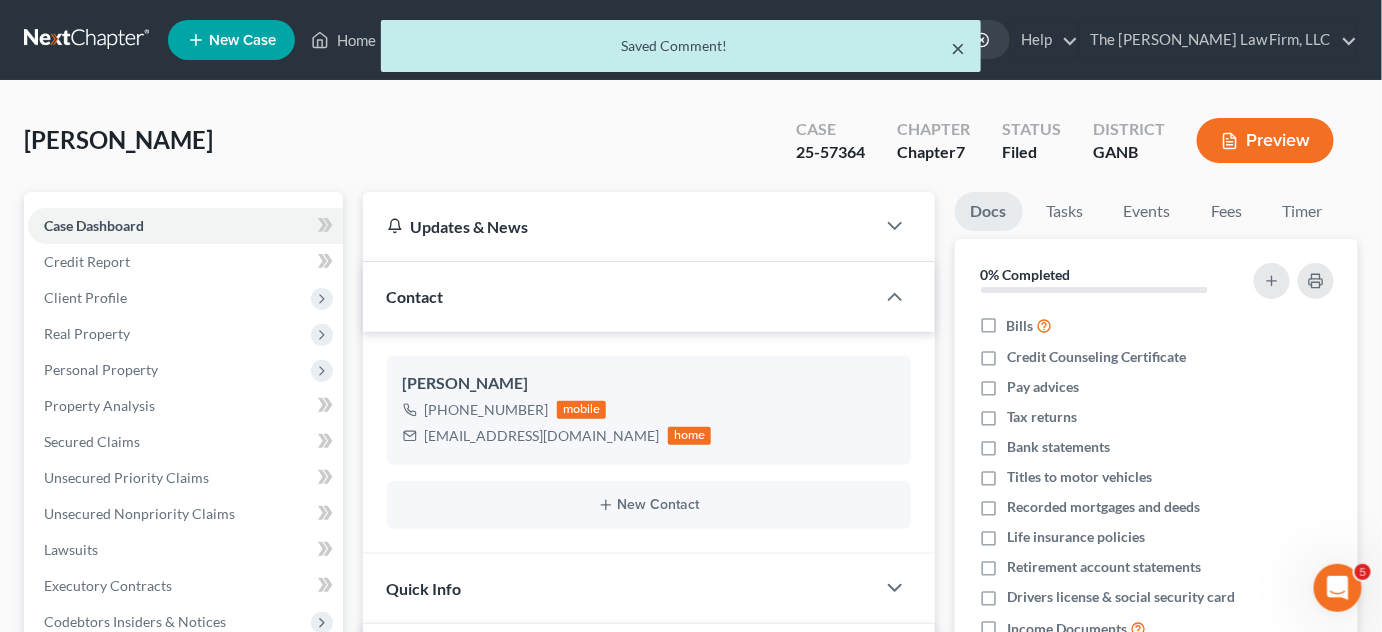 click on "×" at bounding box center [958, 48] 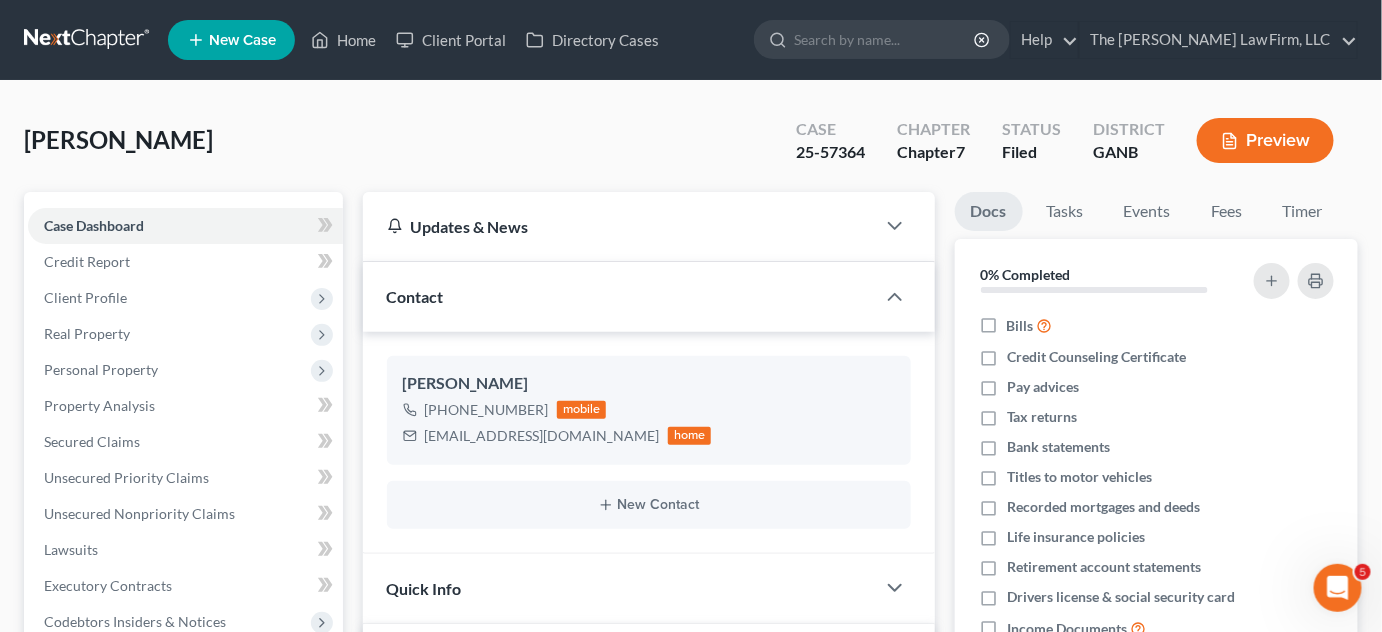 click at bounding box center [885, 39] 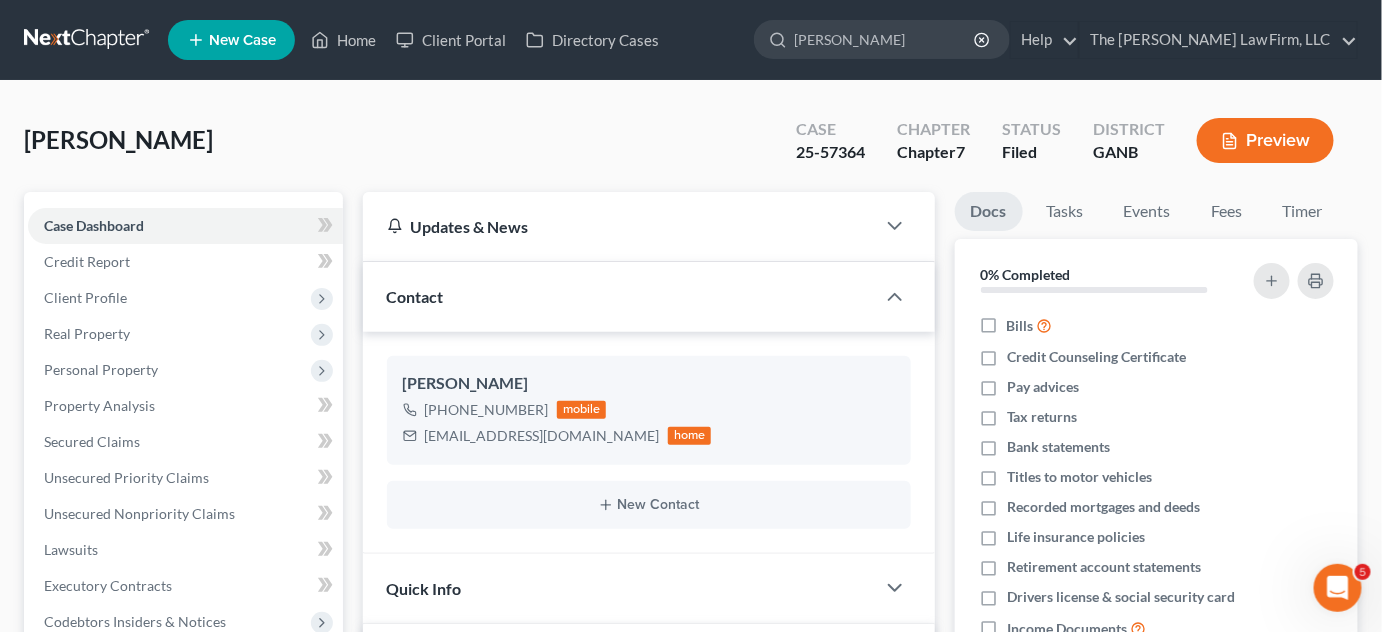 type on "freeman" 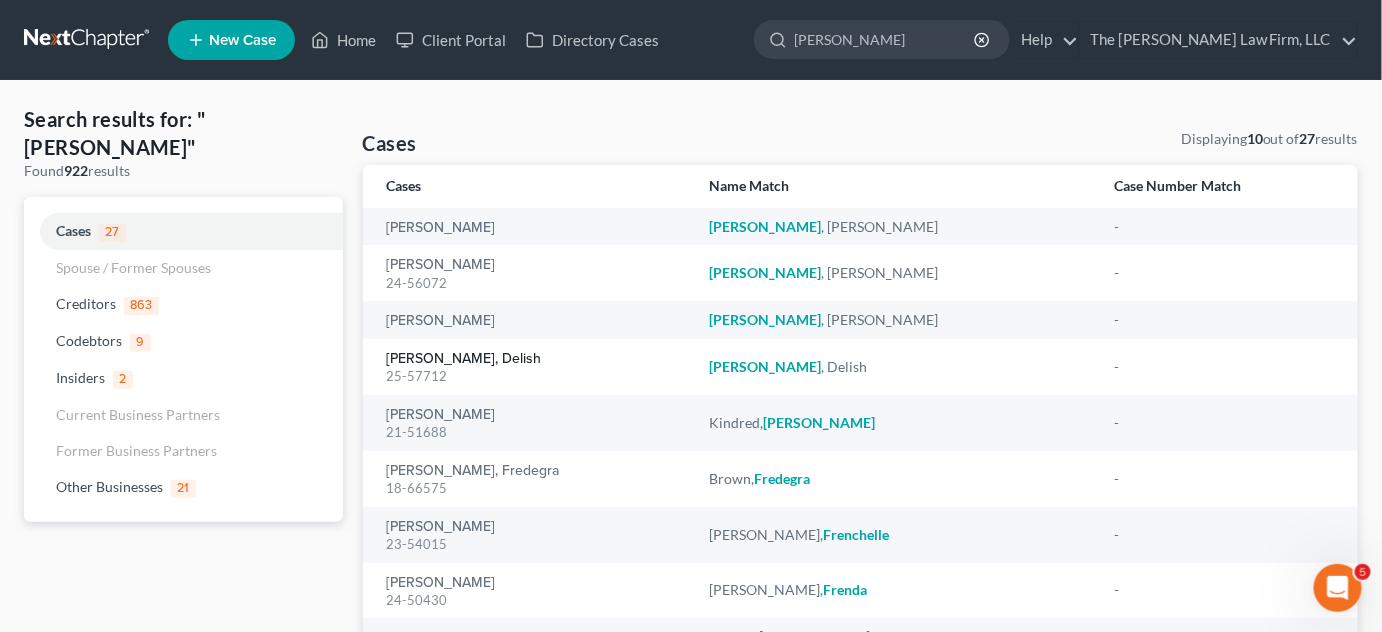 click on "Freeman, Delish" at bounding box center [464, 359] 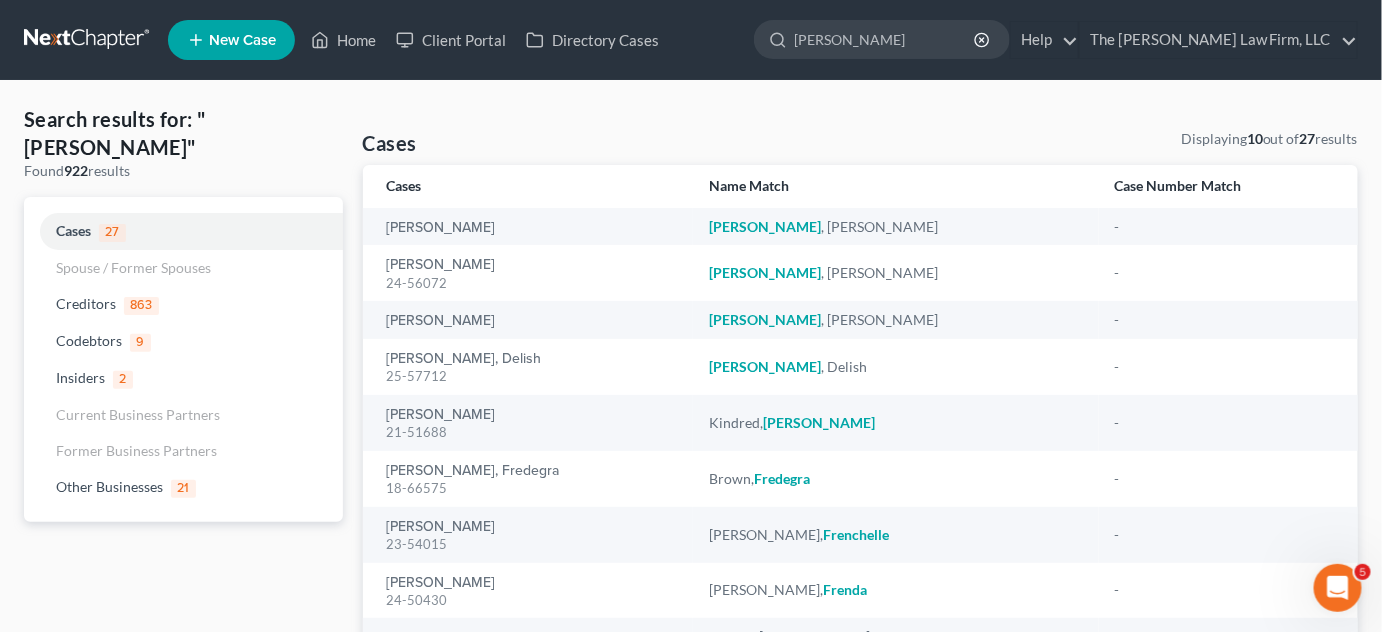 type 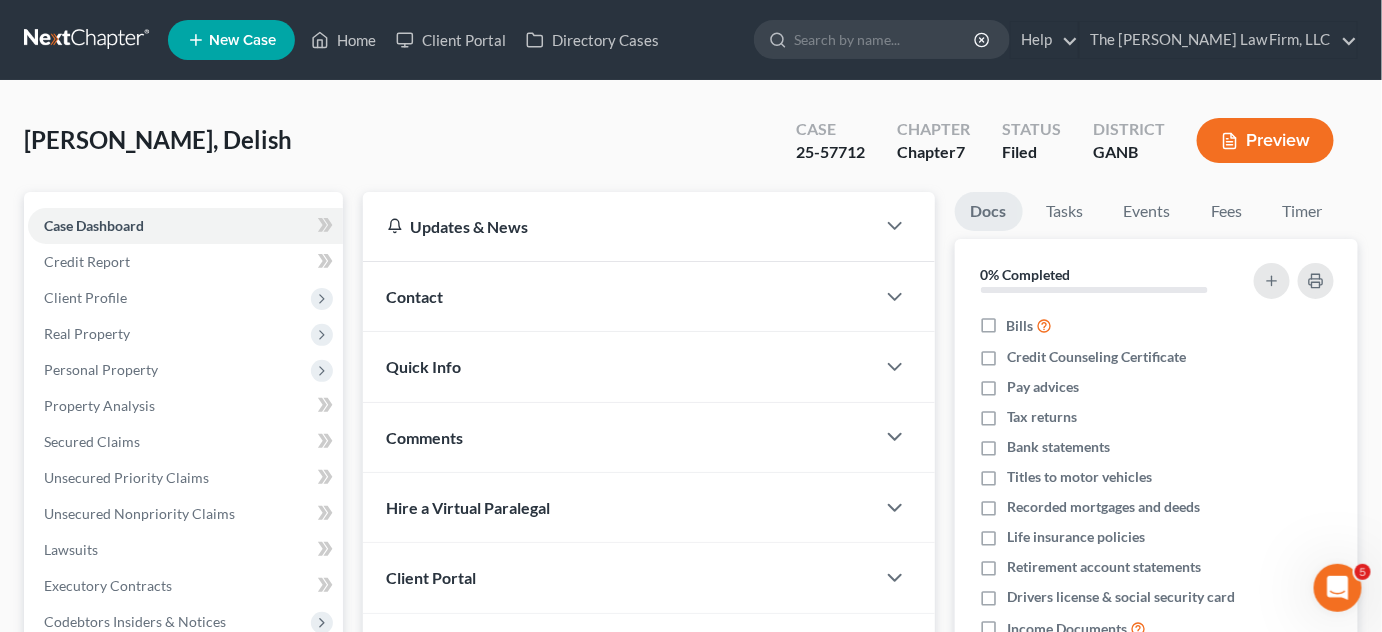click on "Client Profile" at bounding box center [85, 297] 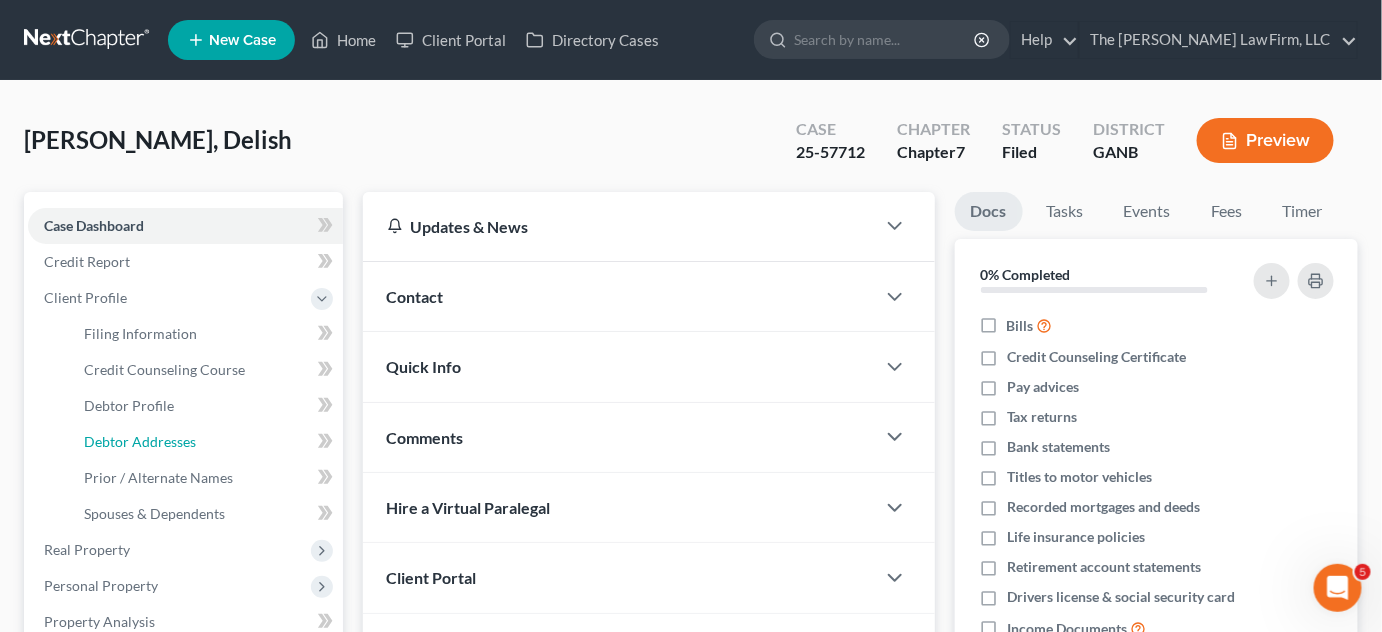 click on "Debtor Addresses" at bounding box center [140, 441] 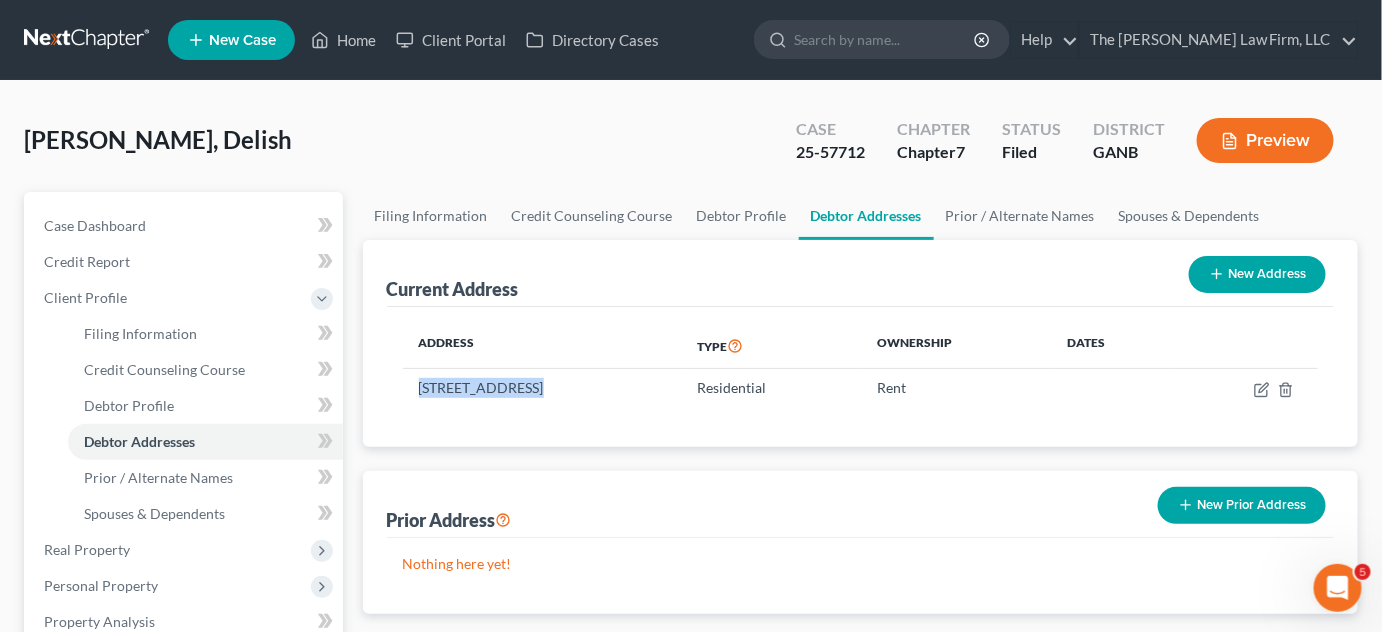 drag, startPoint x: 524, startPoint y: 388, endPoint x: 418, endPoint y: 388, distance: 106 